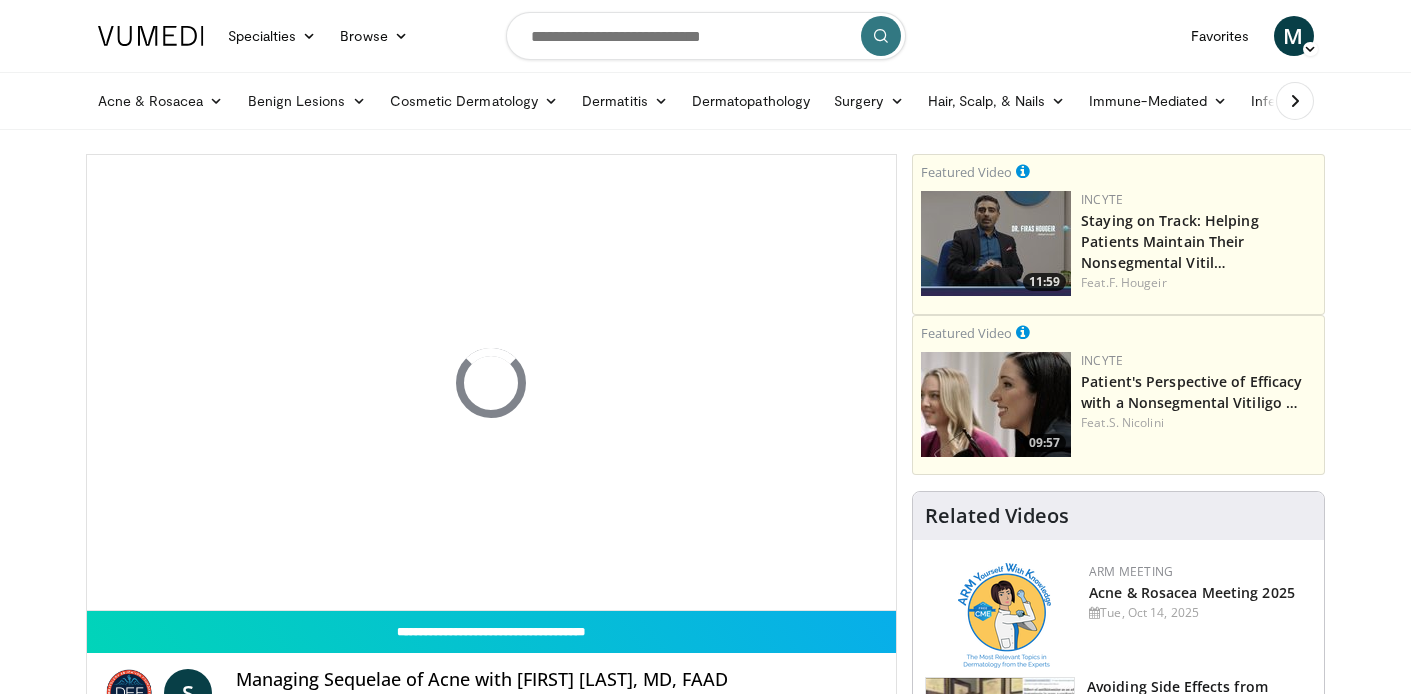 scroll, scrollTop: 0, scrollLeft: 0, axis: both 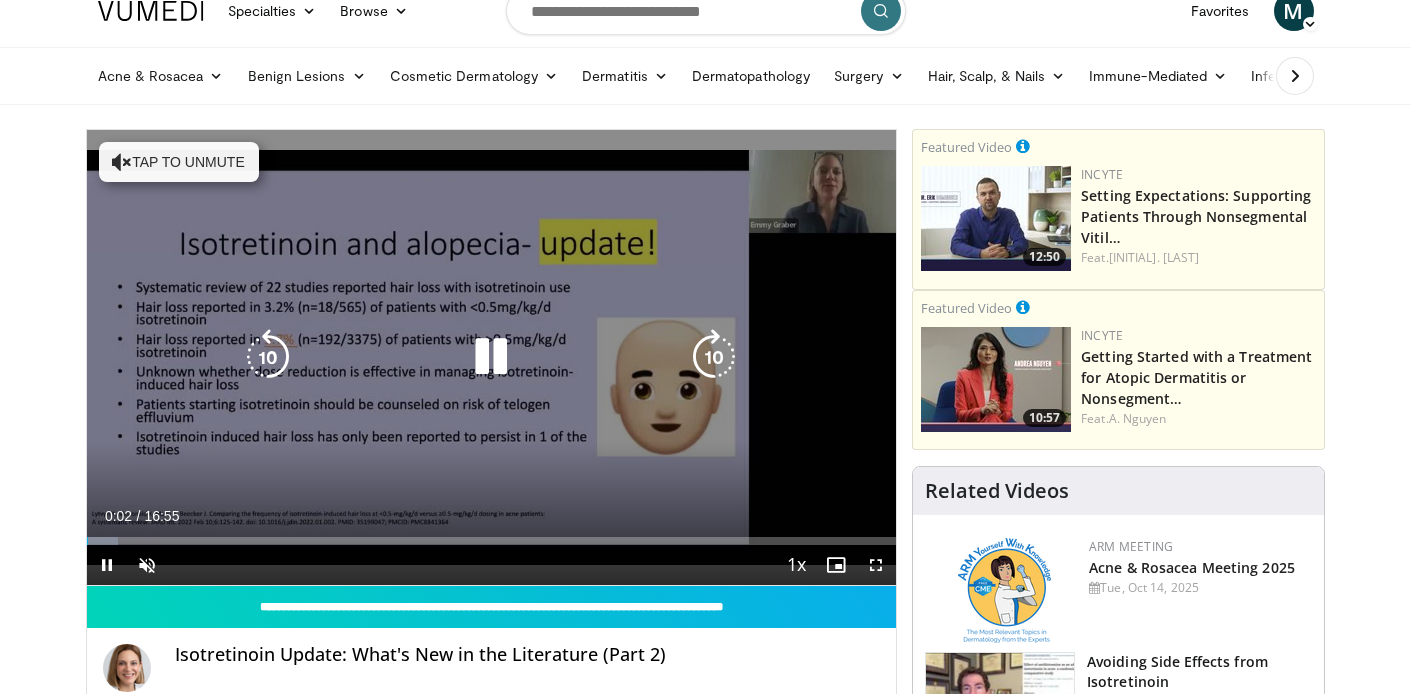 click on "Tap to unmute" at bounding box center (179, 162) 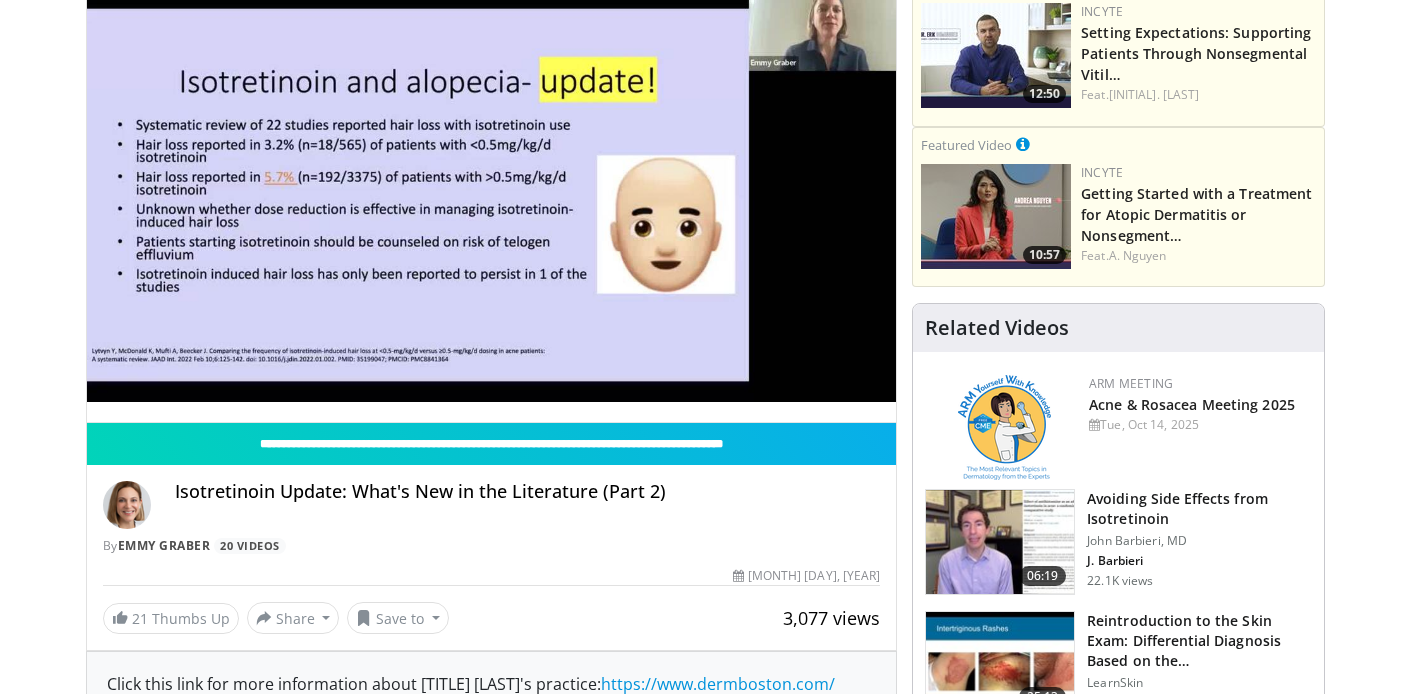 scroll, scrollTop: 185, scrollLeft: 0, axis: vertical 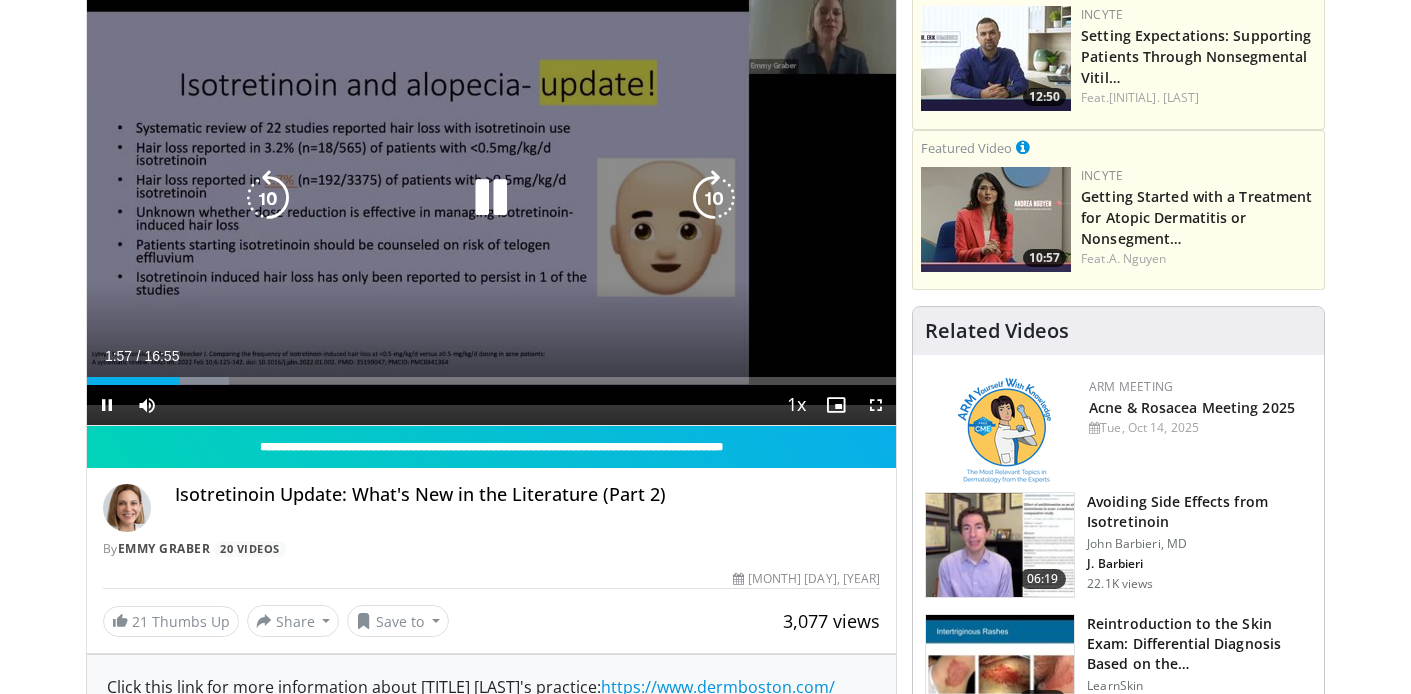 click at bounding box center (491, 198) 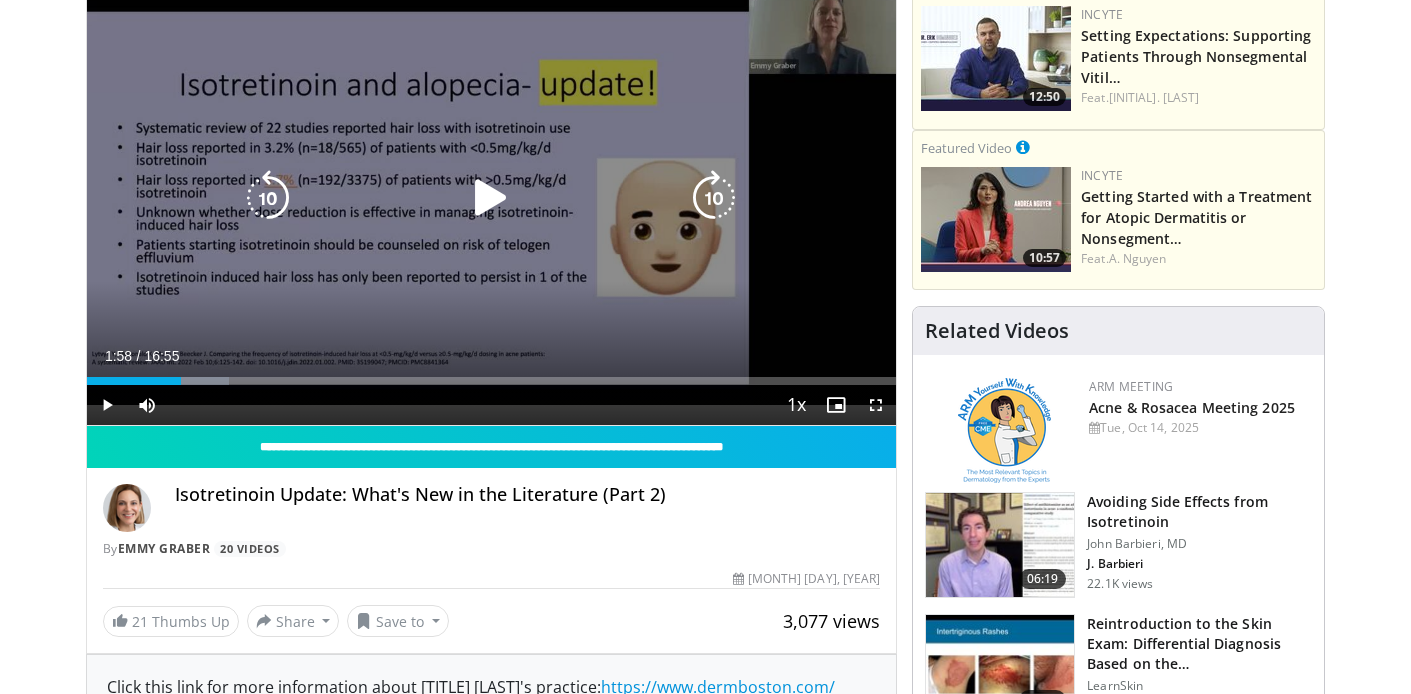 click at bounding box center [491, 198] 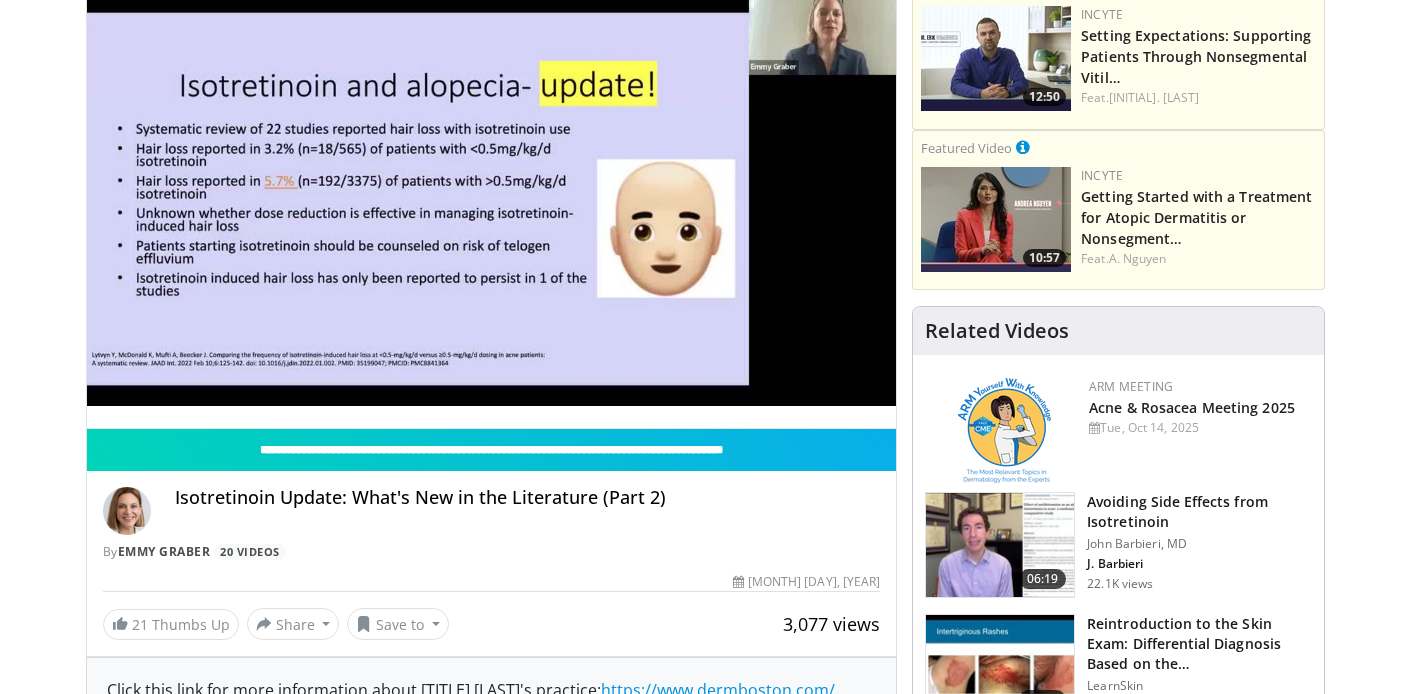 scroll, scrollTop: 0, scrollLeft: 0, axis: both 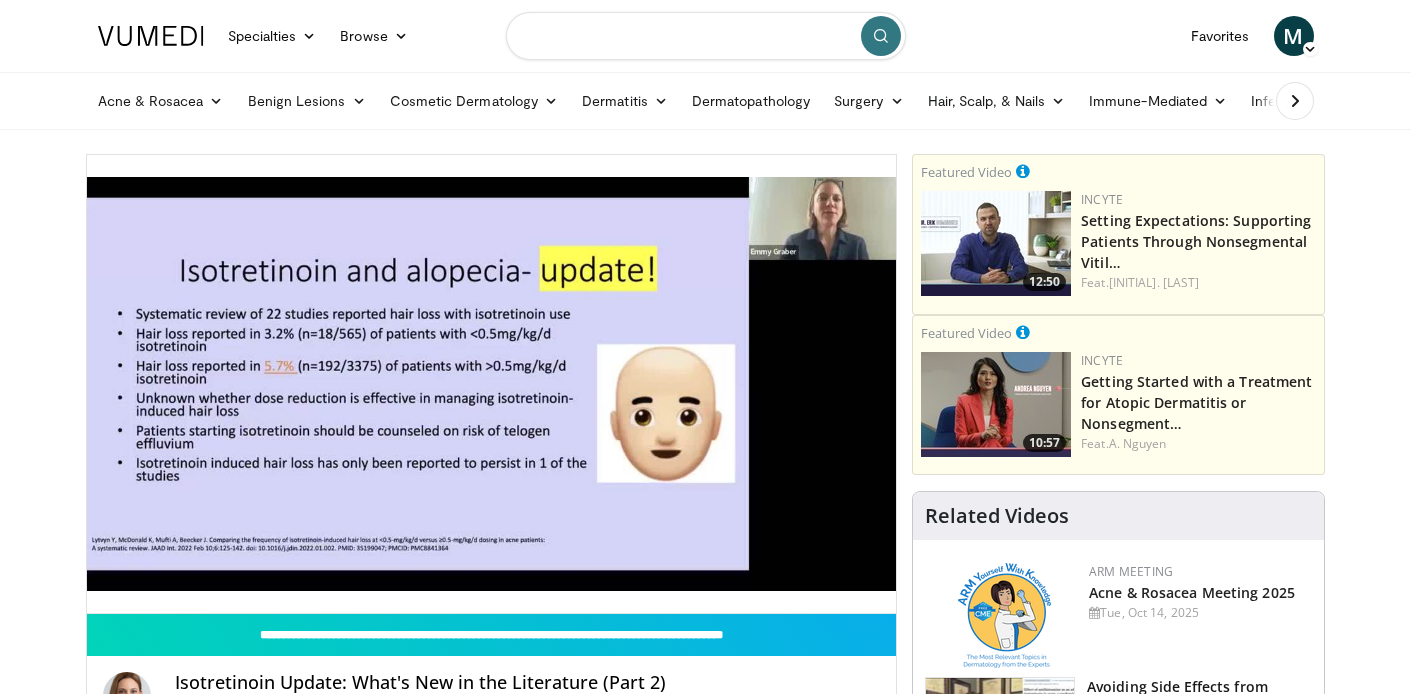 click at bounding box center [706, 36] 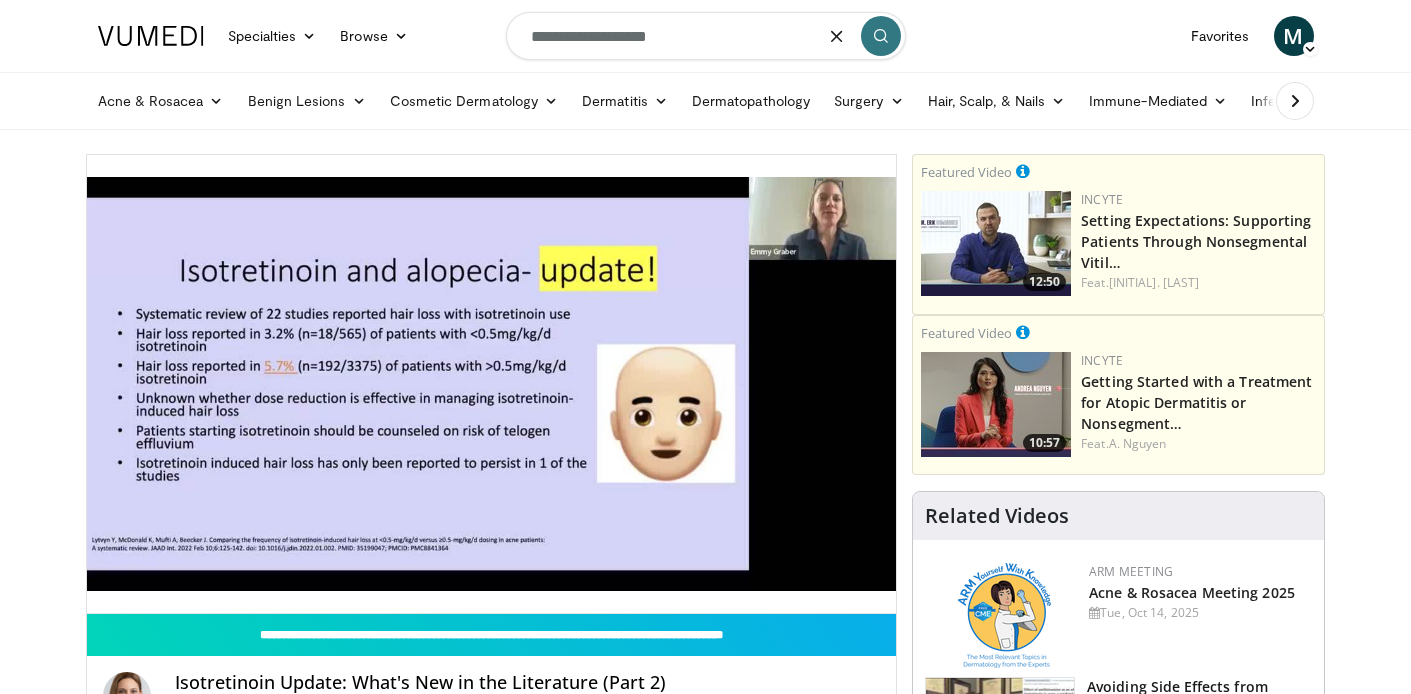 type on "**********" 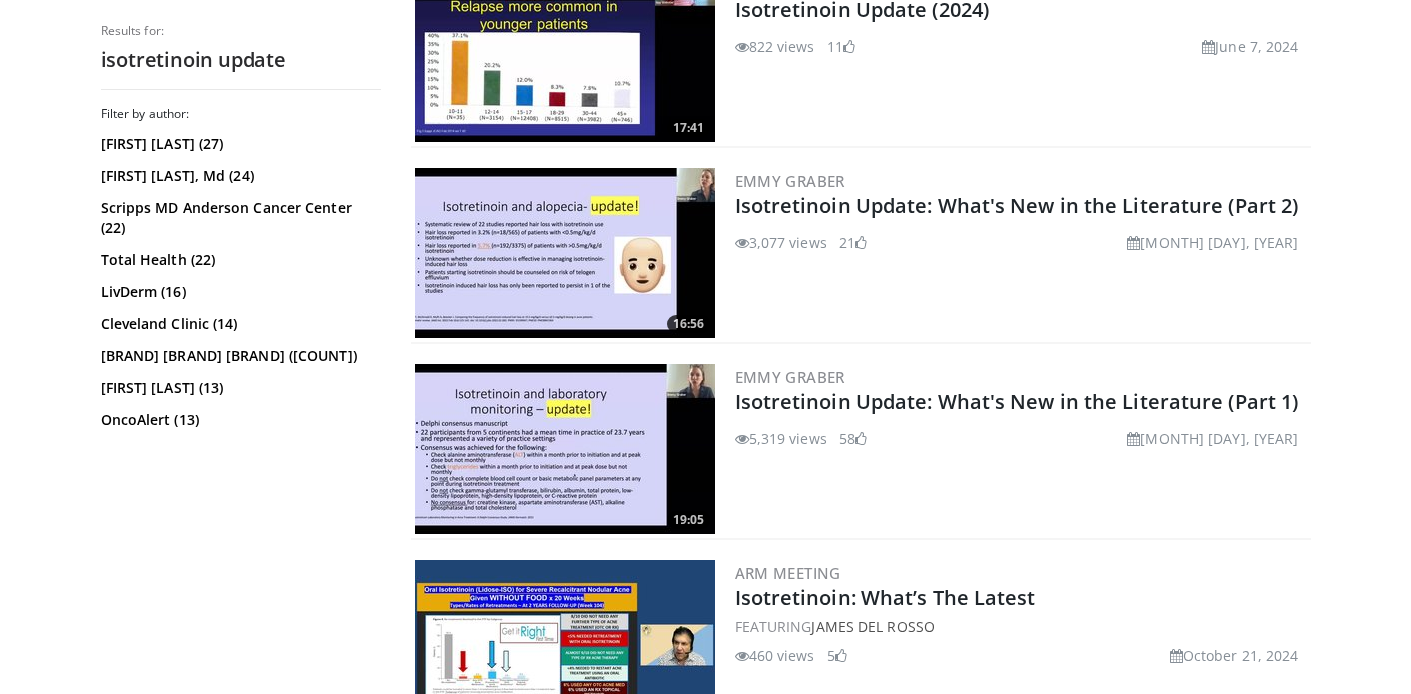 scroll, scrollTop: 649, scrollLeft: 0, axis: vertical 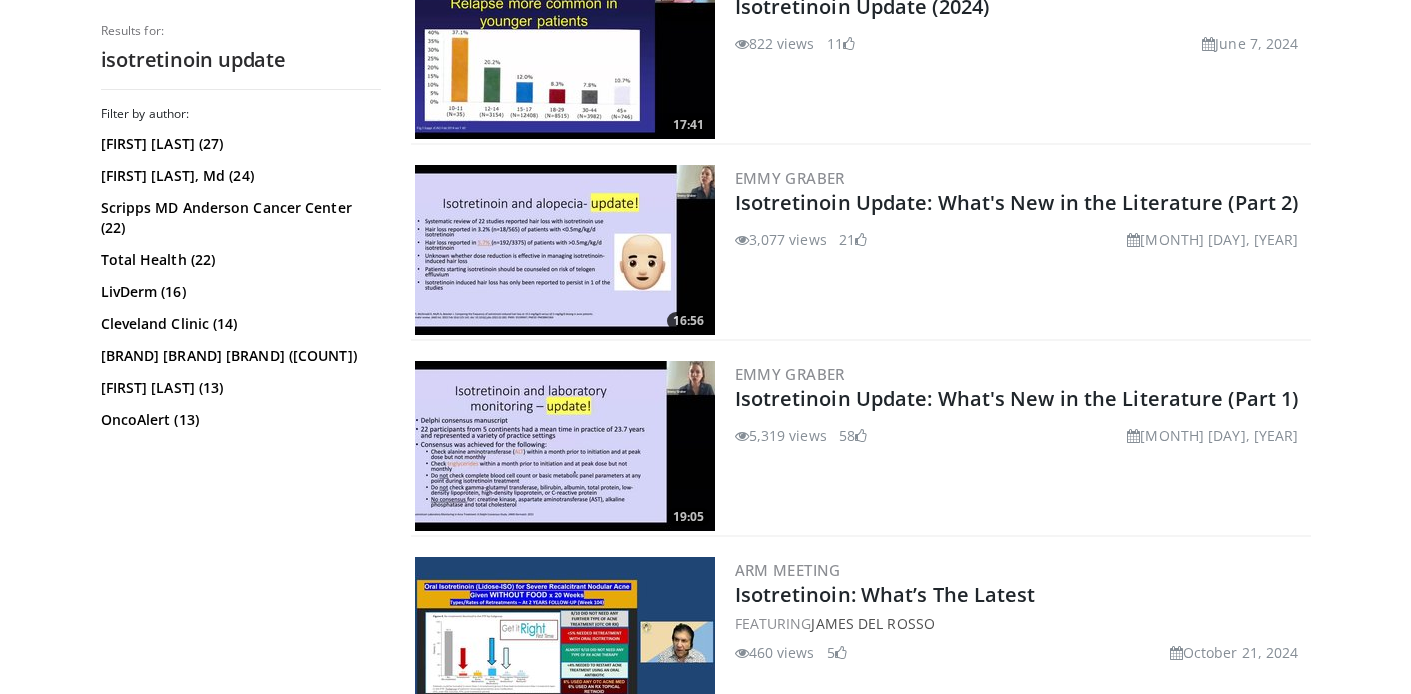 click at bounding box center [565, 446] 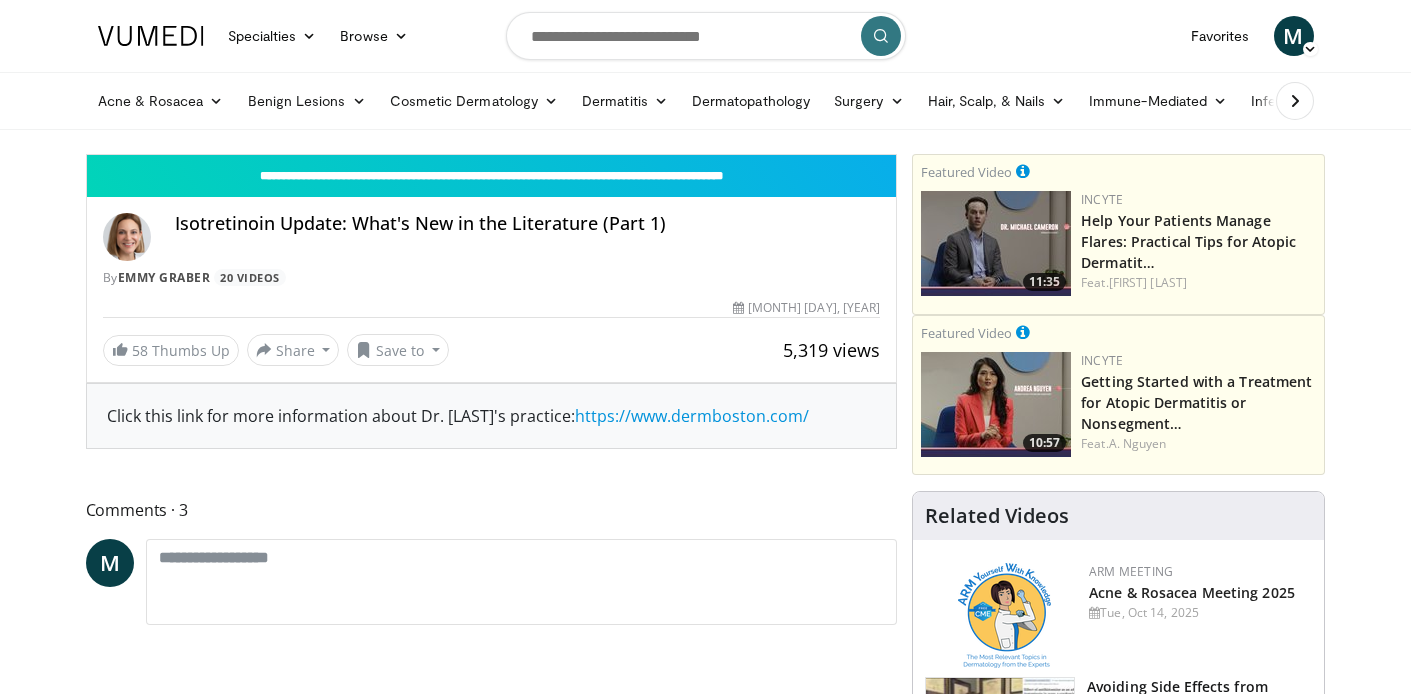 scroll, scrollTop: 0, scrollLeft: 0, axis: both 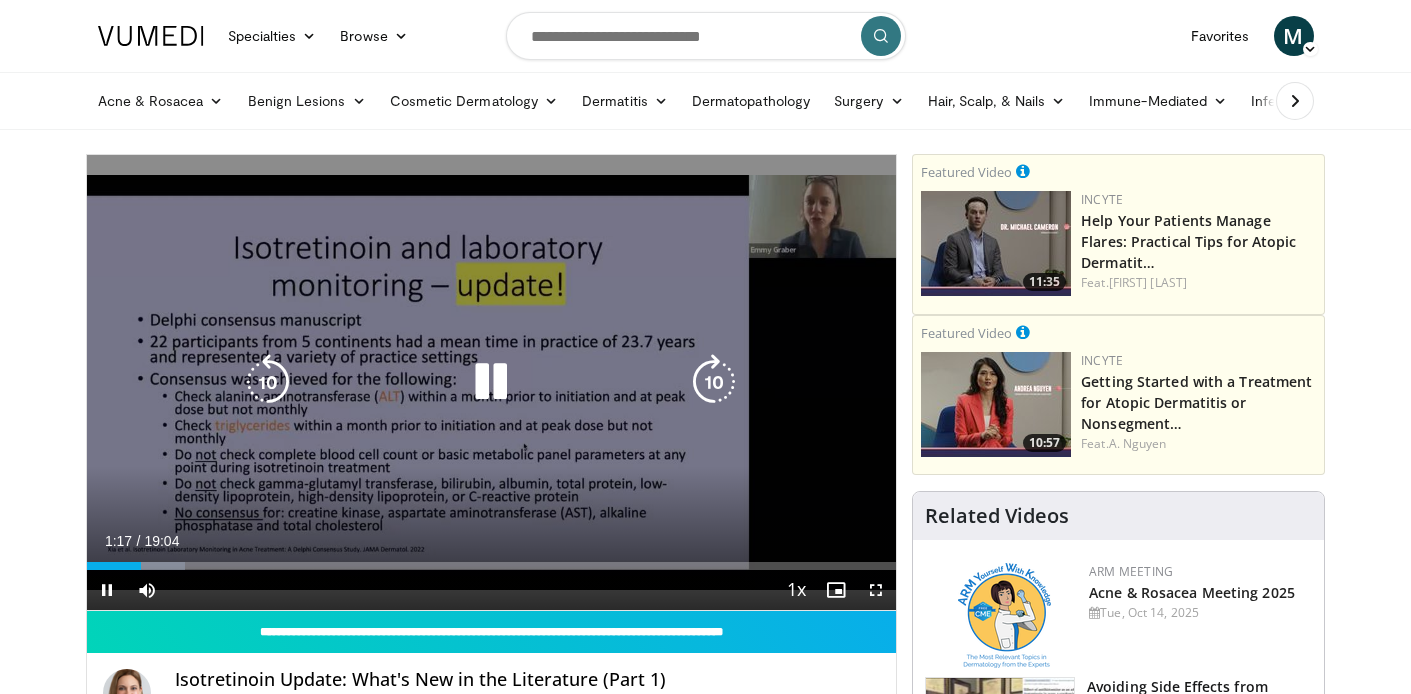 click at bounding box center [714, 382] 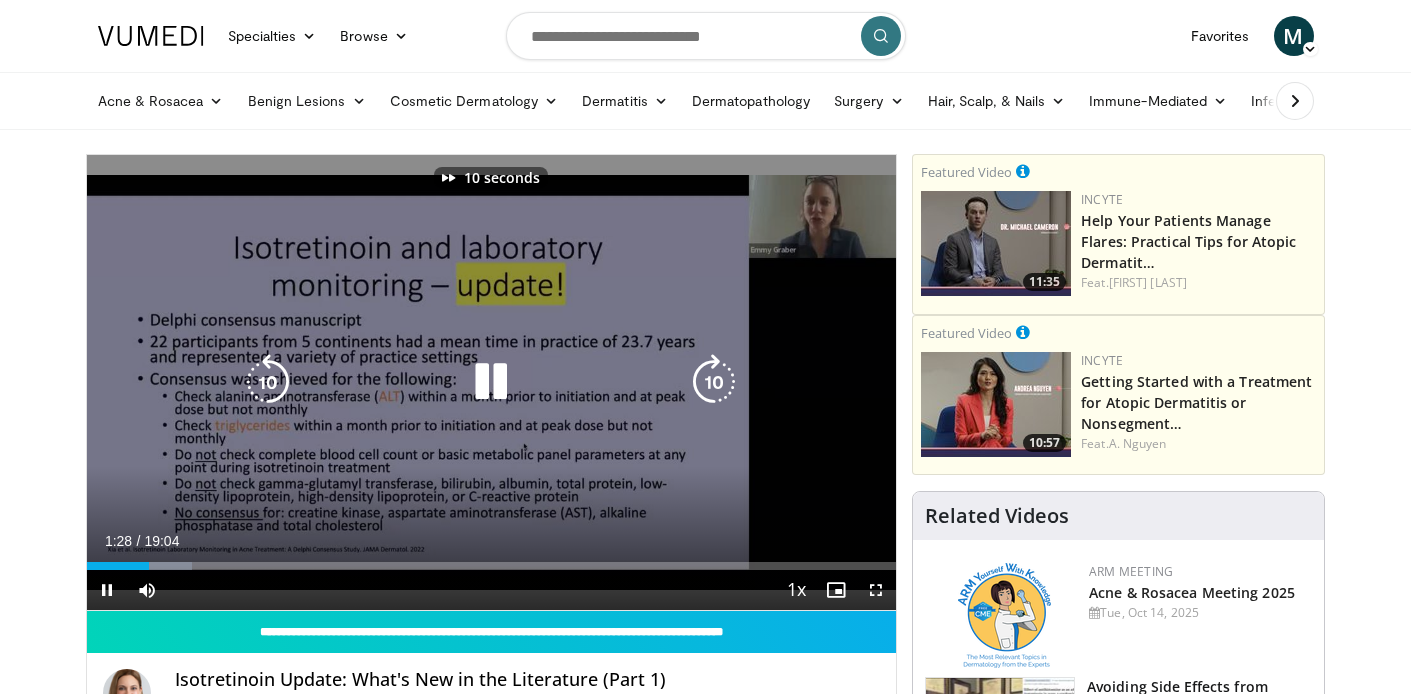 click at bounding box center (714, 382) 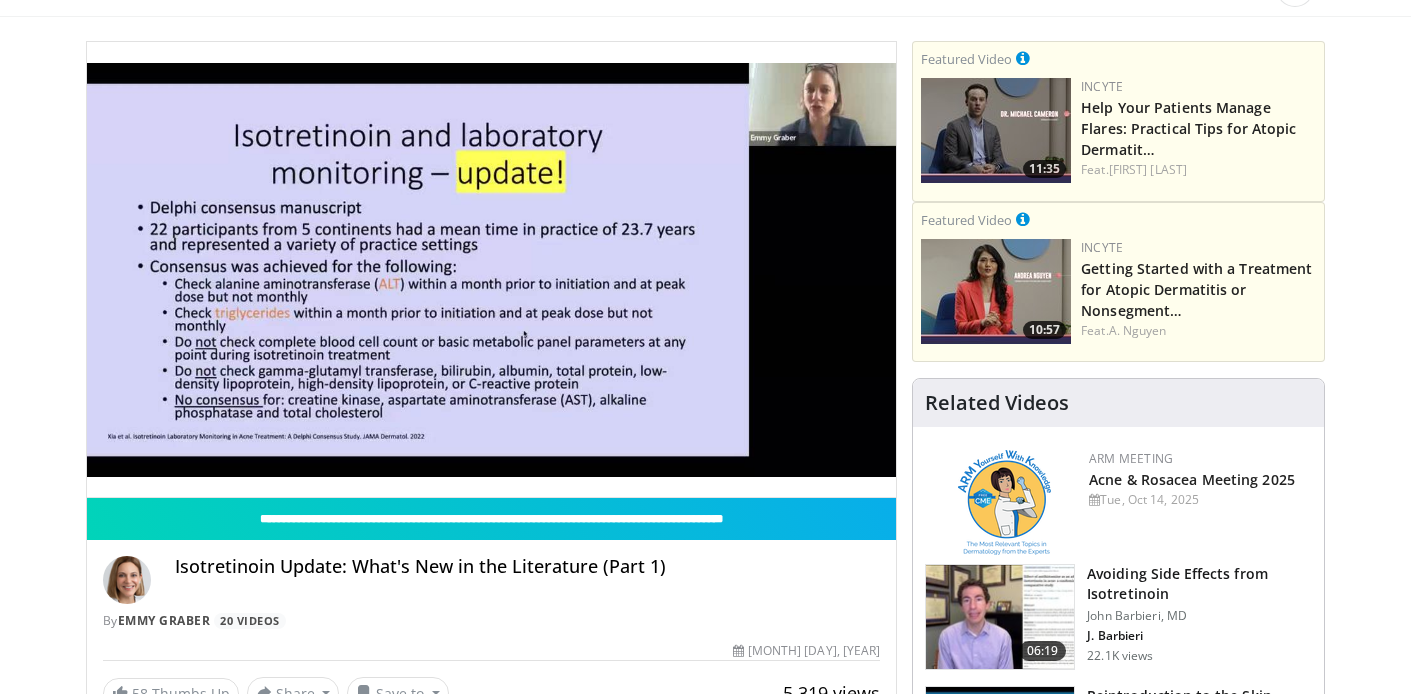 scroll, scrollTop: 0, scrollLeft: 0, axis: both 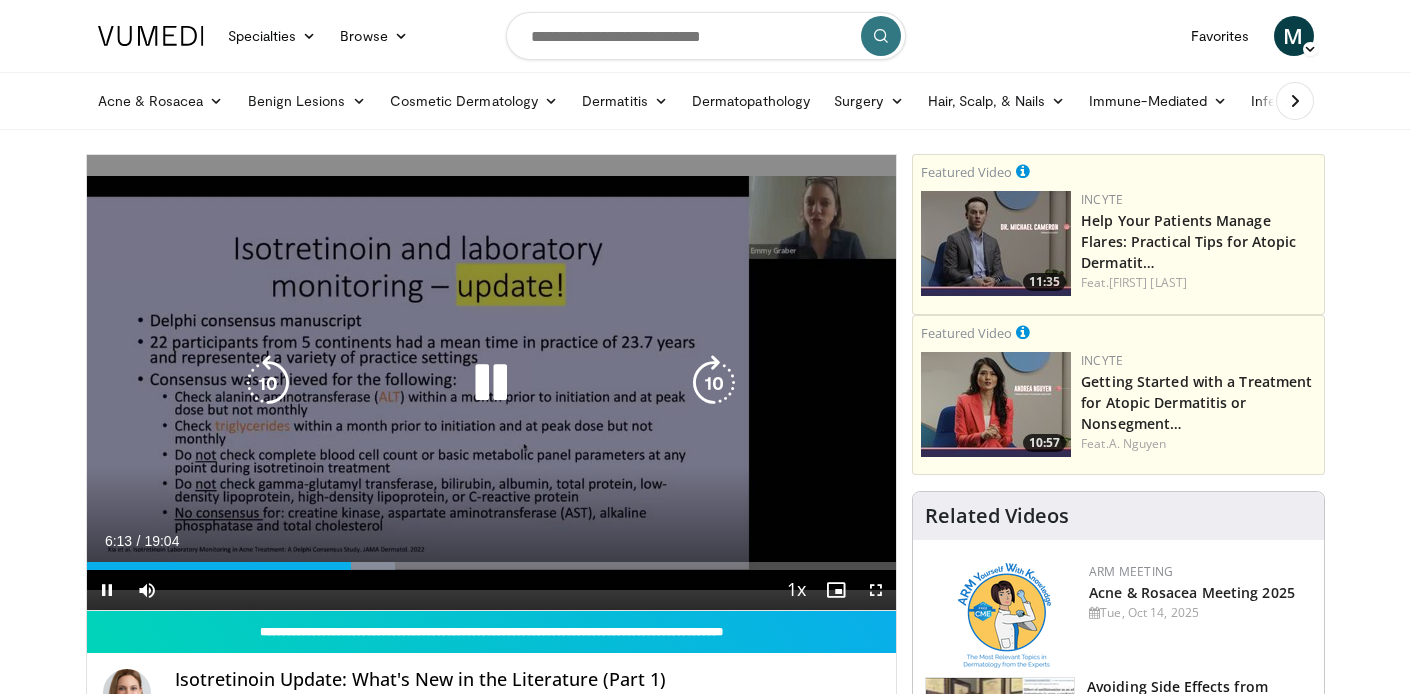 click at bounding box center [714, 383] 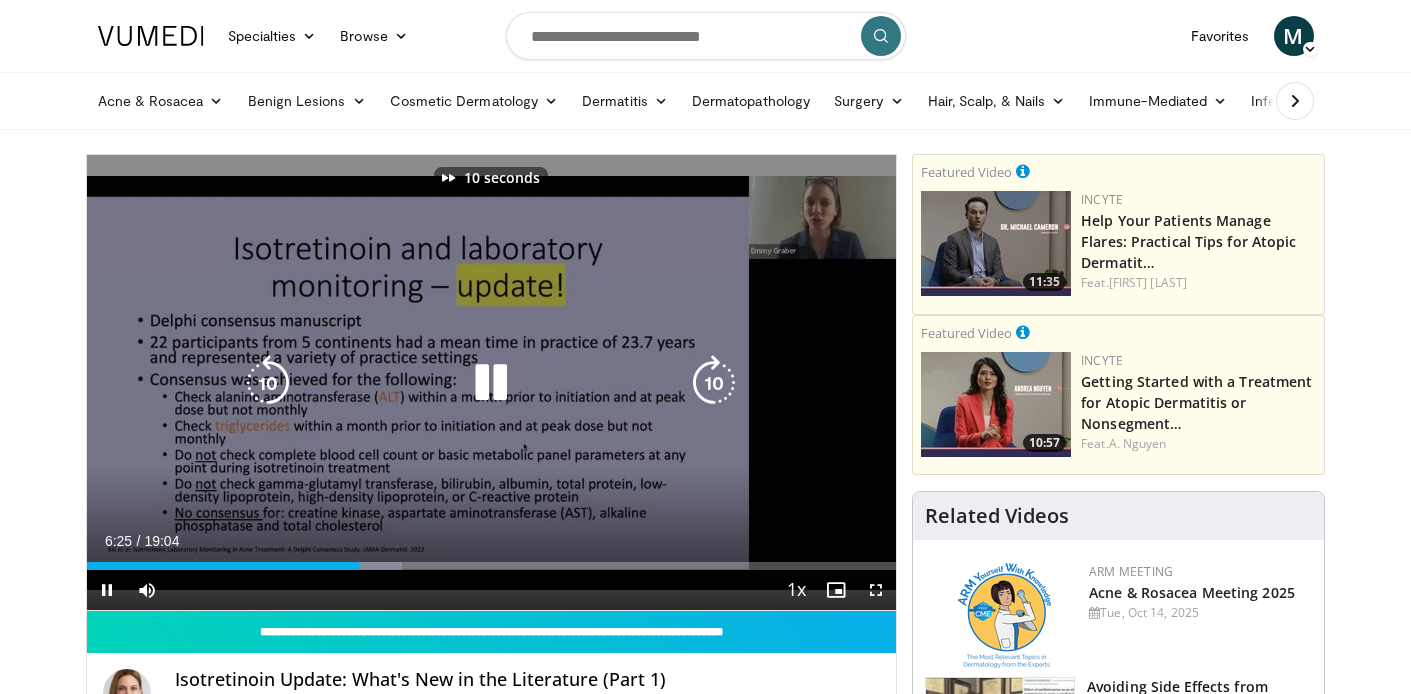 click at bounding box center (714, 383) 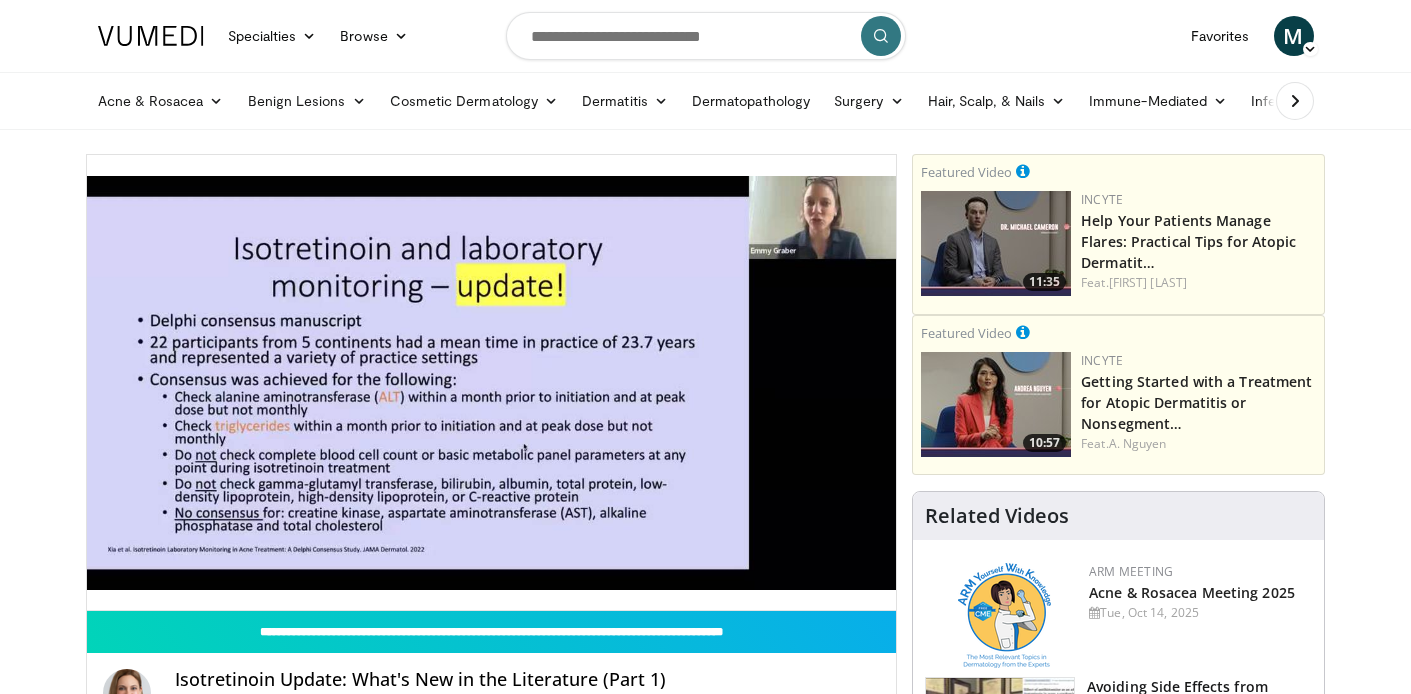 click on "20 seconds
Tap to unmute" at bounding box center [492, 382] 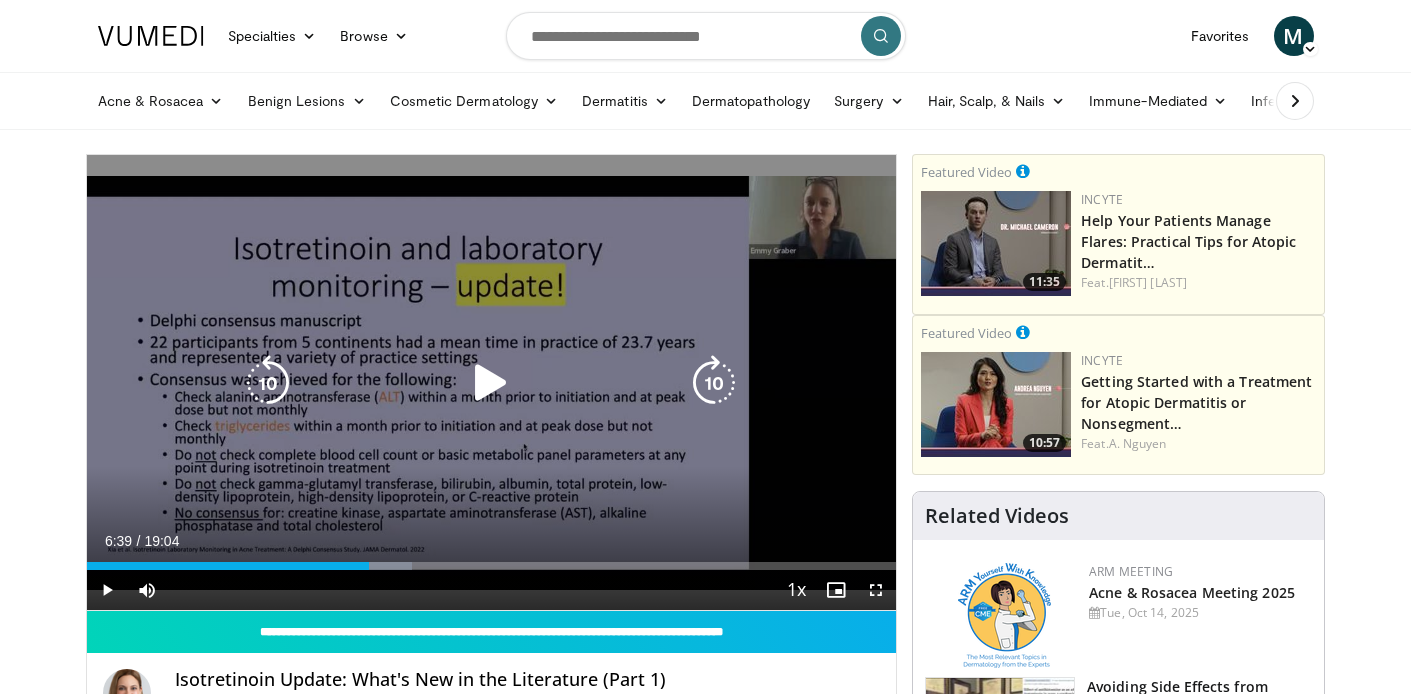 click at bounding box center (714, 383) 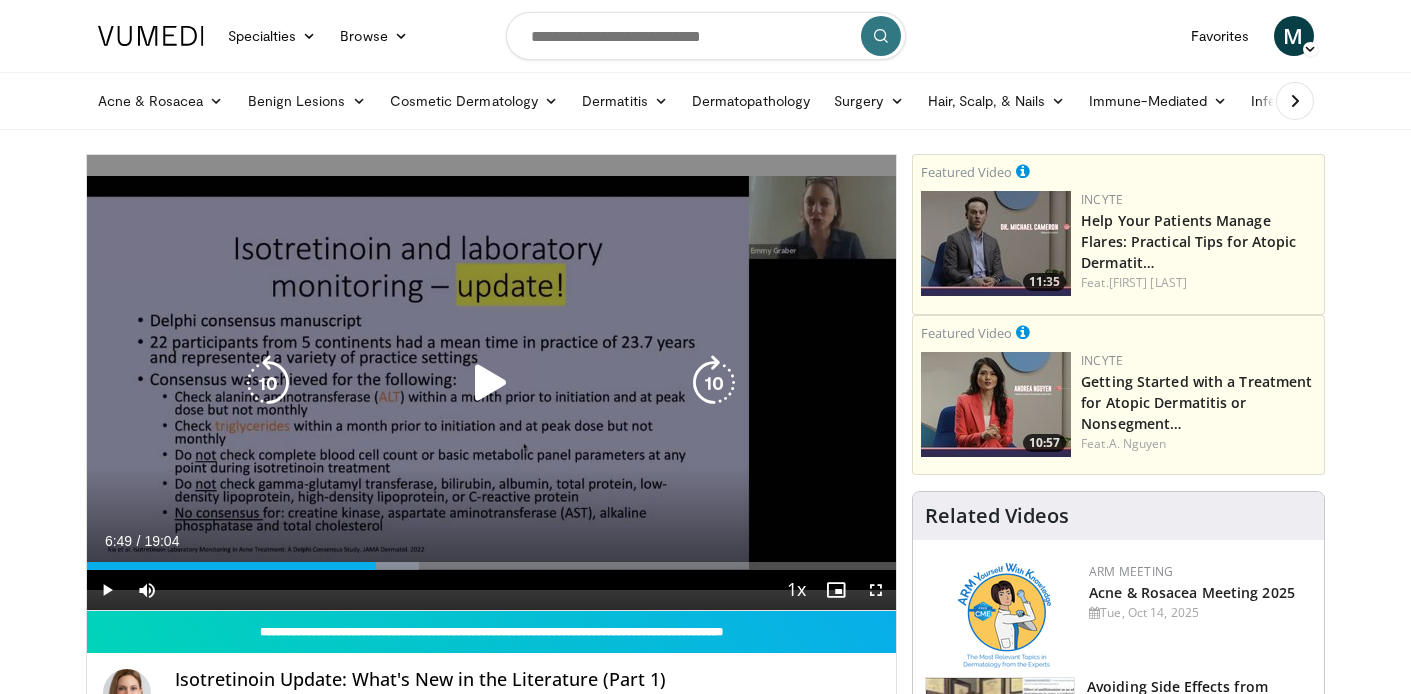 click at bounding box center [491, 383] 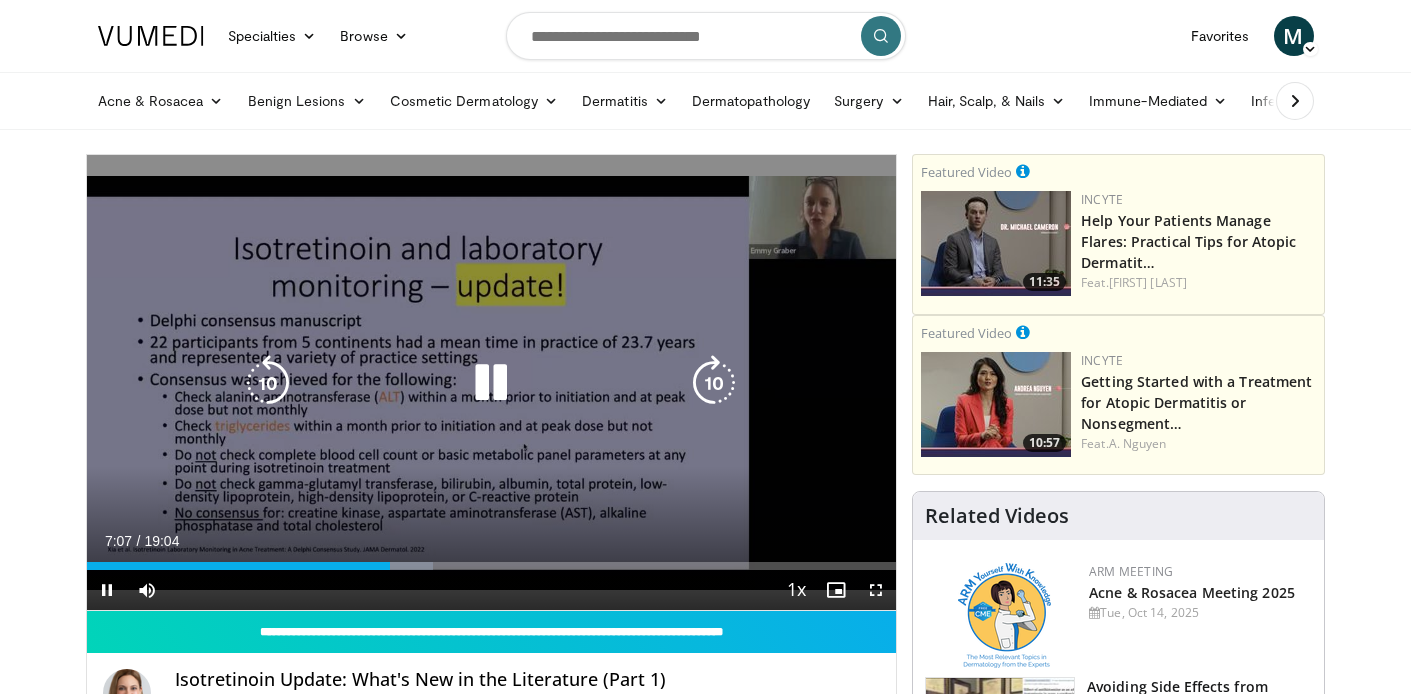 click at bounding box center [714, 383] 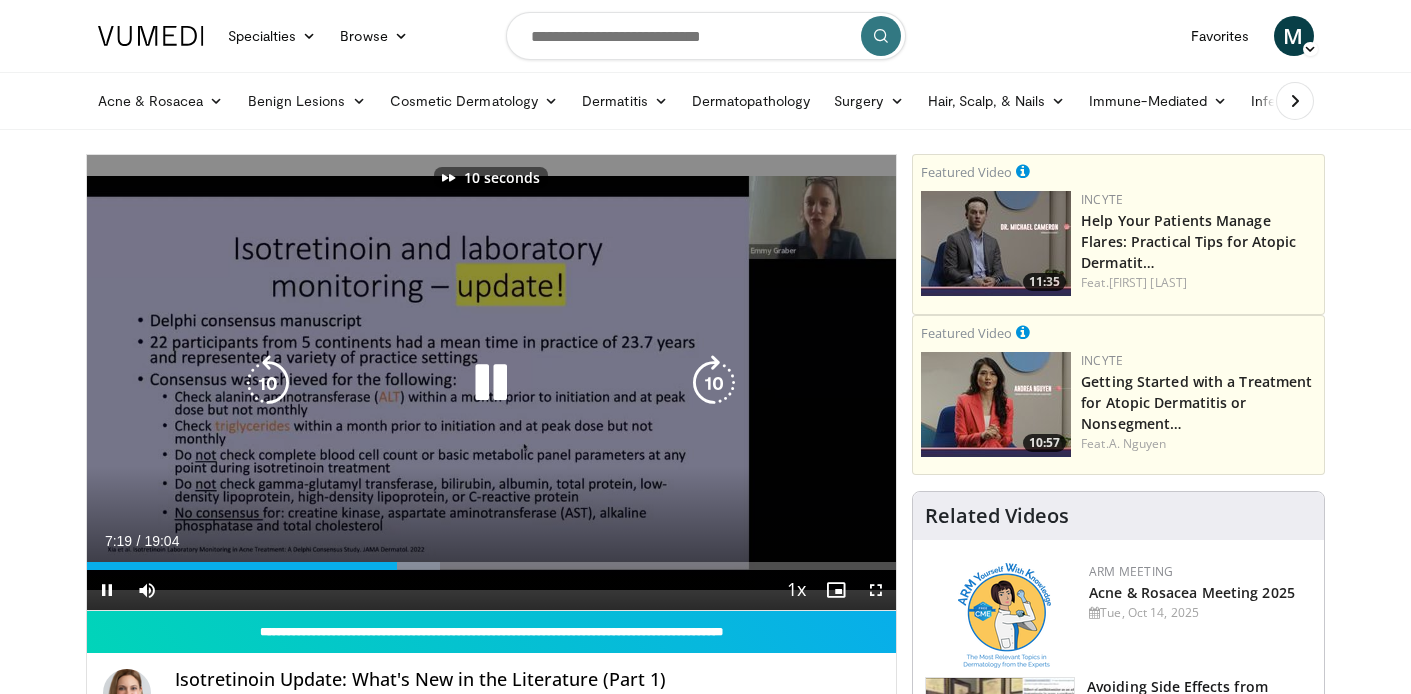 click at bounding box center (714, 383) 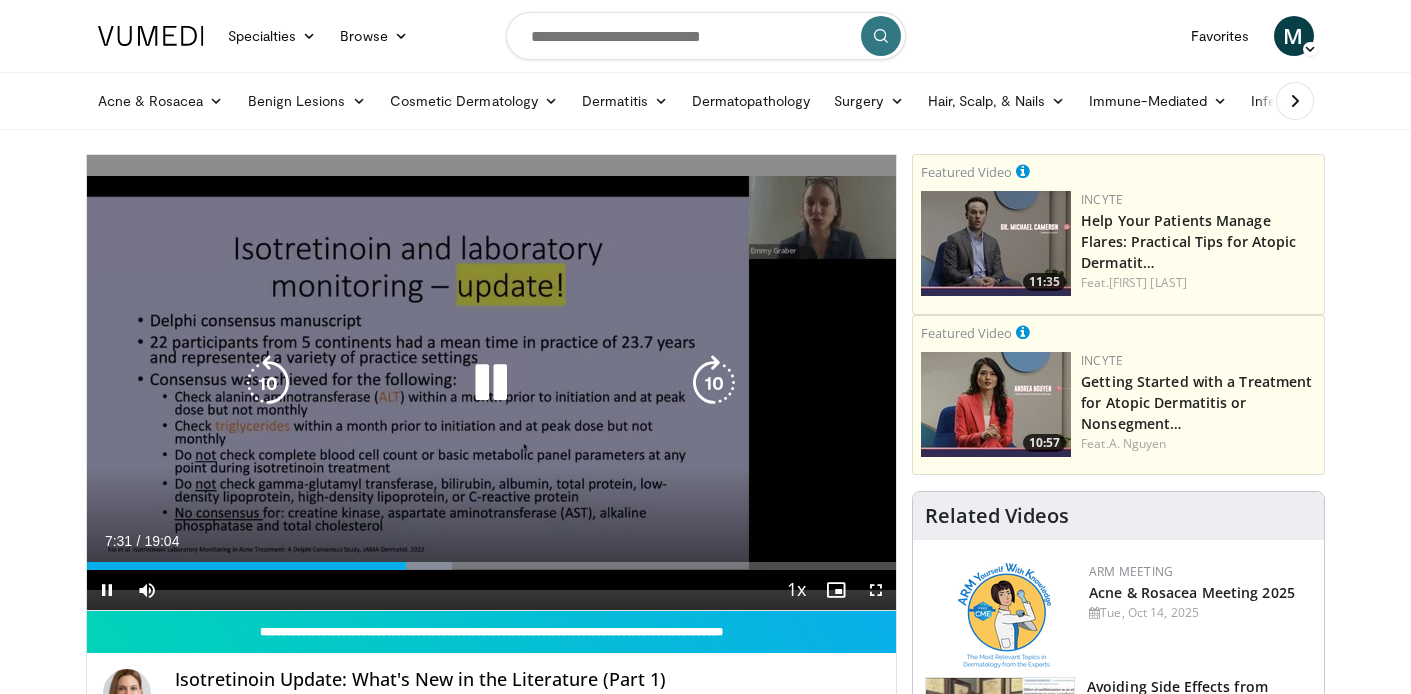 click at bounding box center [714, 383] 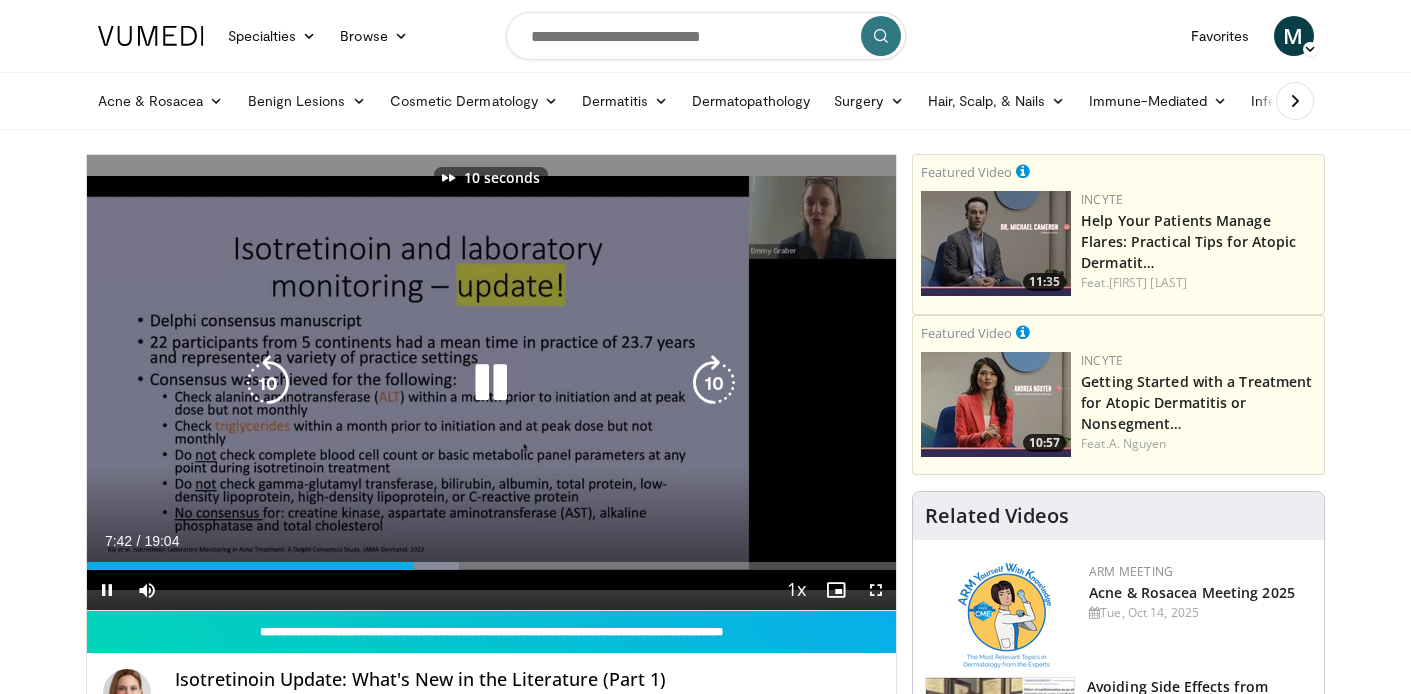 click at bounding box center (714, 383) 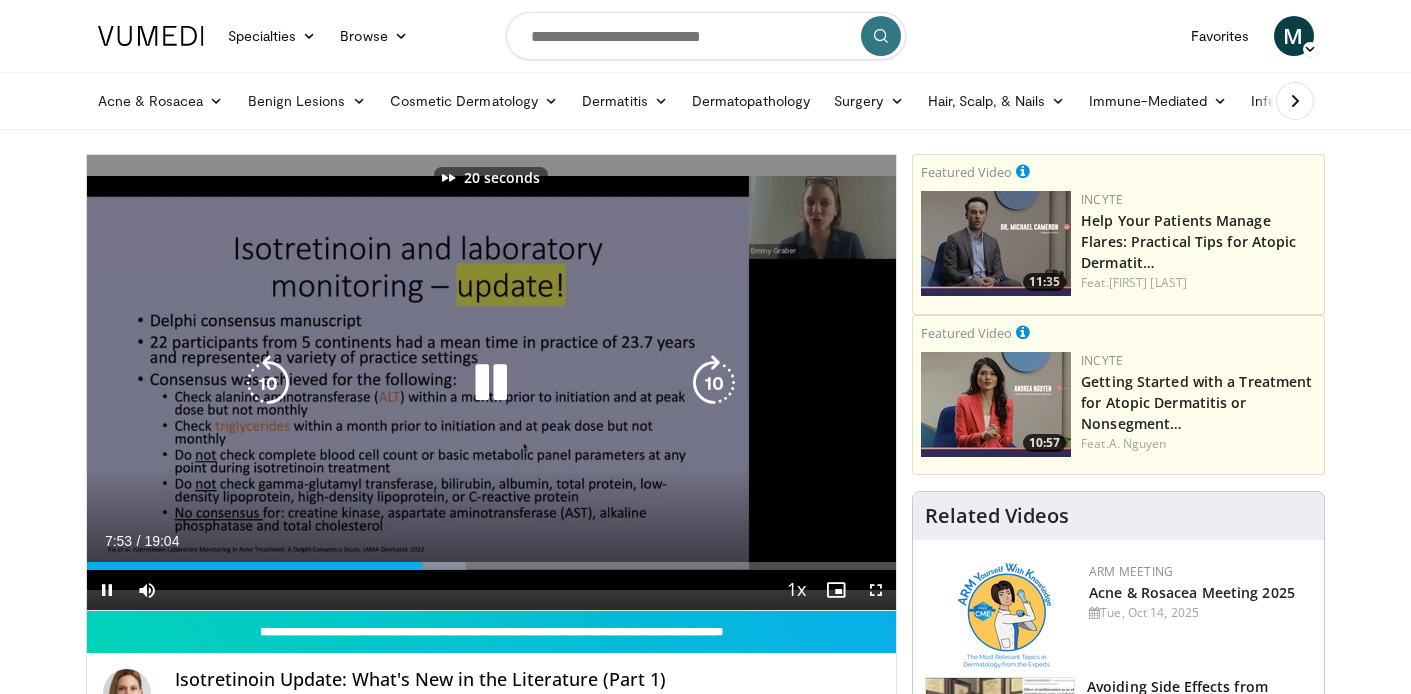 click at bounding box center [714, 383] 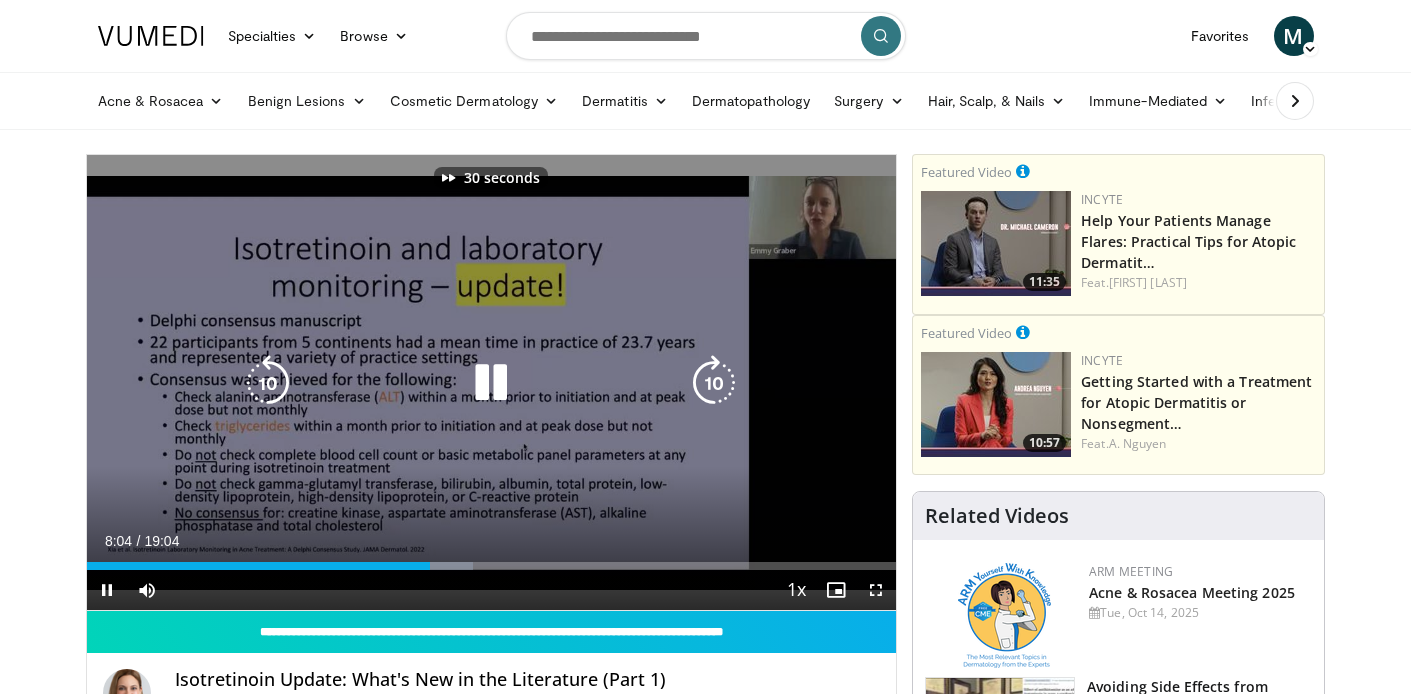click at bounding box center (714, 383) 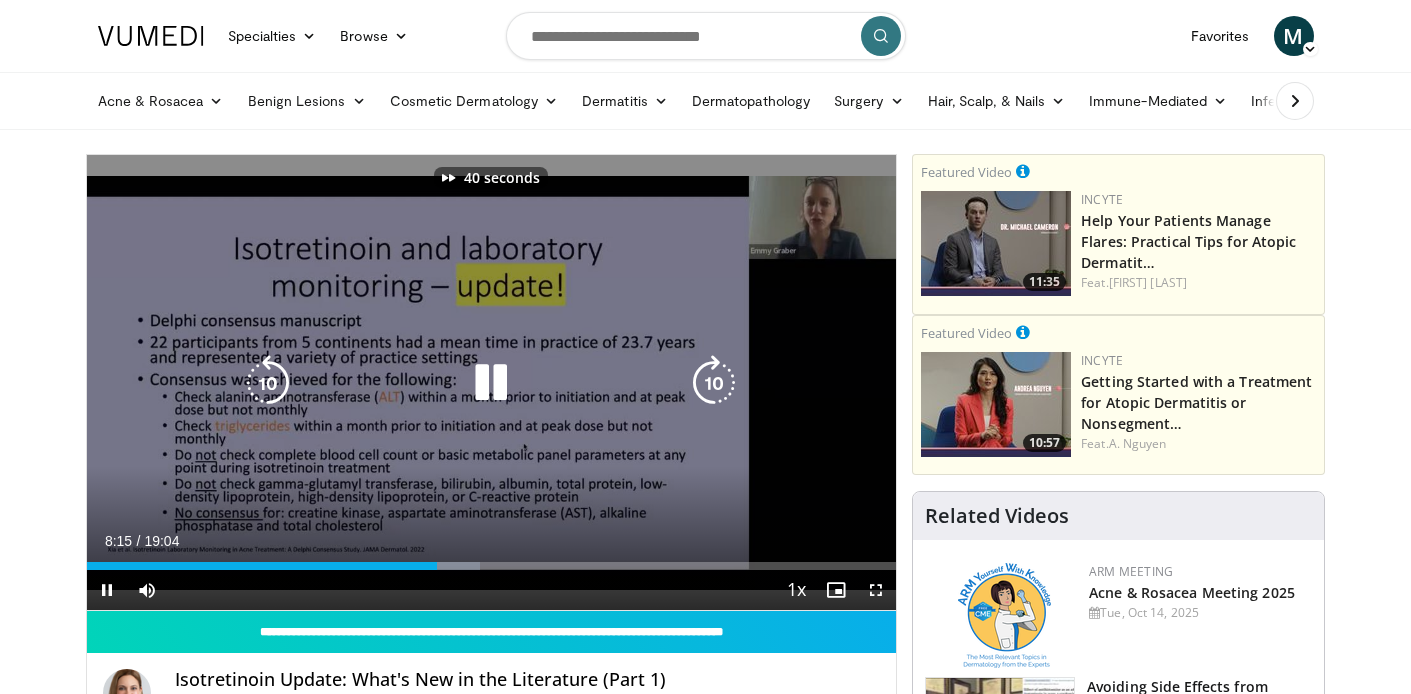 click at bounding box center (714, 383) 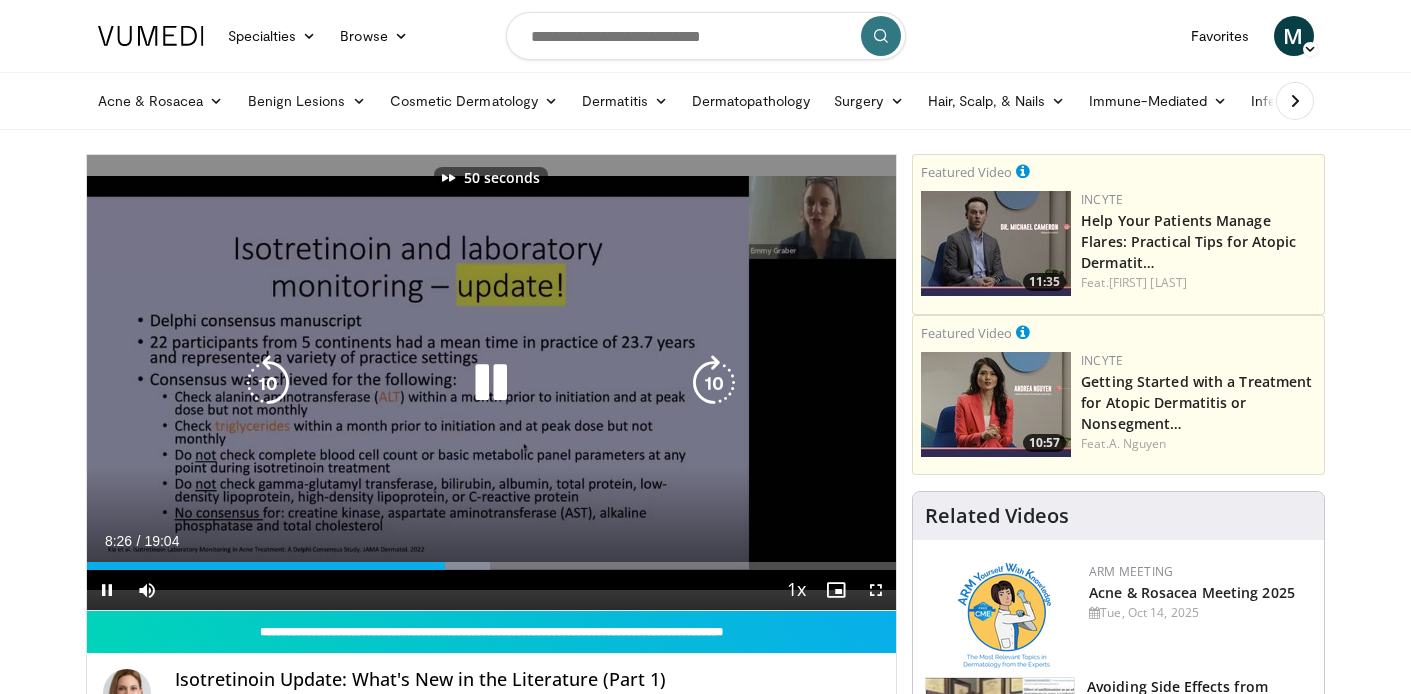 click at bounding box center (714, 383) 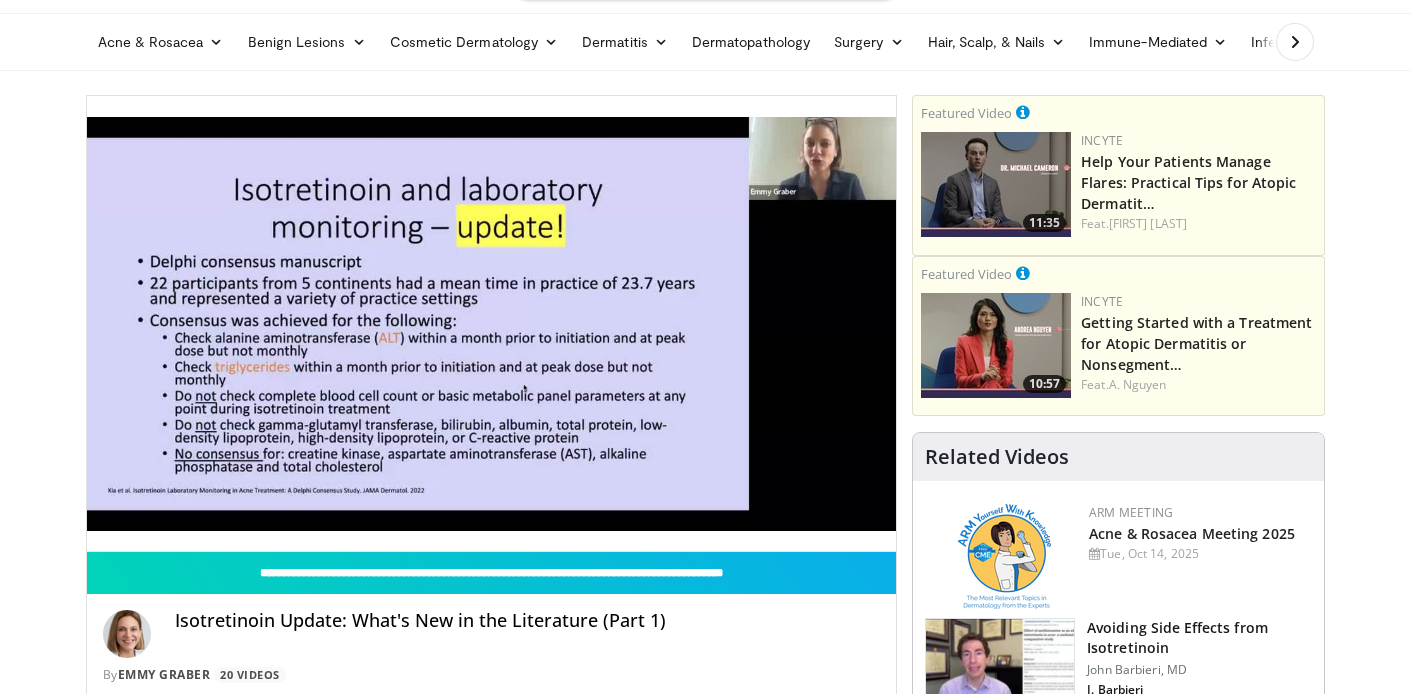 scroll, scrollTop: 0, scrollLeft: 0, axis: both 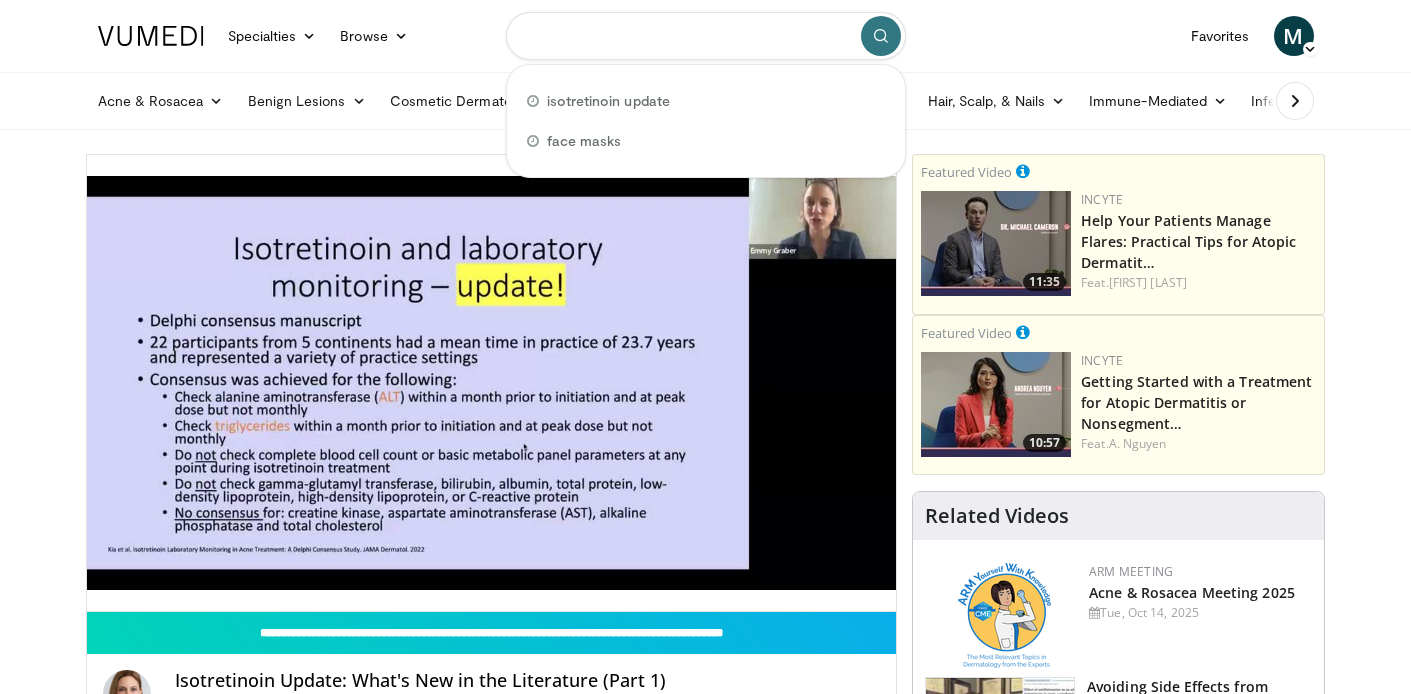 click at bounding box center (706, 36) 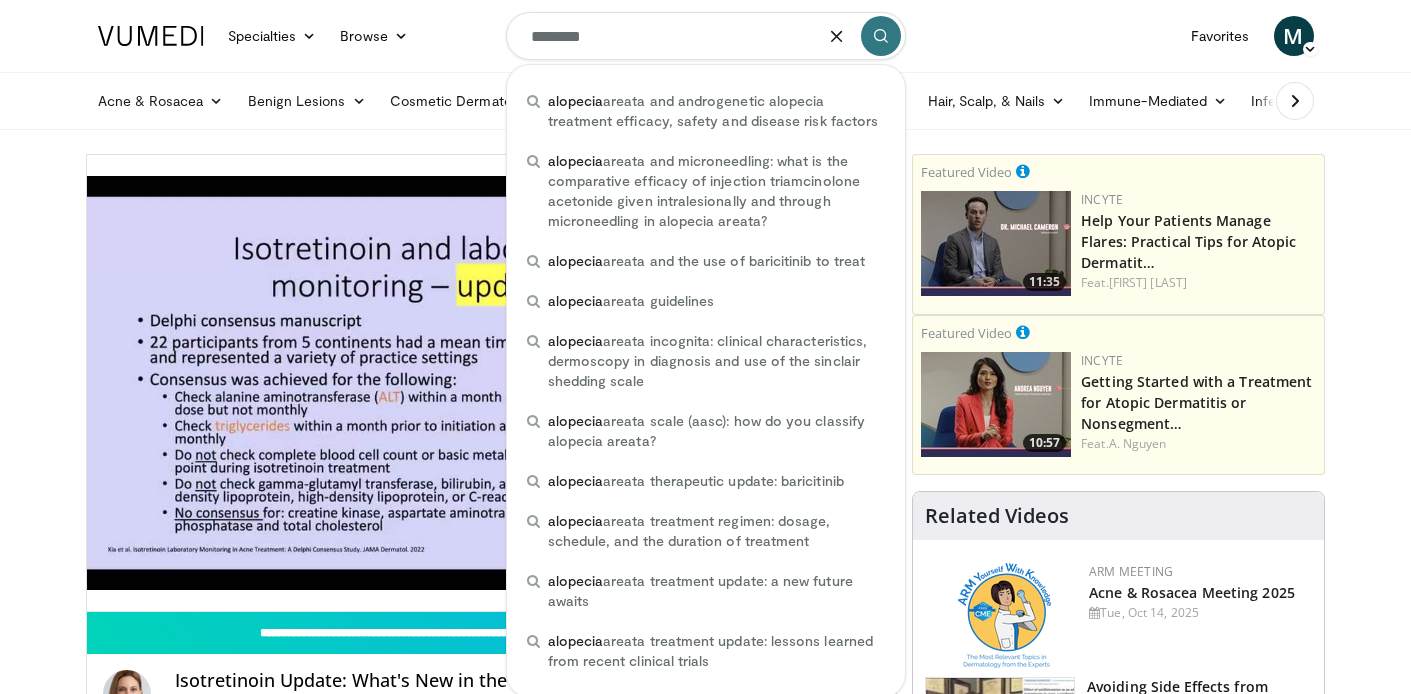 type on "********" 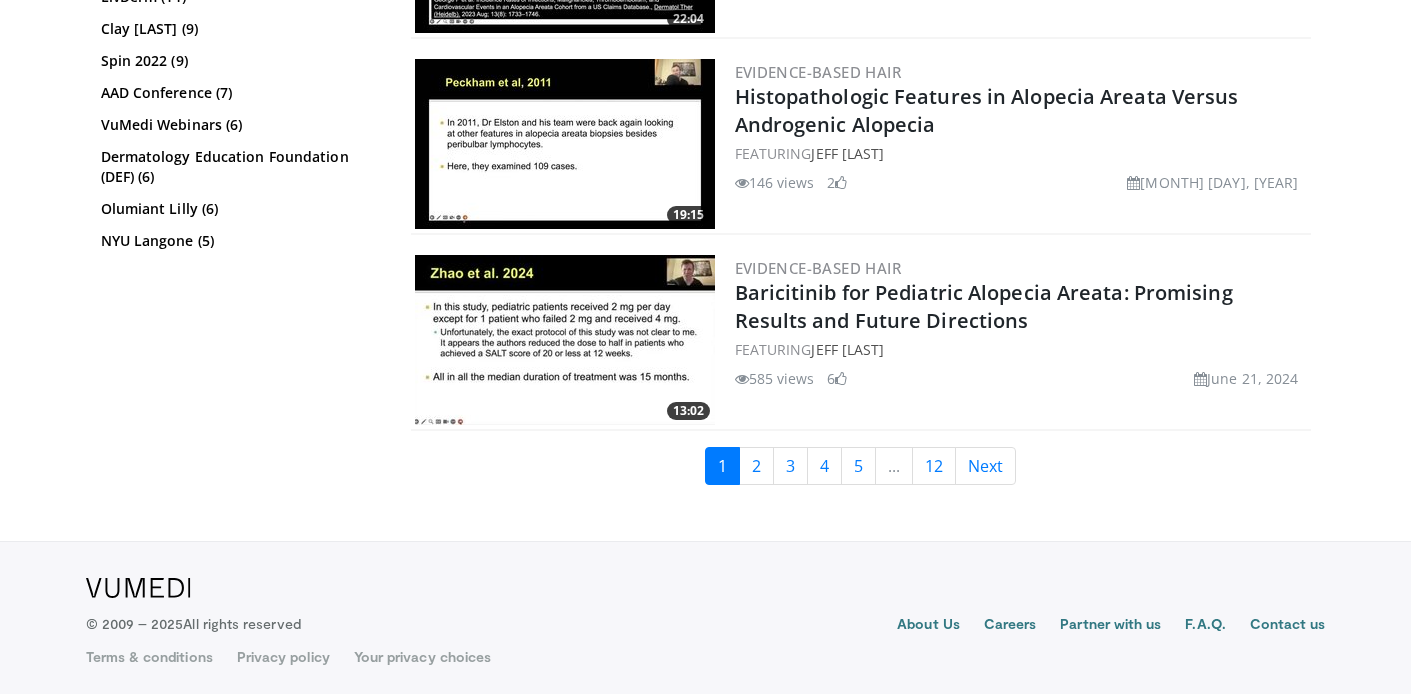 scroll, scrollTop: 4876, scrollLeft: 0, axis: vertical 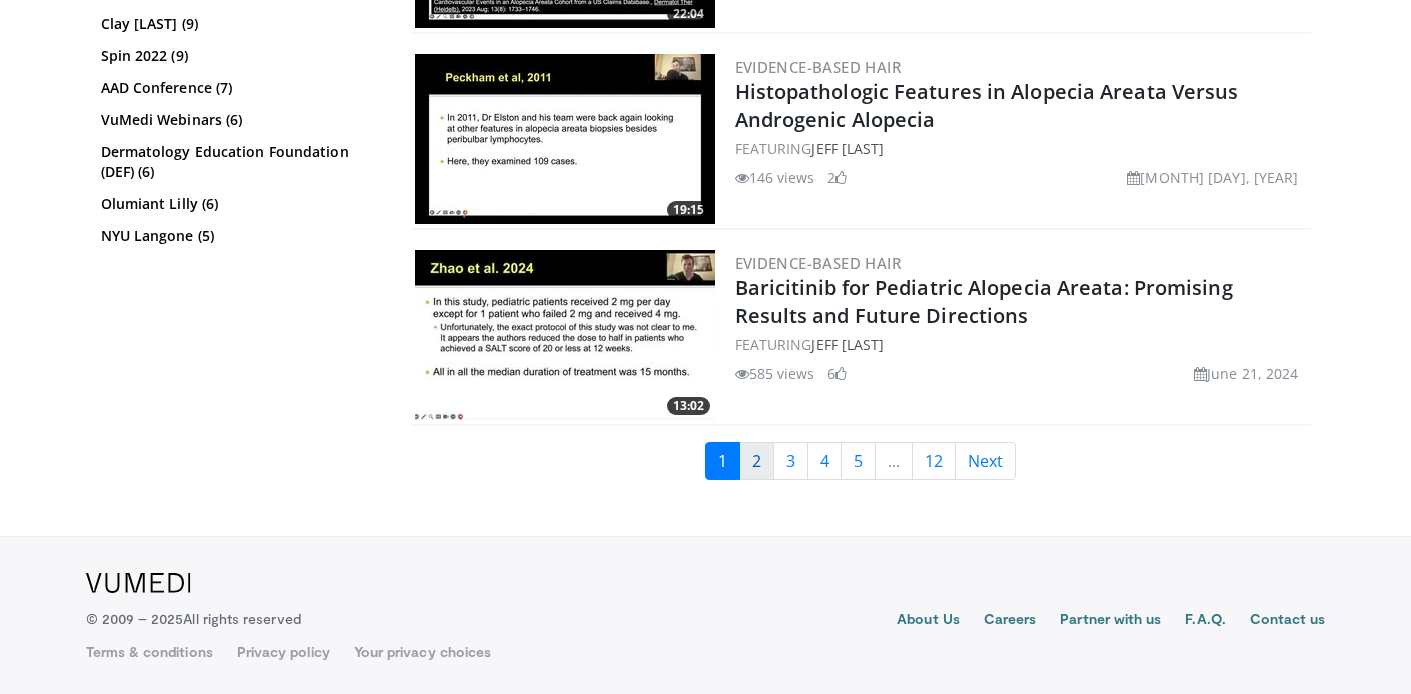 click on "2" at bounding box center [756, 461] 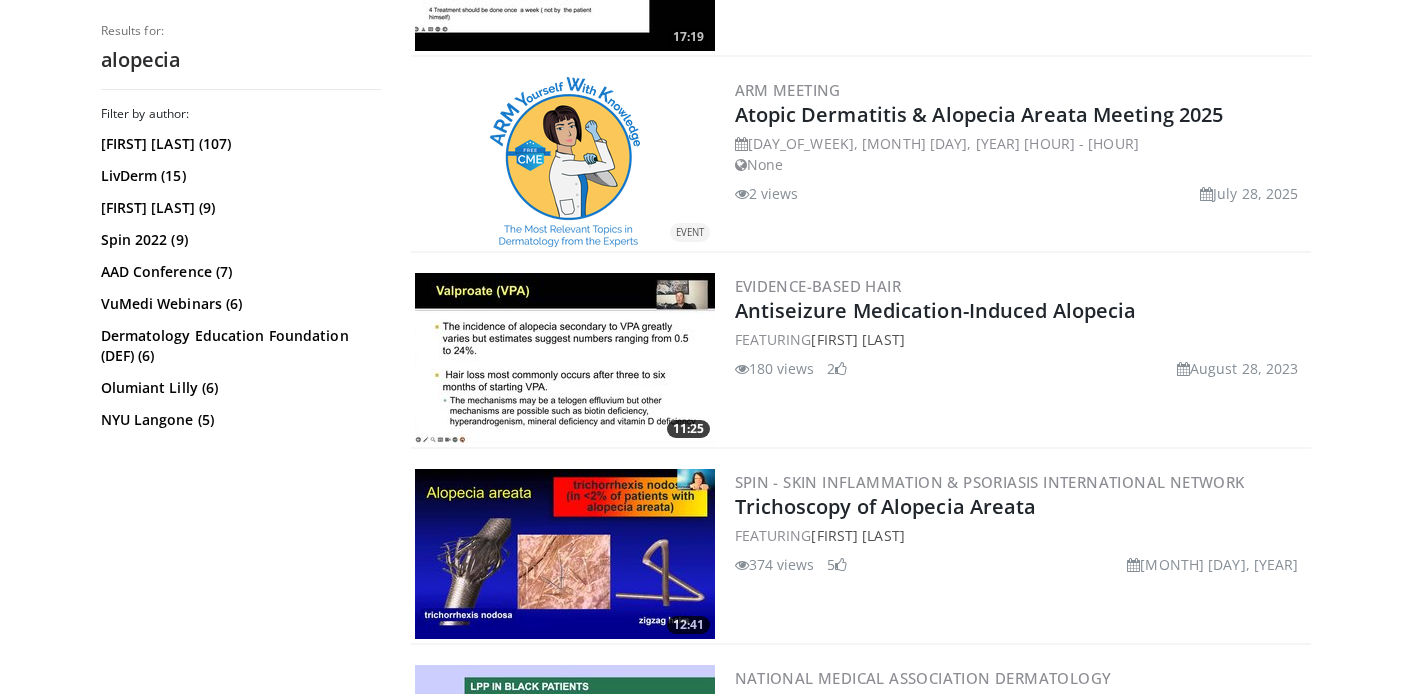 scroll, scrollTop: 937, scrollLeft: 0, axis: vertical 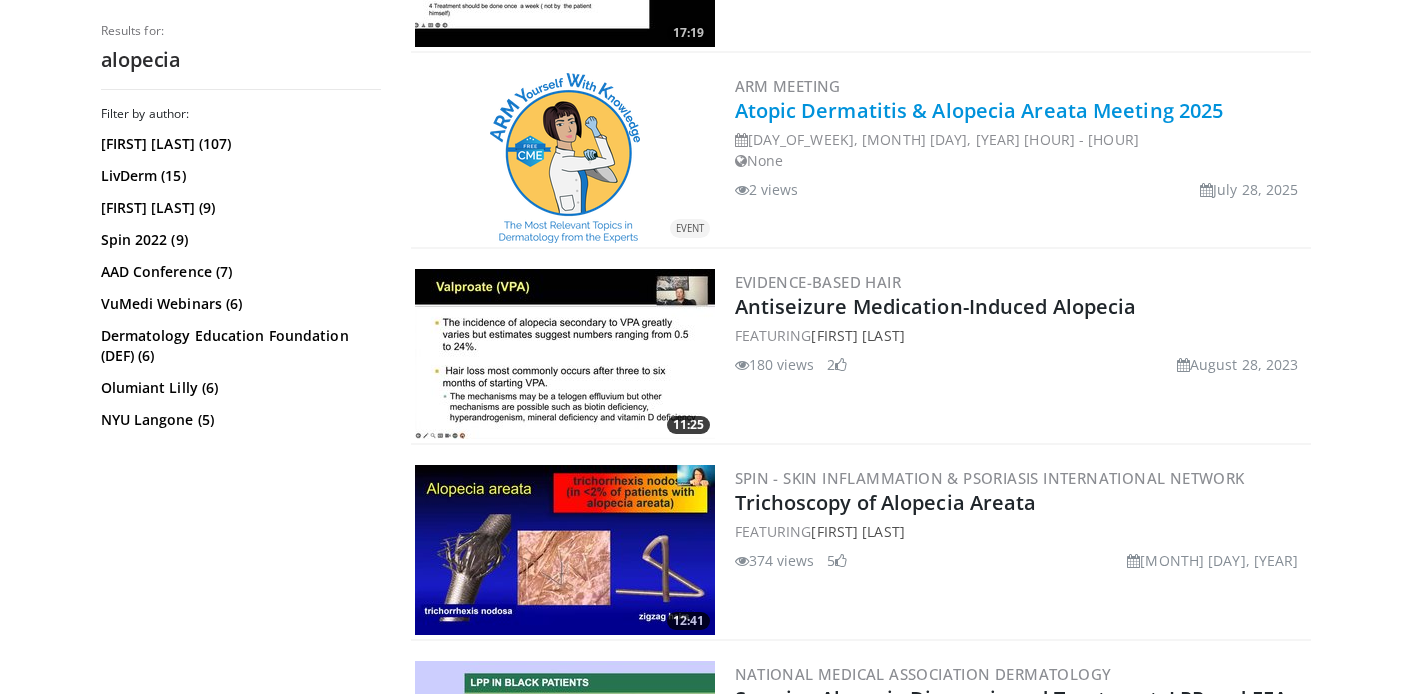 click on "Atopic Dermatitis & Alopecia Areata Meeting 2025" at bounding box center (979, 110) 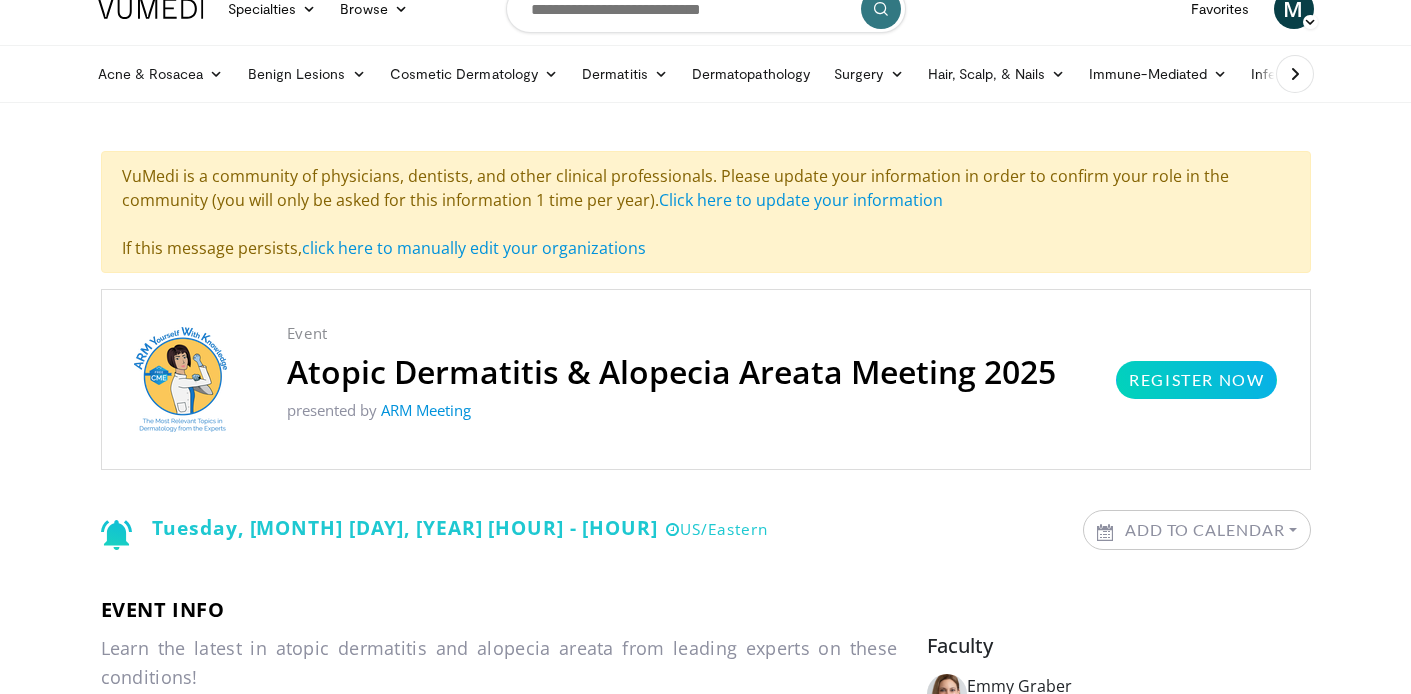 scroll, scrollTop: 0, scrollLeft: 0, axis: both 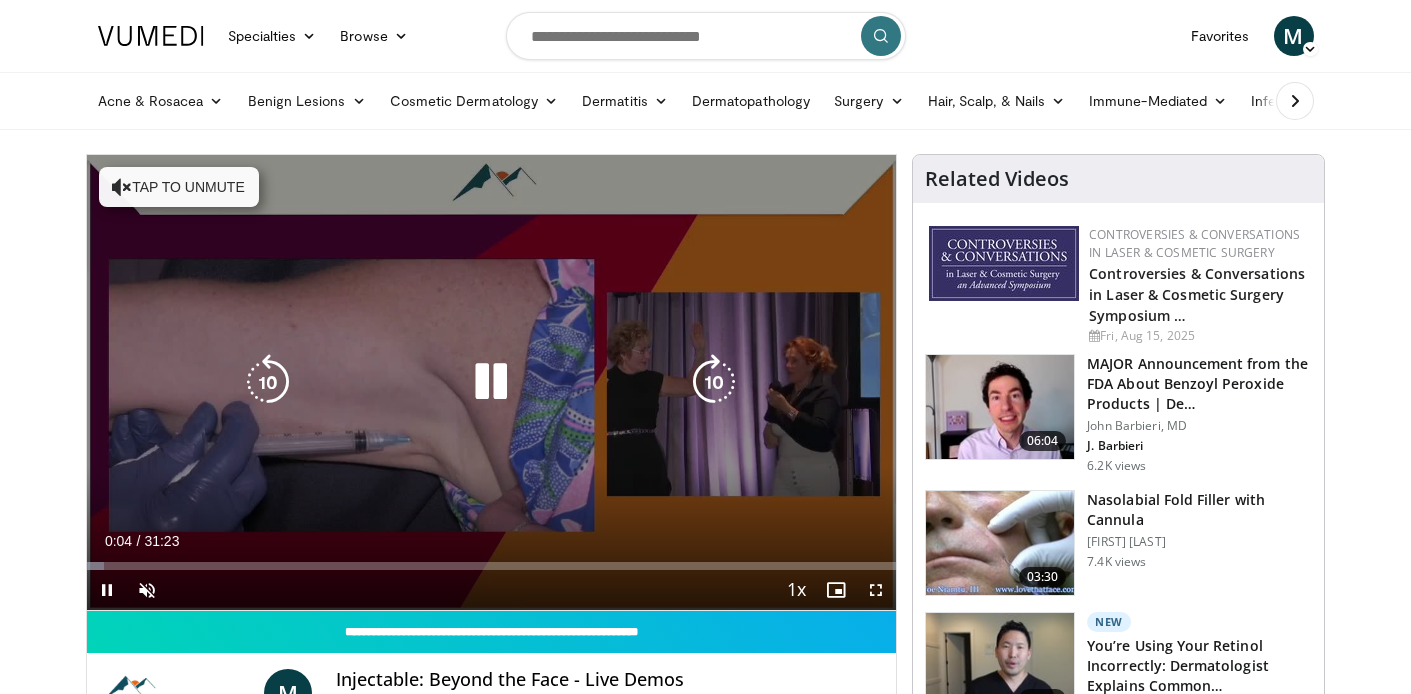 click on "Tap to unmute" at bounding box center (179, 187) 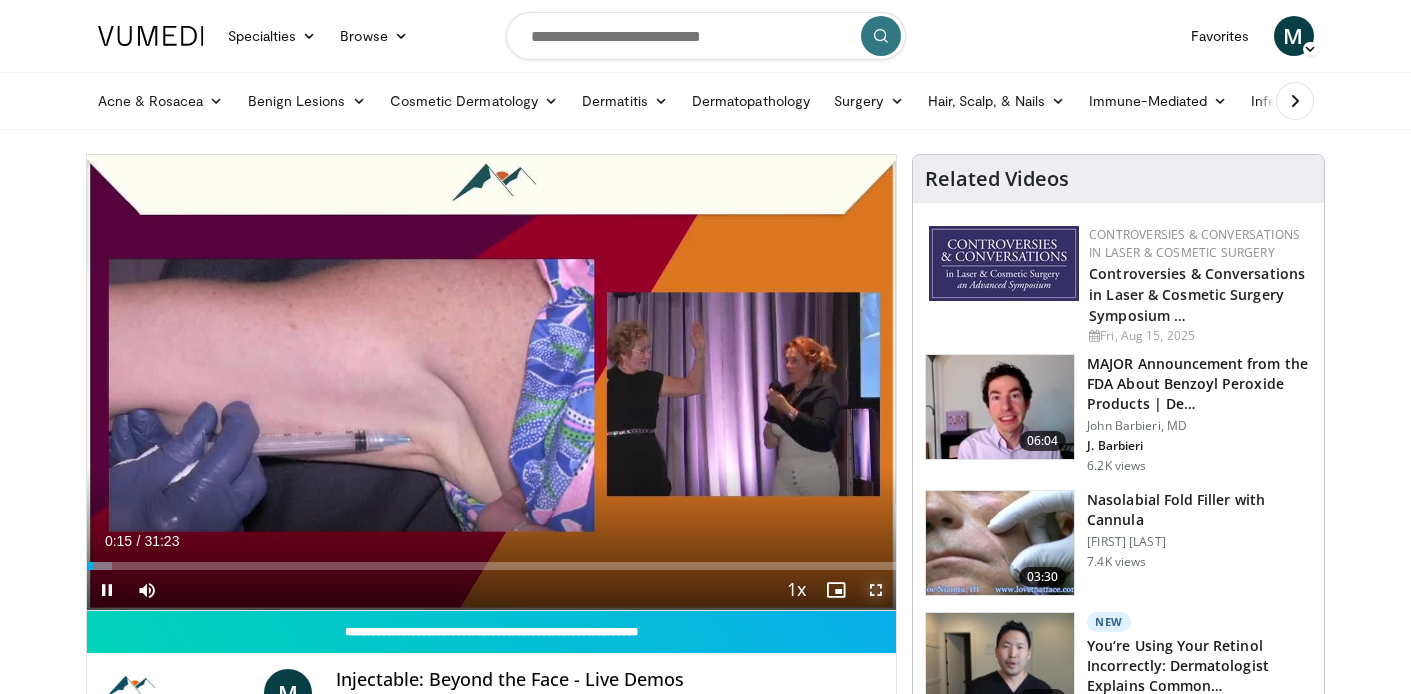 click at bounding box center (876, 590) 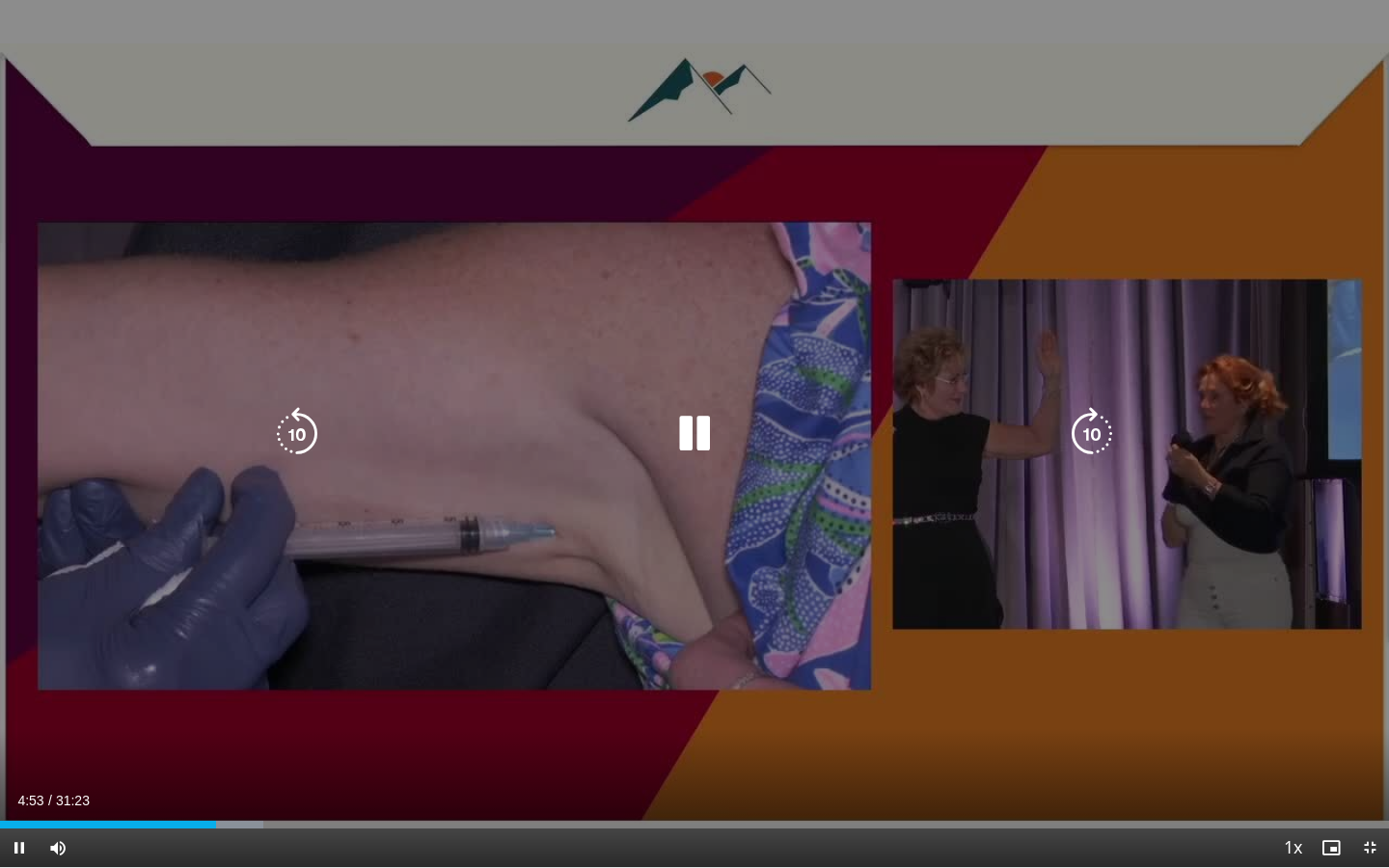 click at bounding box center (1092, 434) 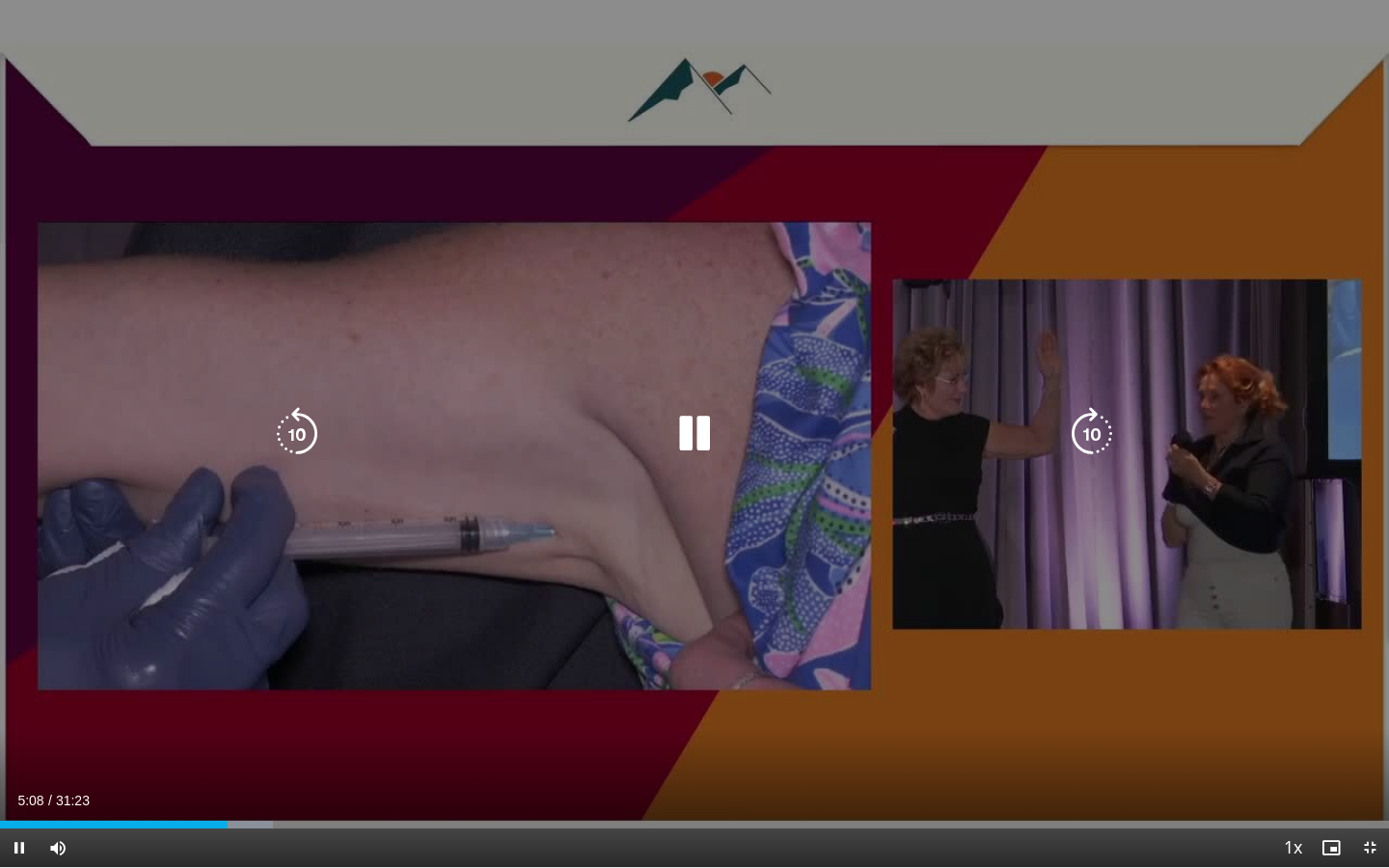 click at bounding box center [1092, 434] 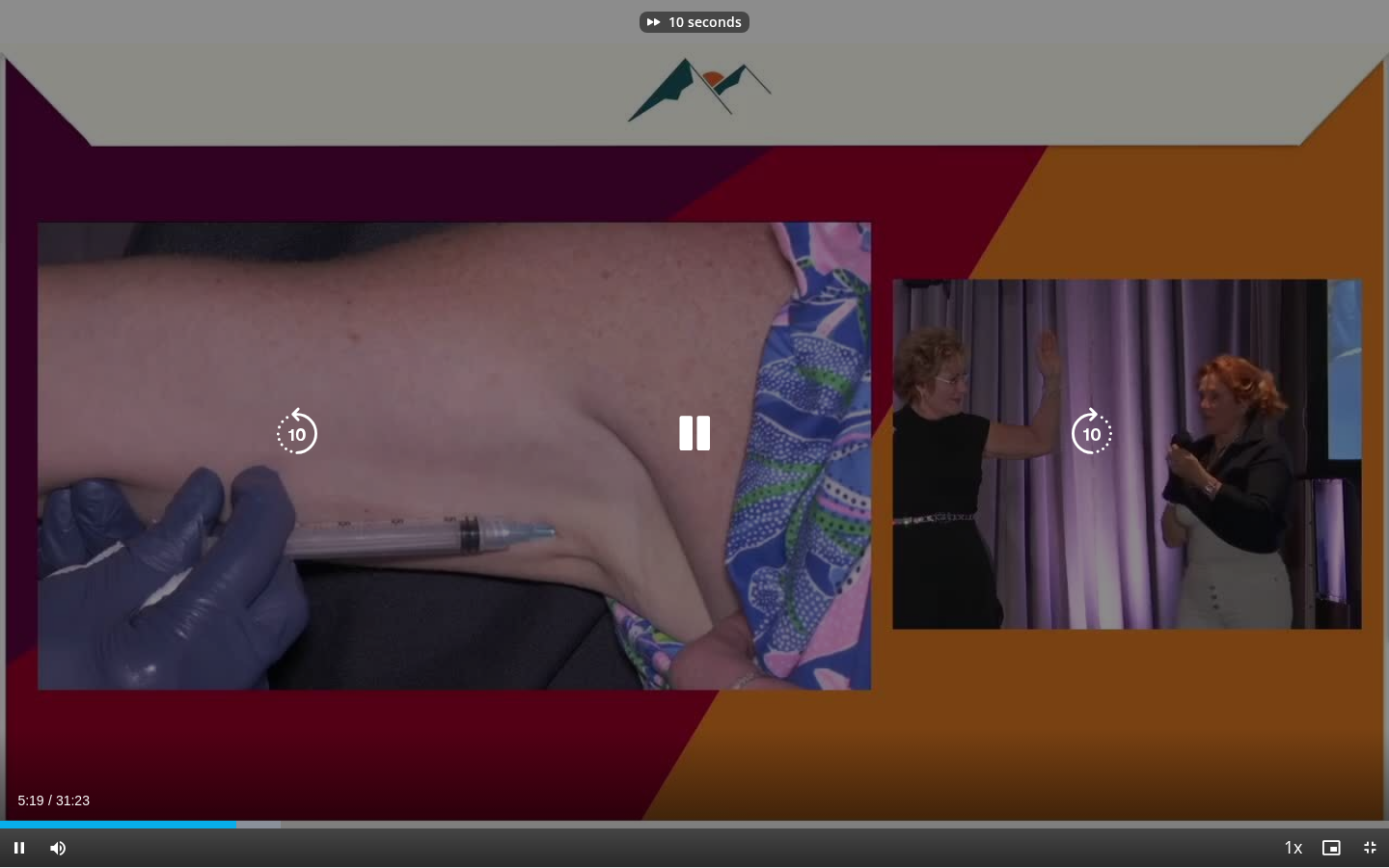 click at bounding box center [1092, 434] 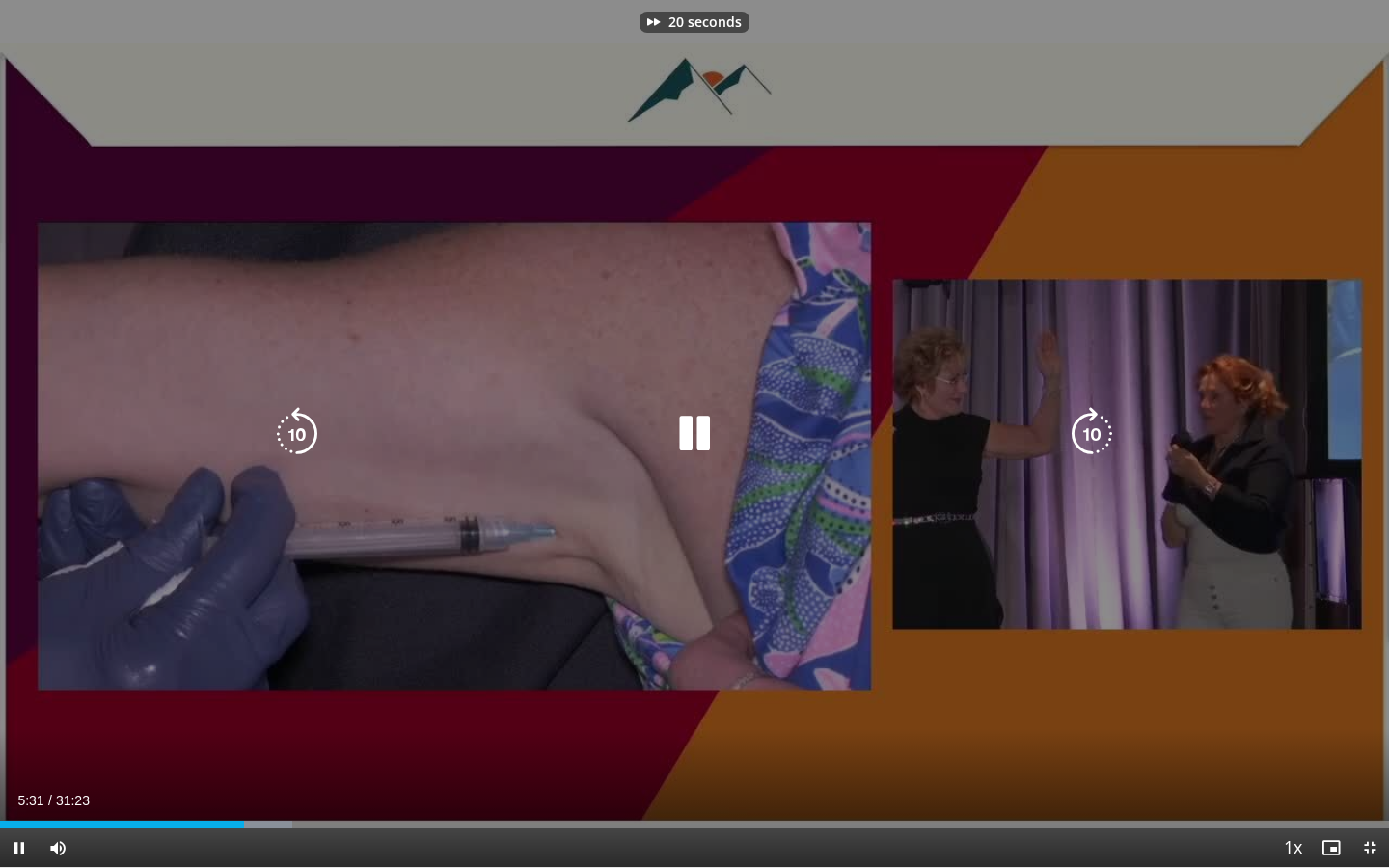 click at bounding box center (1092, 434) 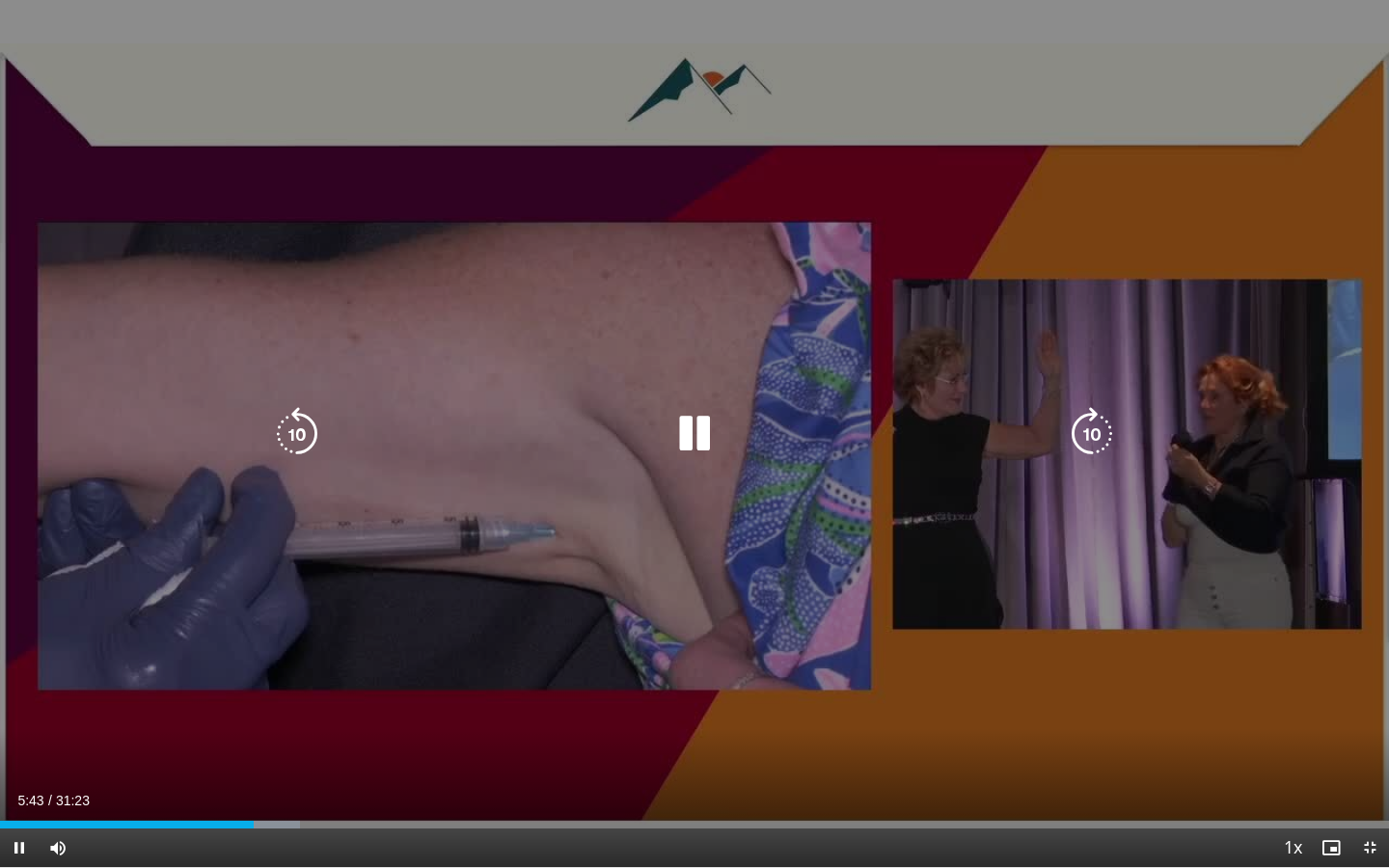 click at bounding box center (1092, 434) 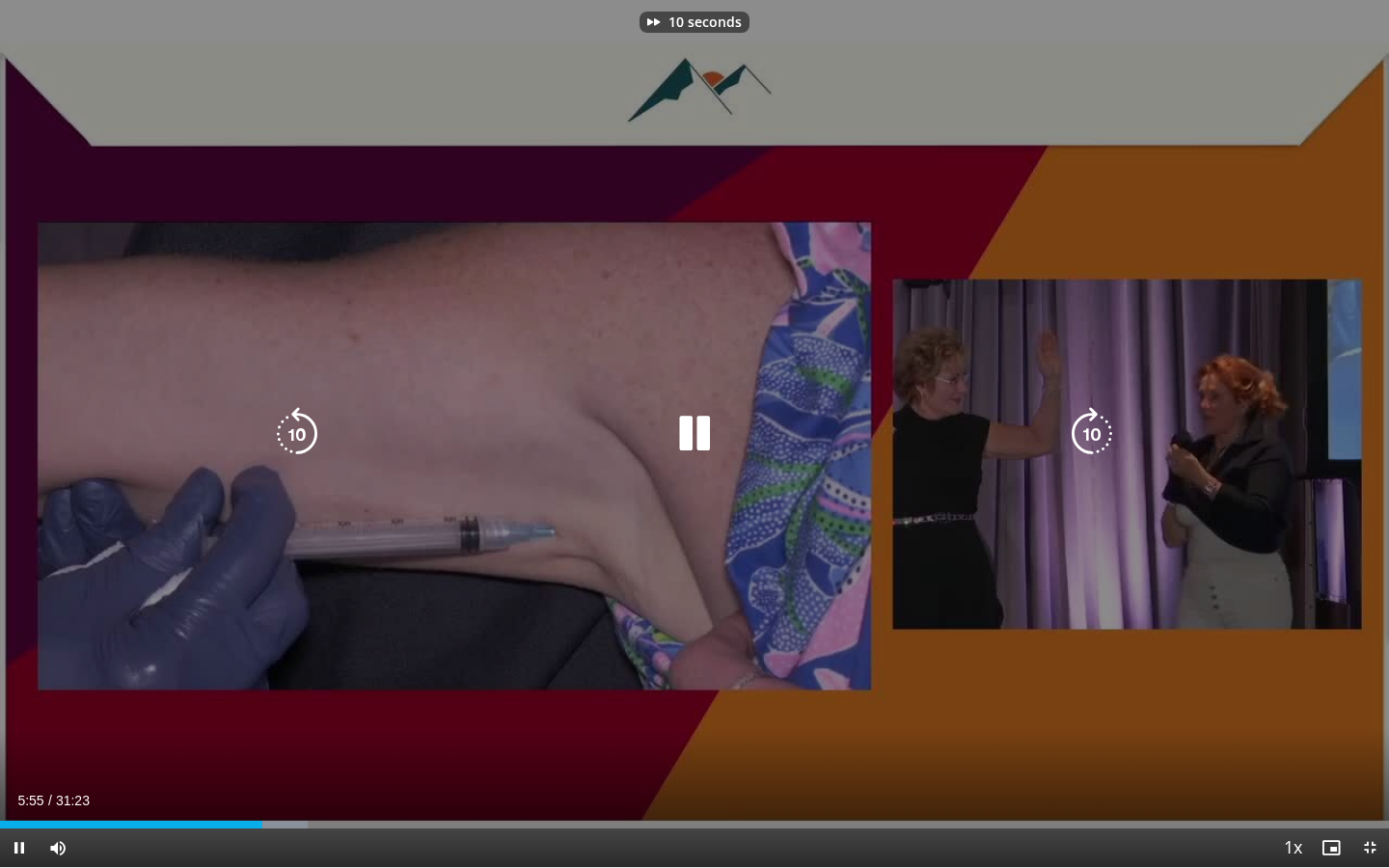 click at bounding box center (1092, 434) 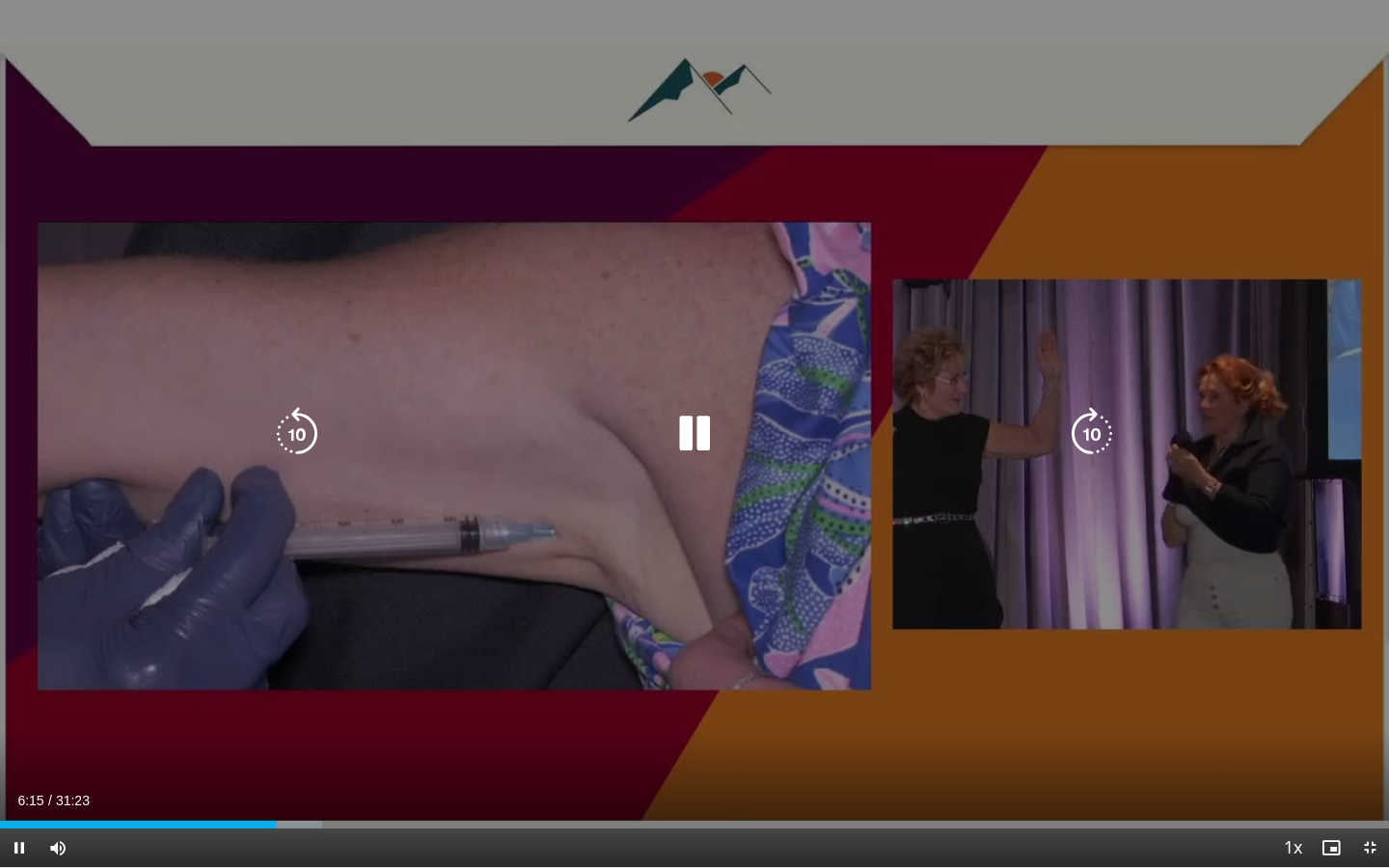 click at bounding box center [1092, 434] 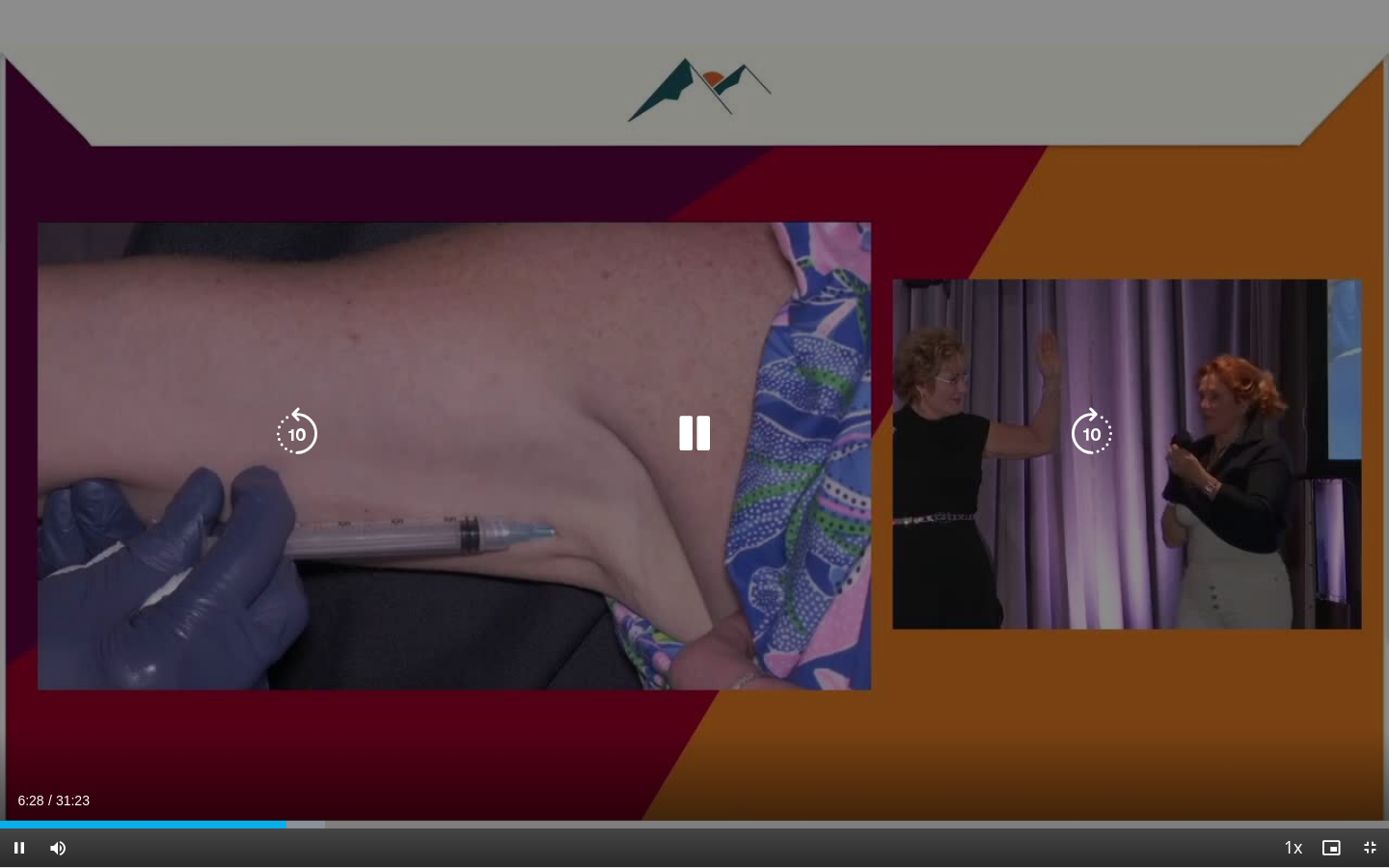 click at bounding box center [1092, 434] 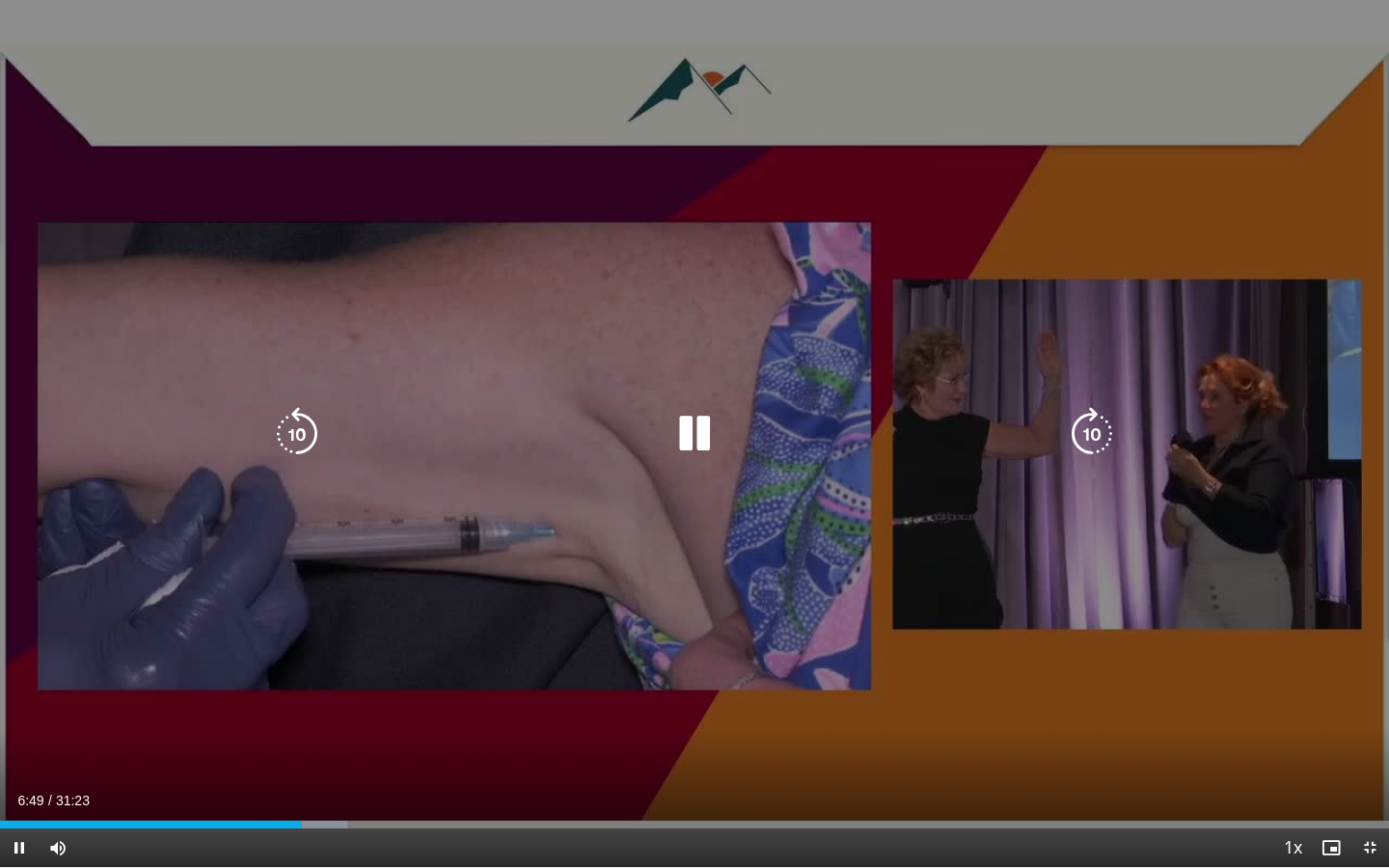click at bounding box center (1092, 434) 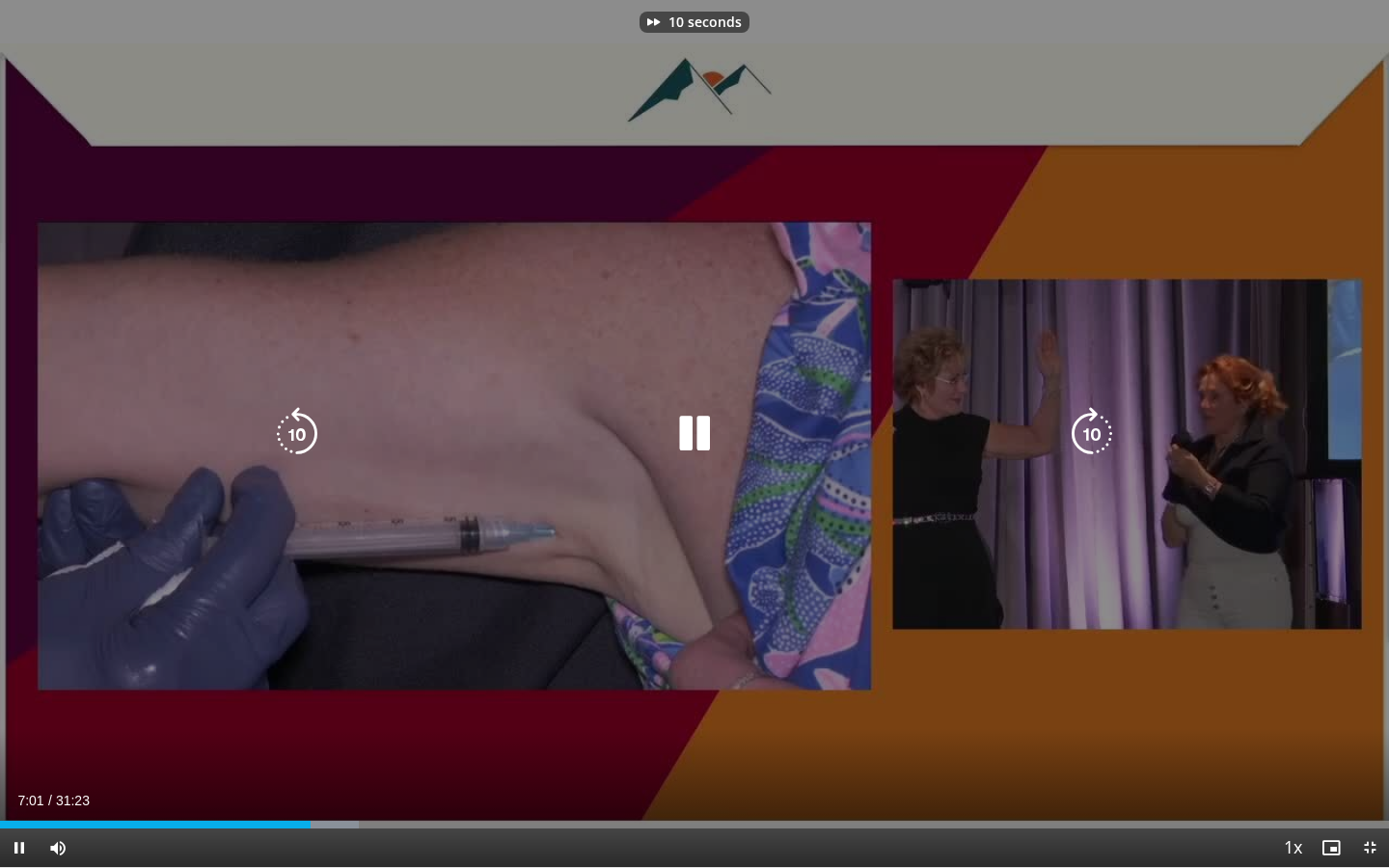 click at bounding box center (1092, 434) 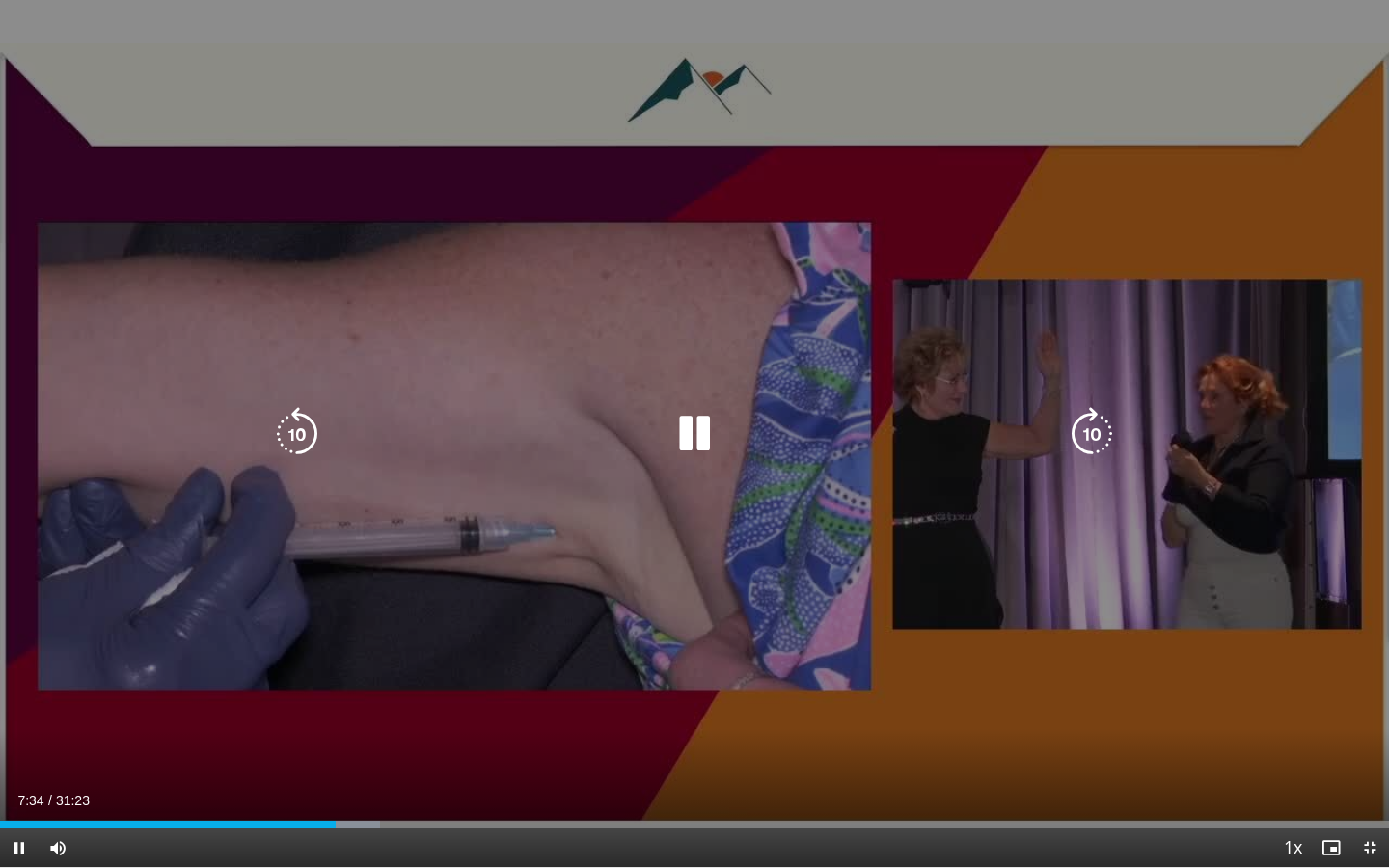 click at bounding box center (1092, 434) 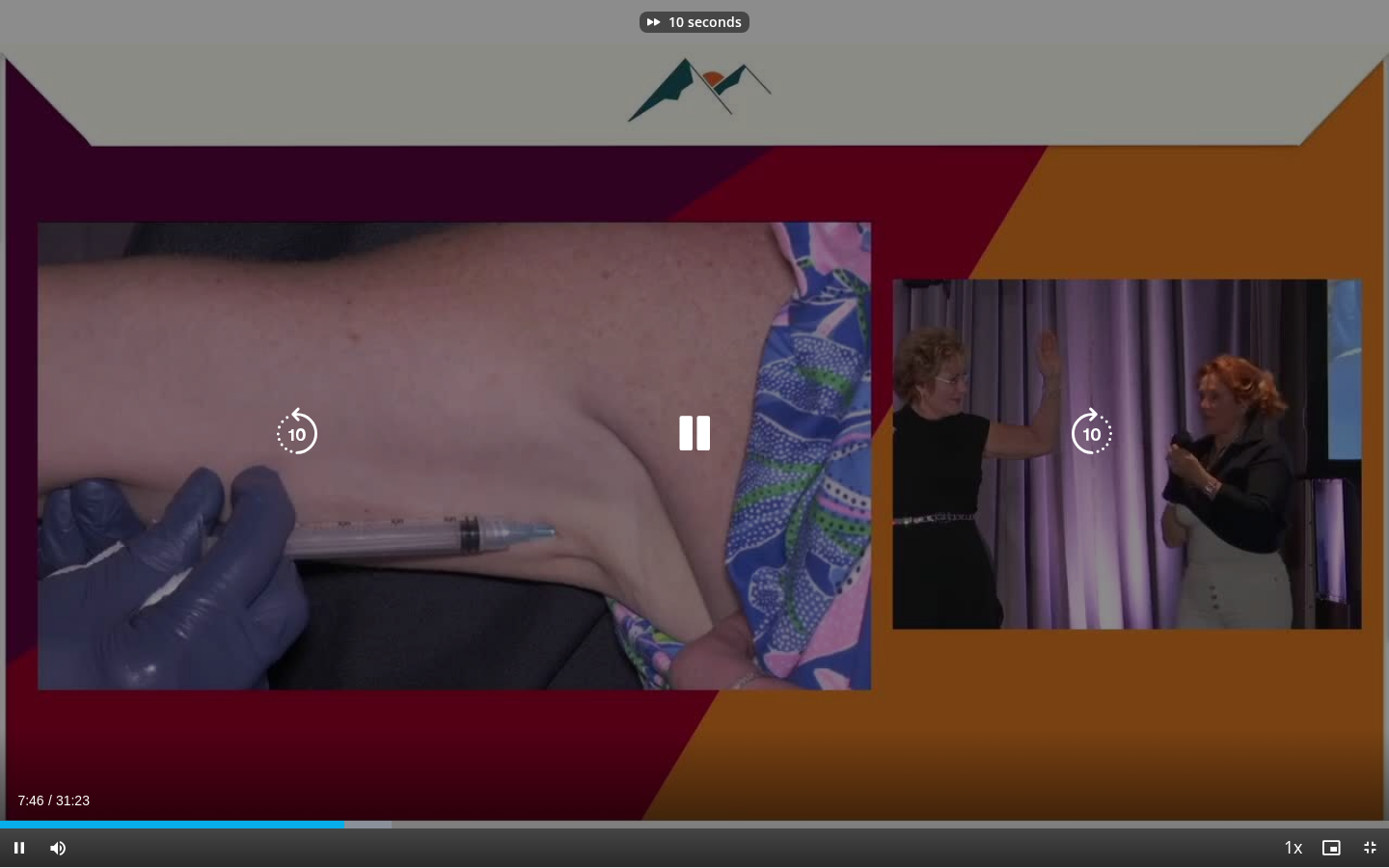 click at bounding box center [1092, 434] 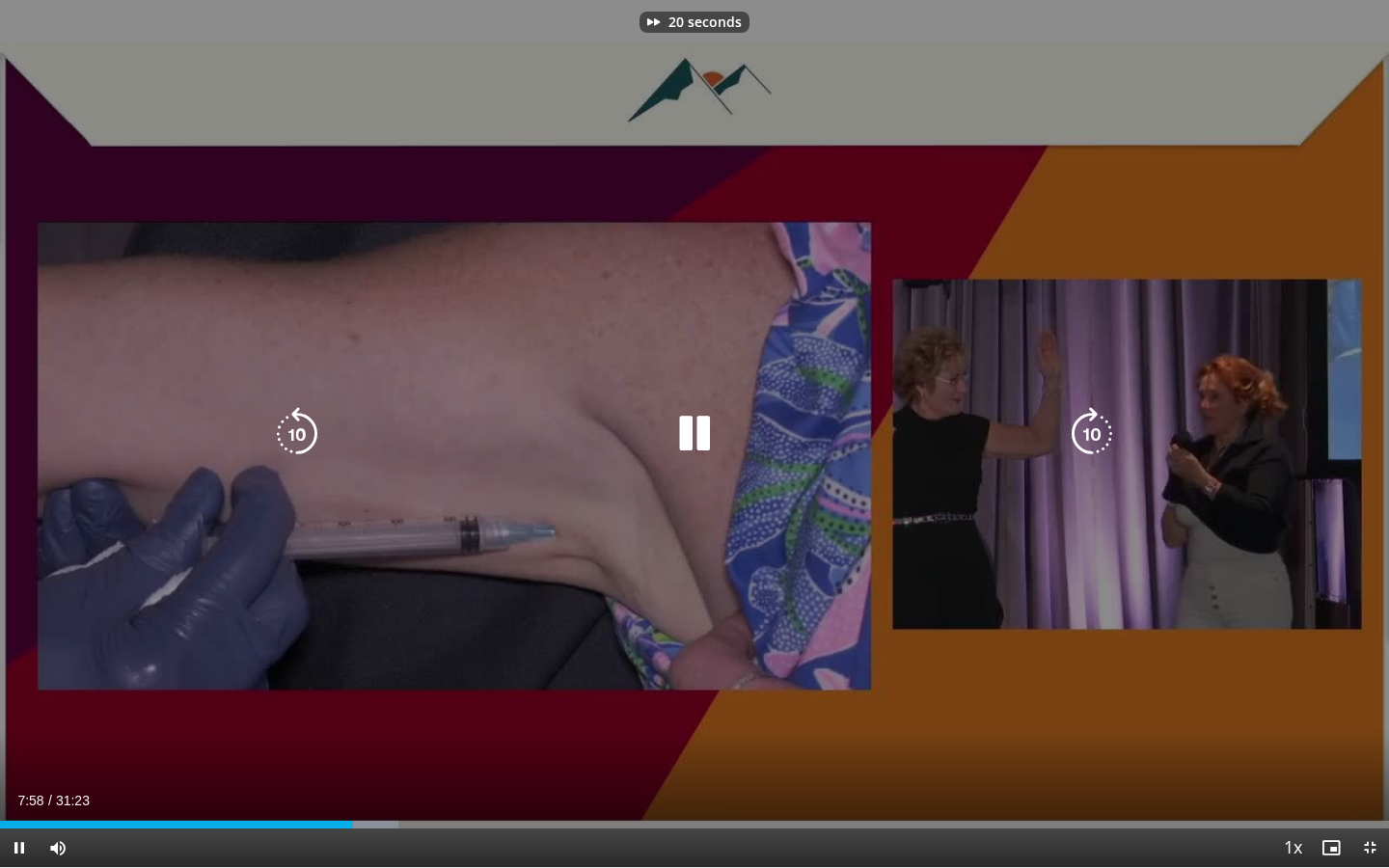 click at bounding box center (1092, 434) 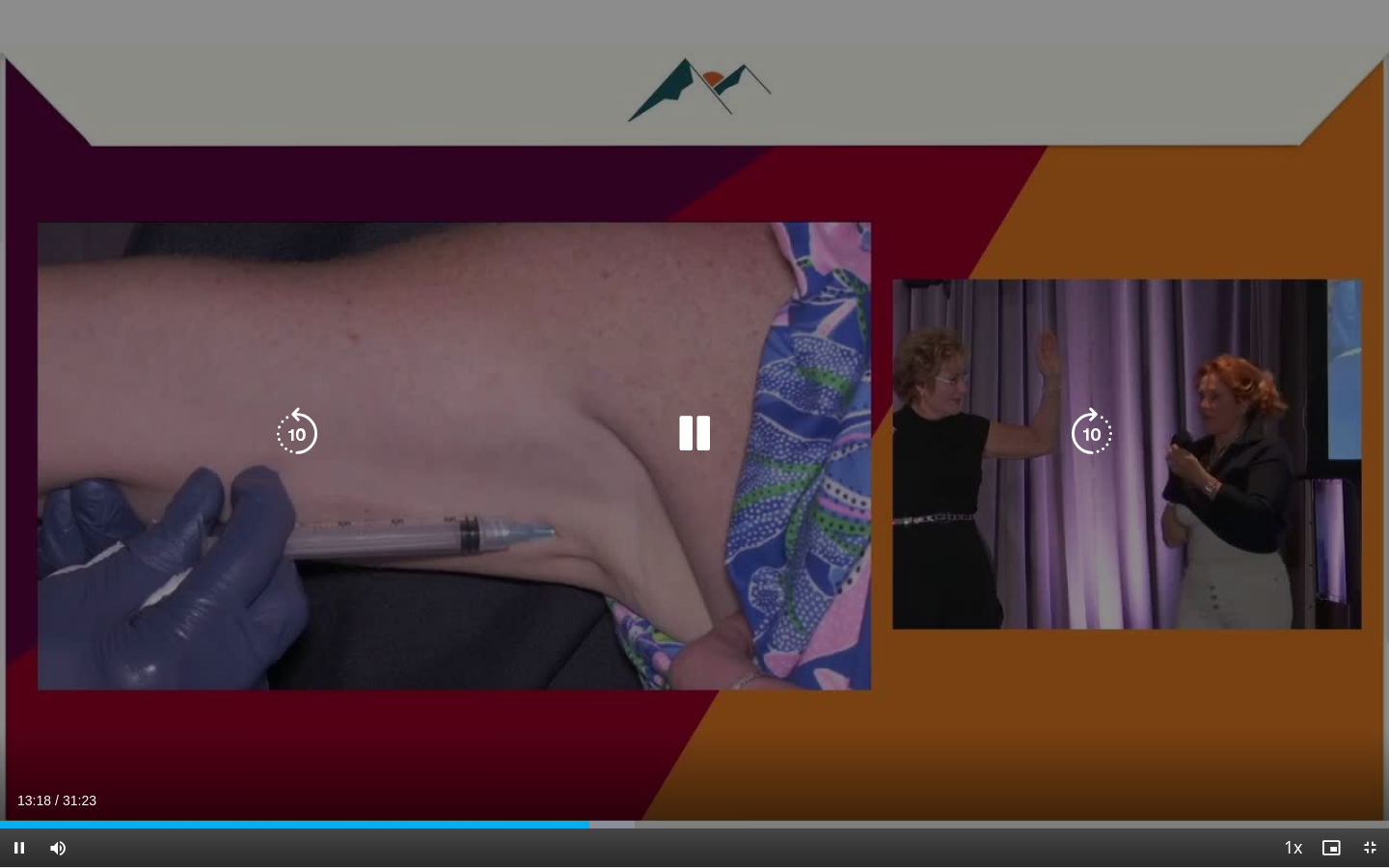 click at bounding box center (1092, 434) 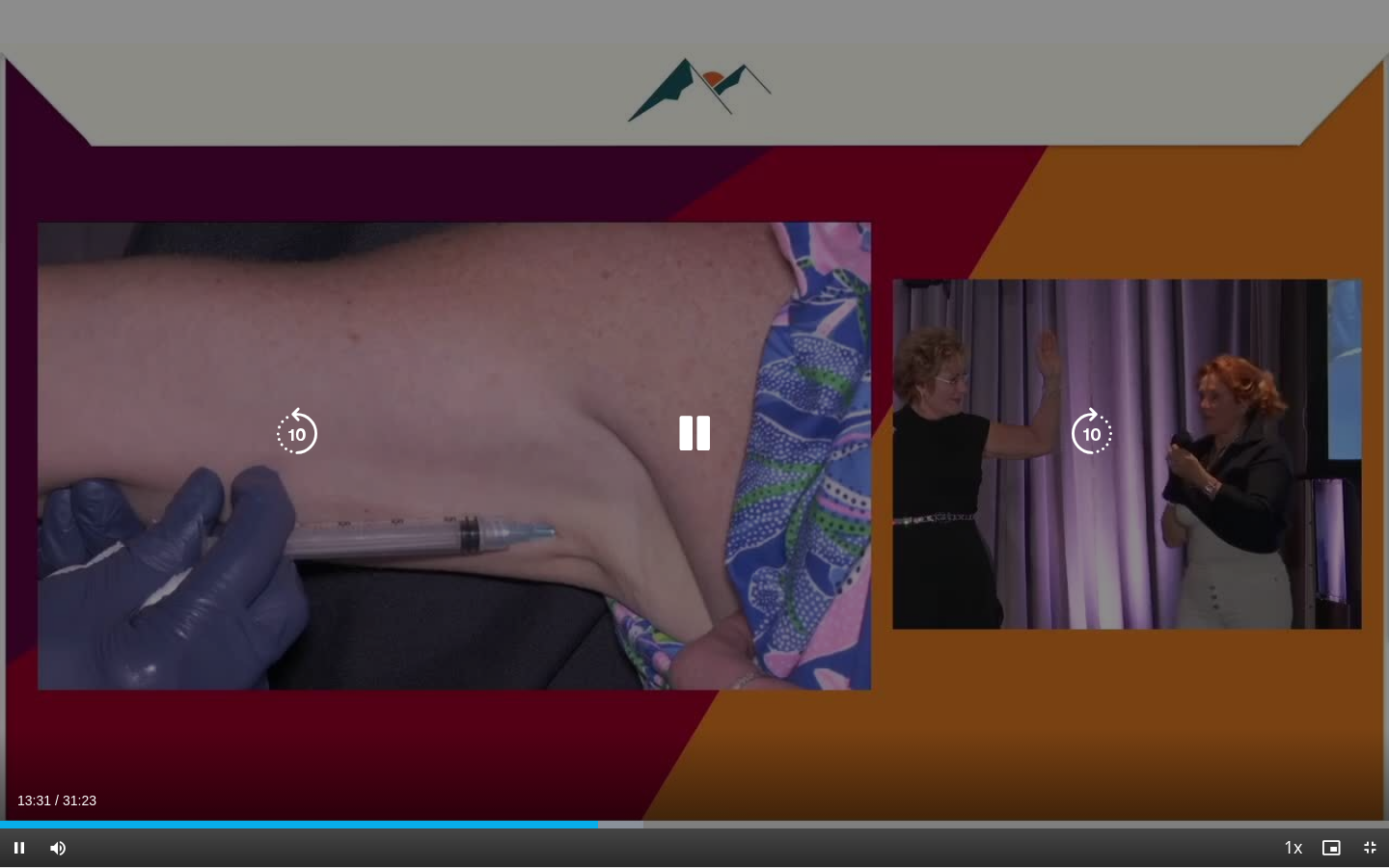 click at bounding box center (1092, 434) 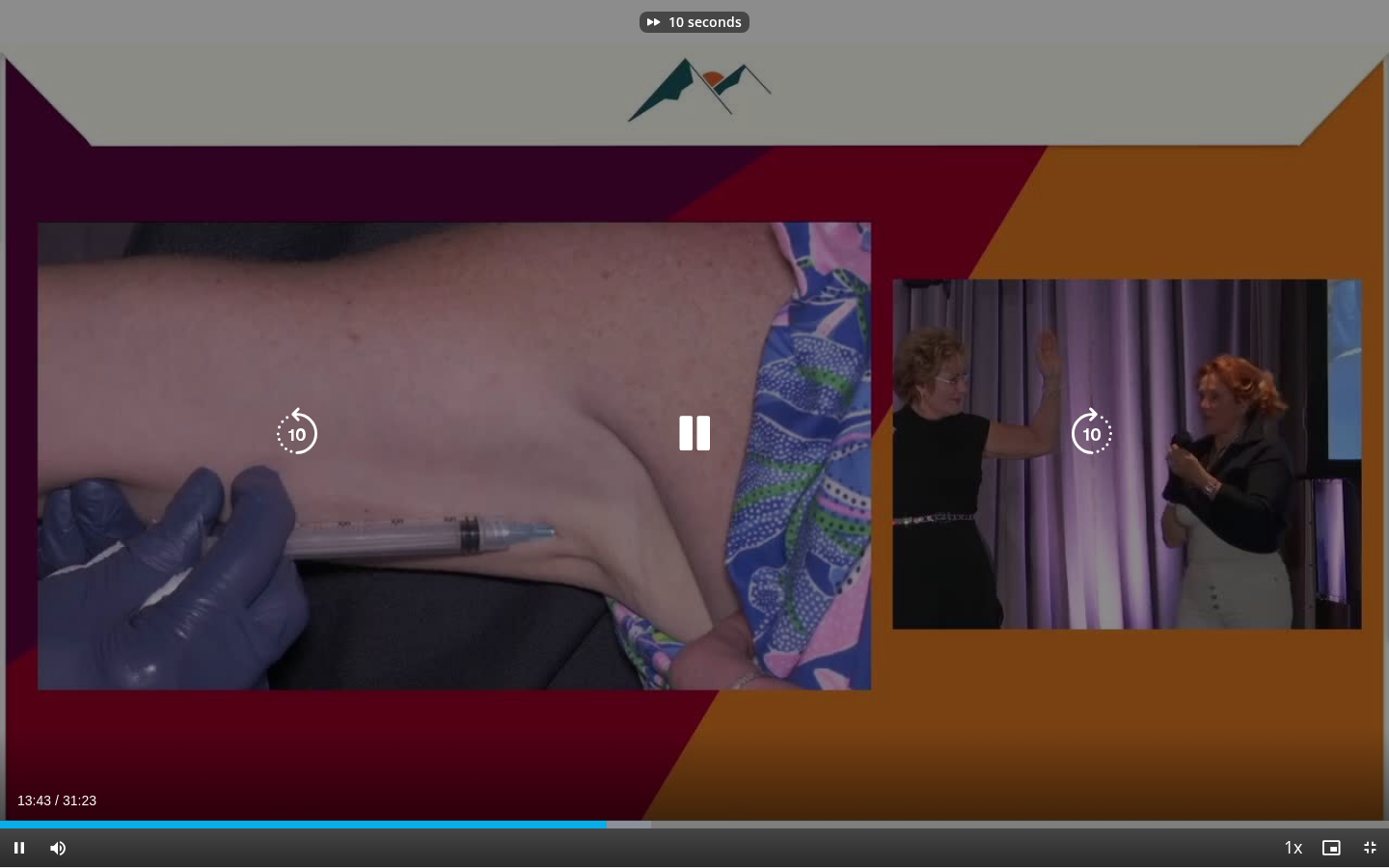 click at bounding box center (1092, 434) 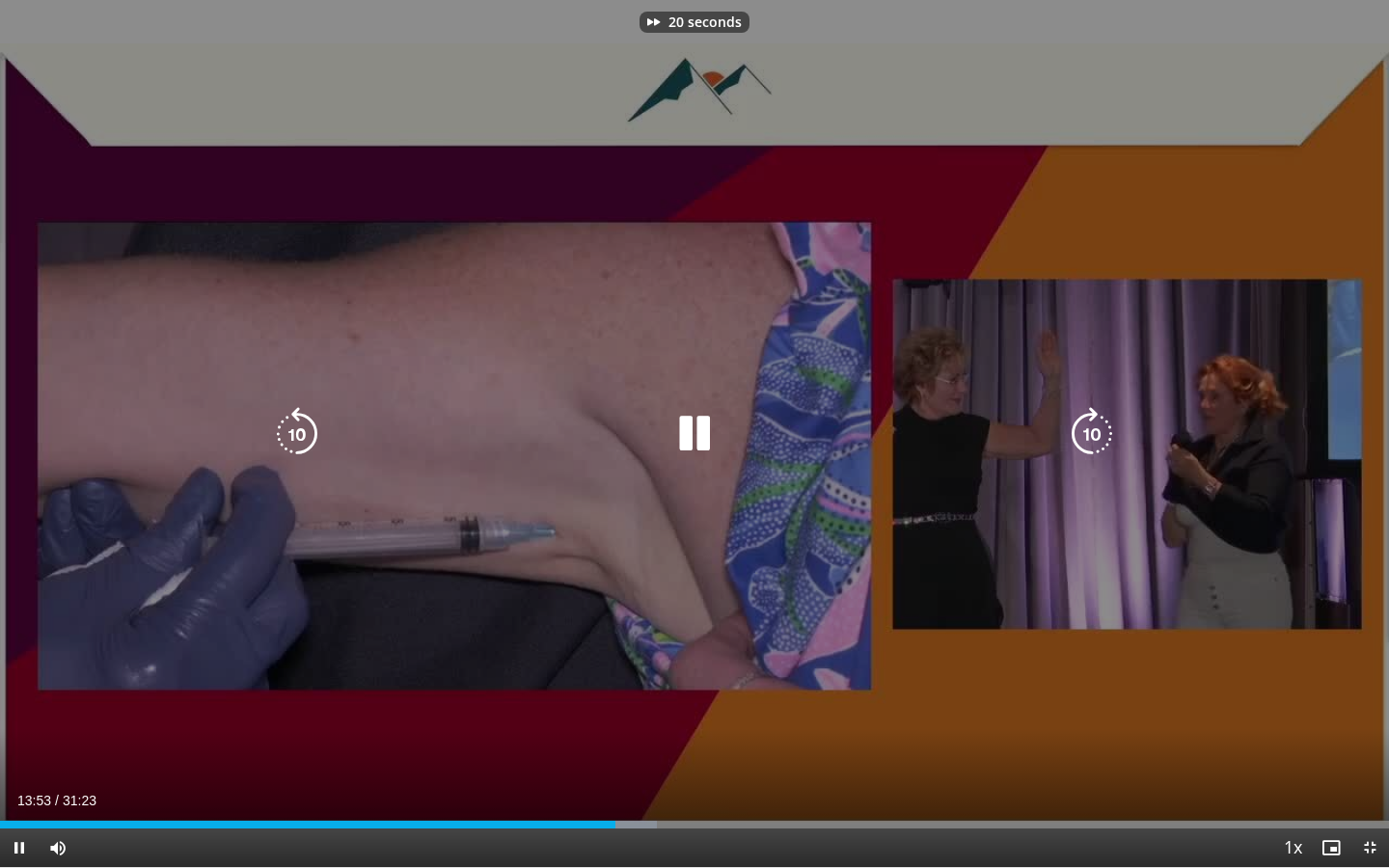 click at bounding box center (1092, 434) 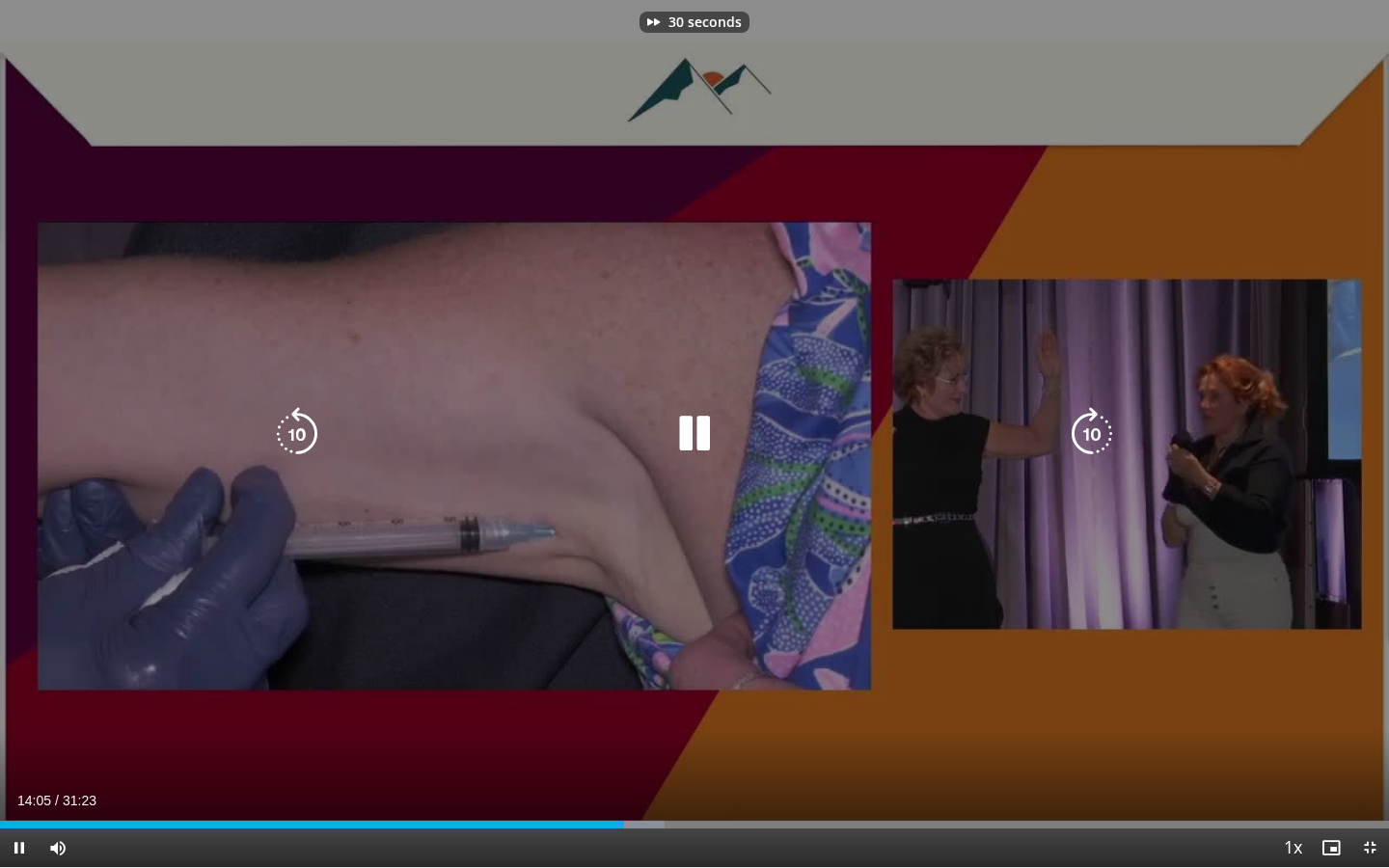 click at bounding box center (1092, 434) 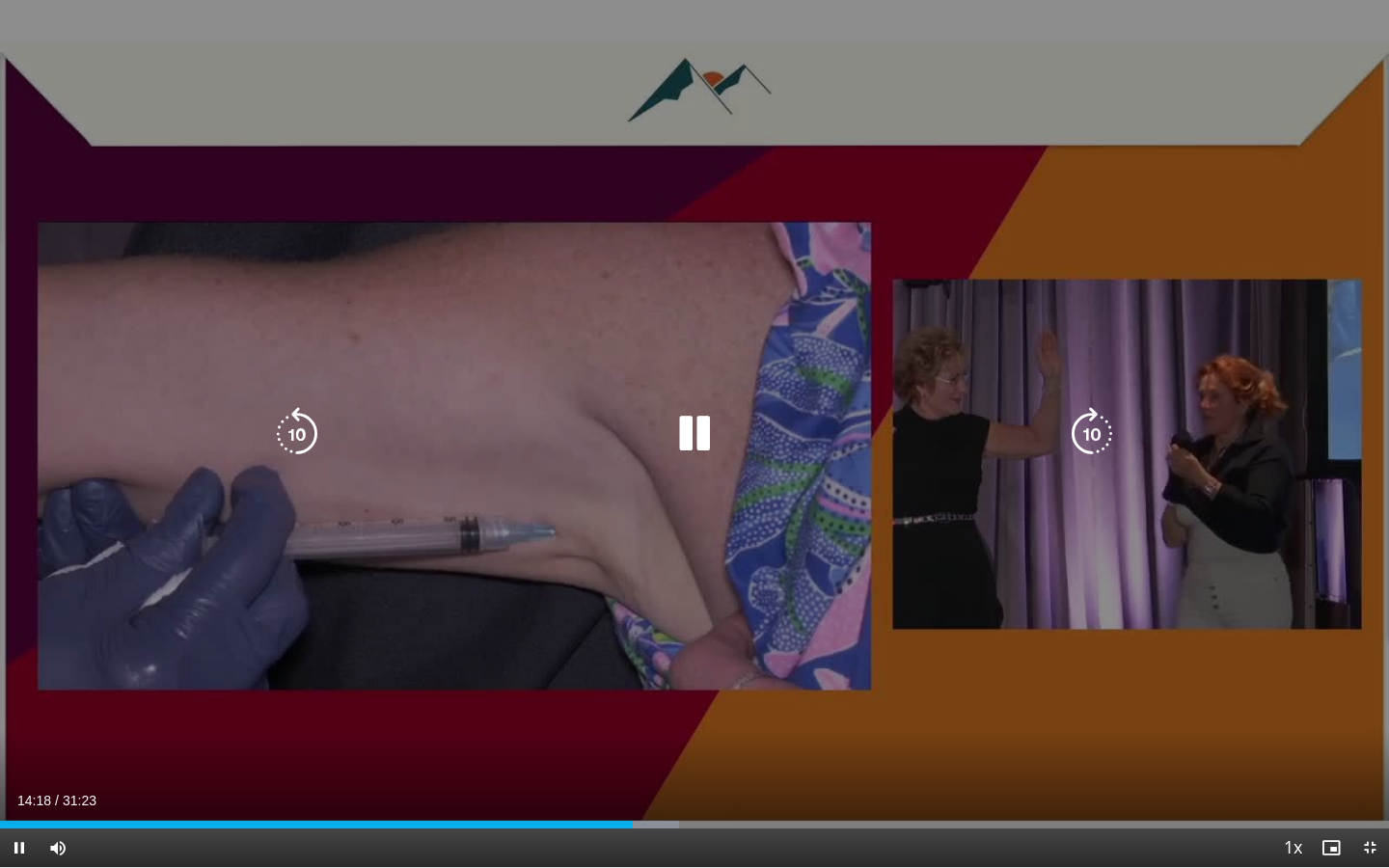 click at bounding box center (1092, 434) 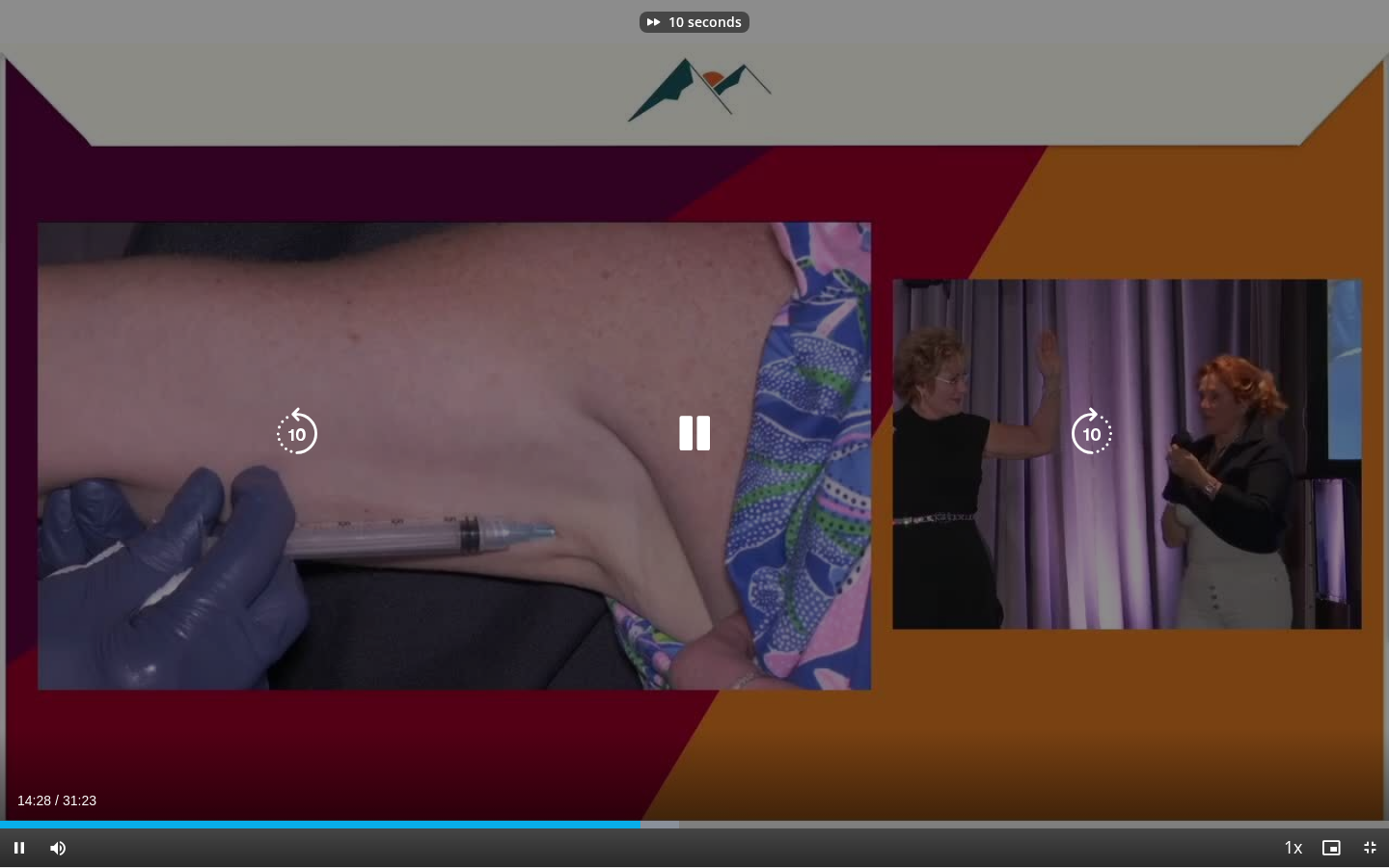 click at bounding box center (1092, 434) 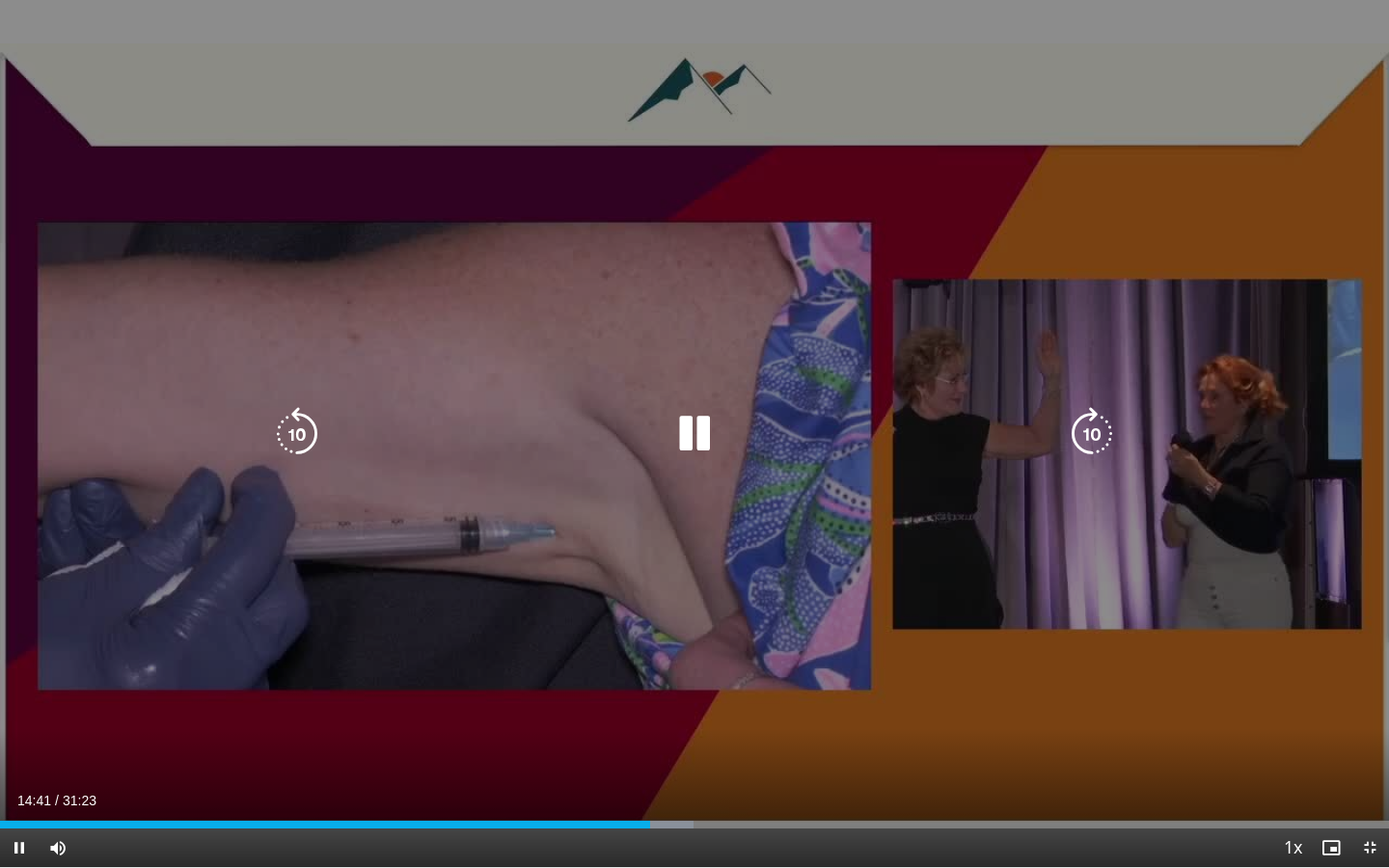 click at bounding box center (1092, 434) 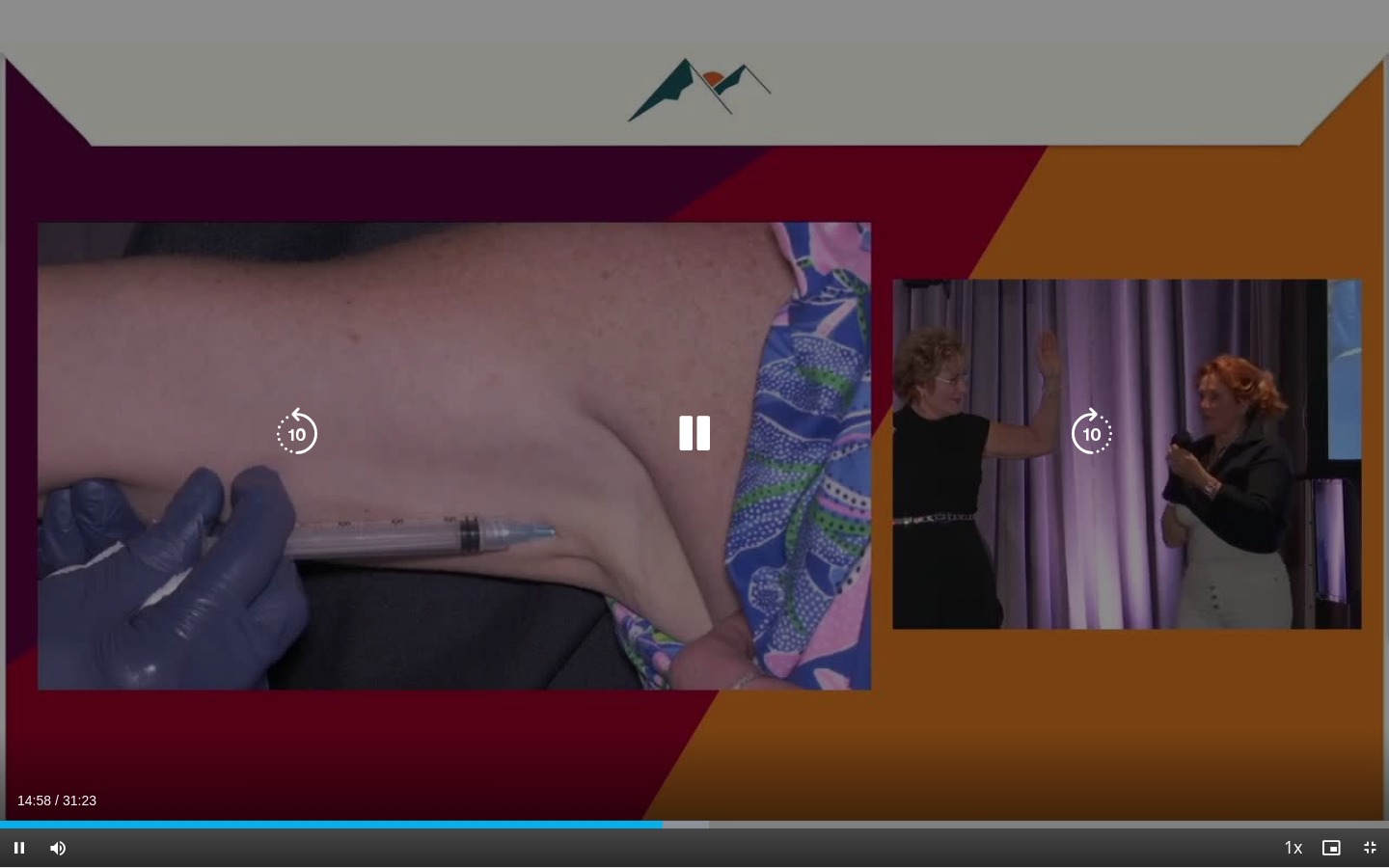 click at bounding box center (1092, 434) 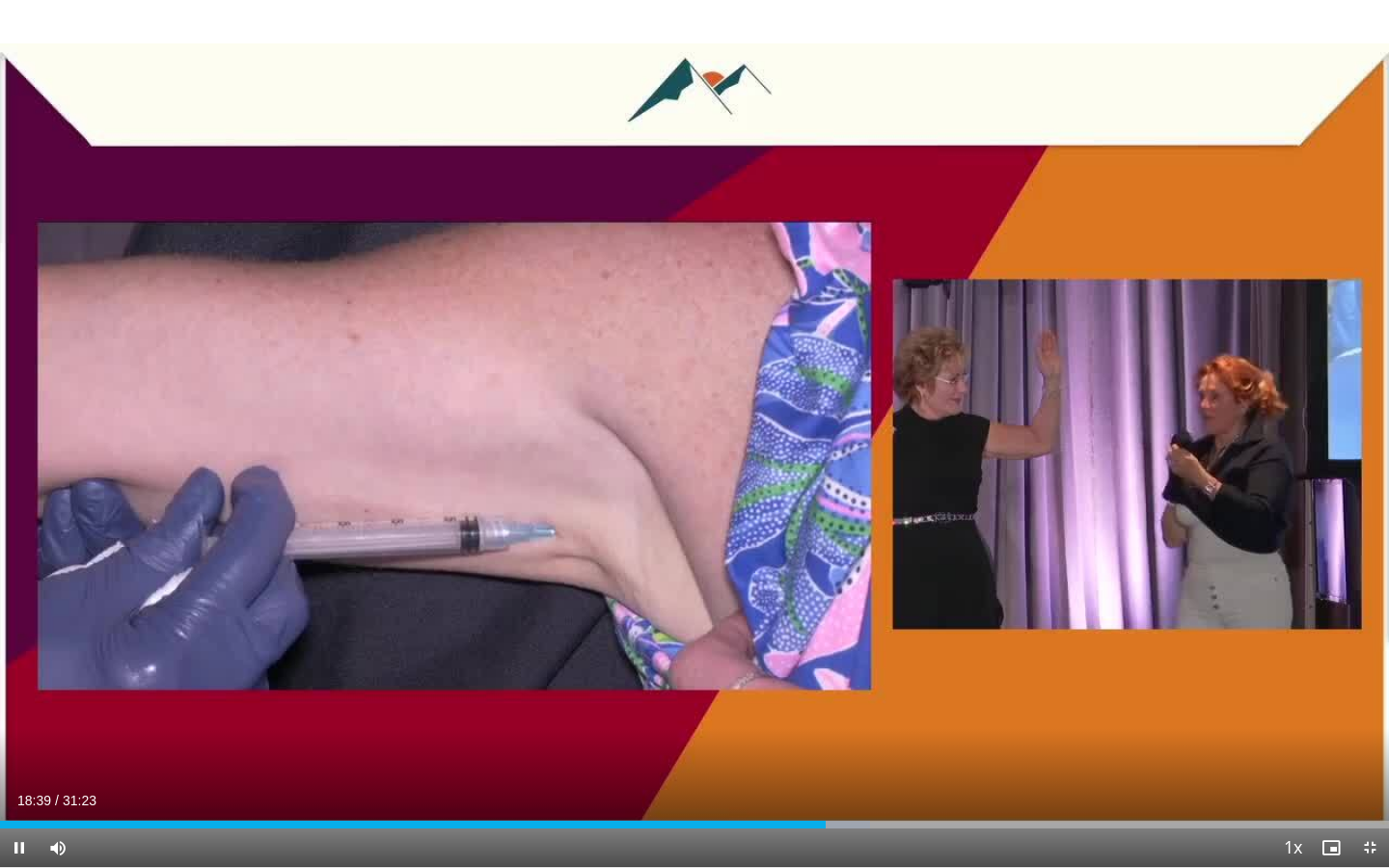 click on "10 seconds
Tap to unmute" at bounding box center [694, 433] 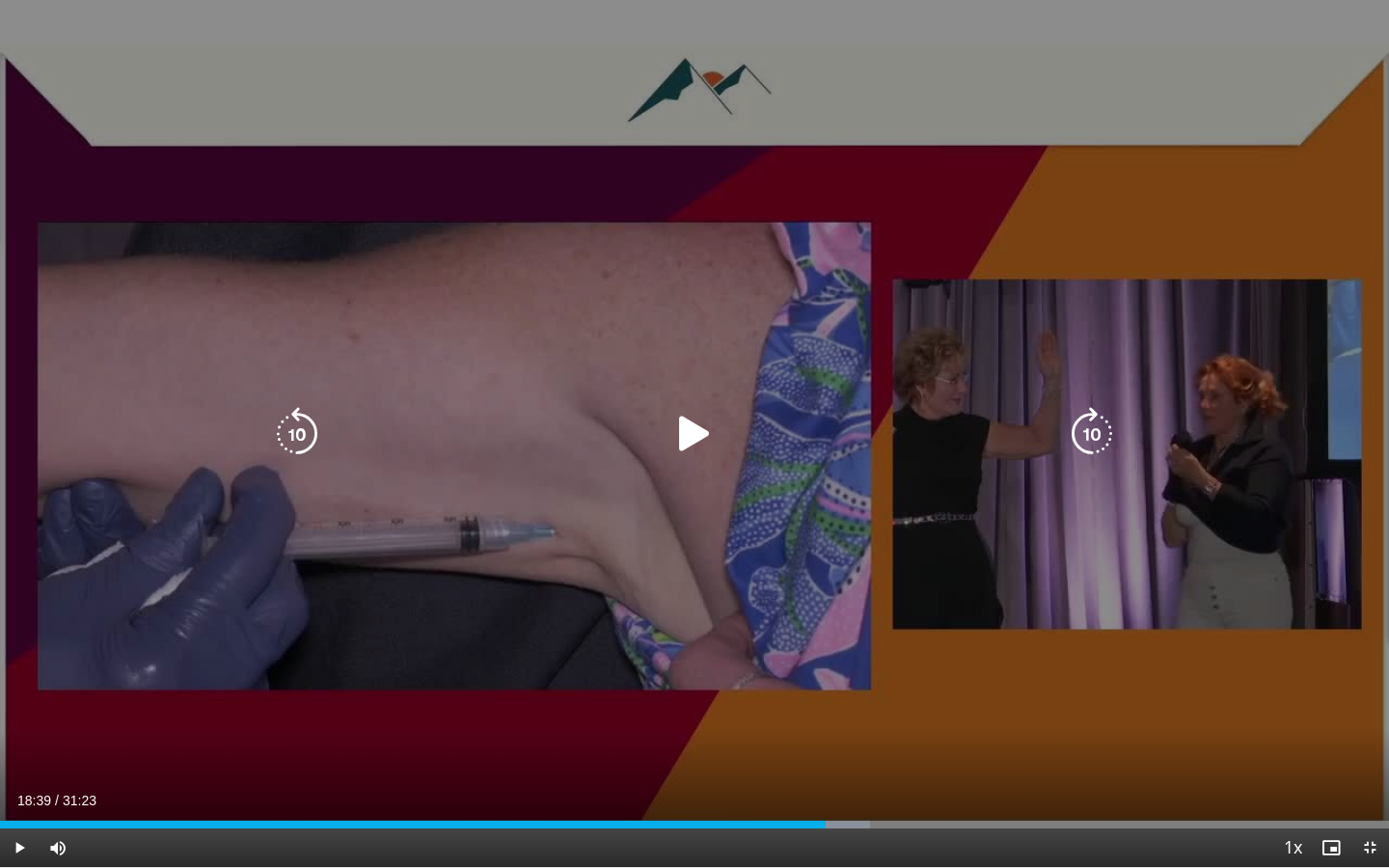click at bounding box center (694, 434) 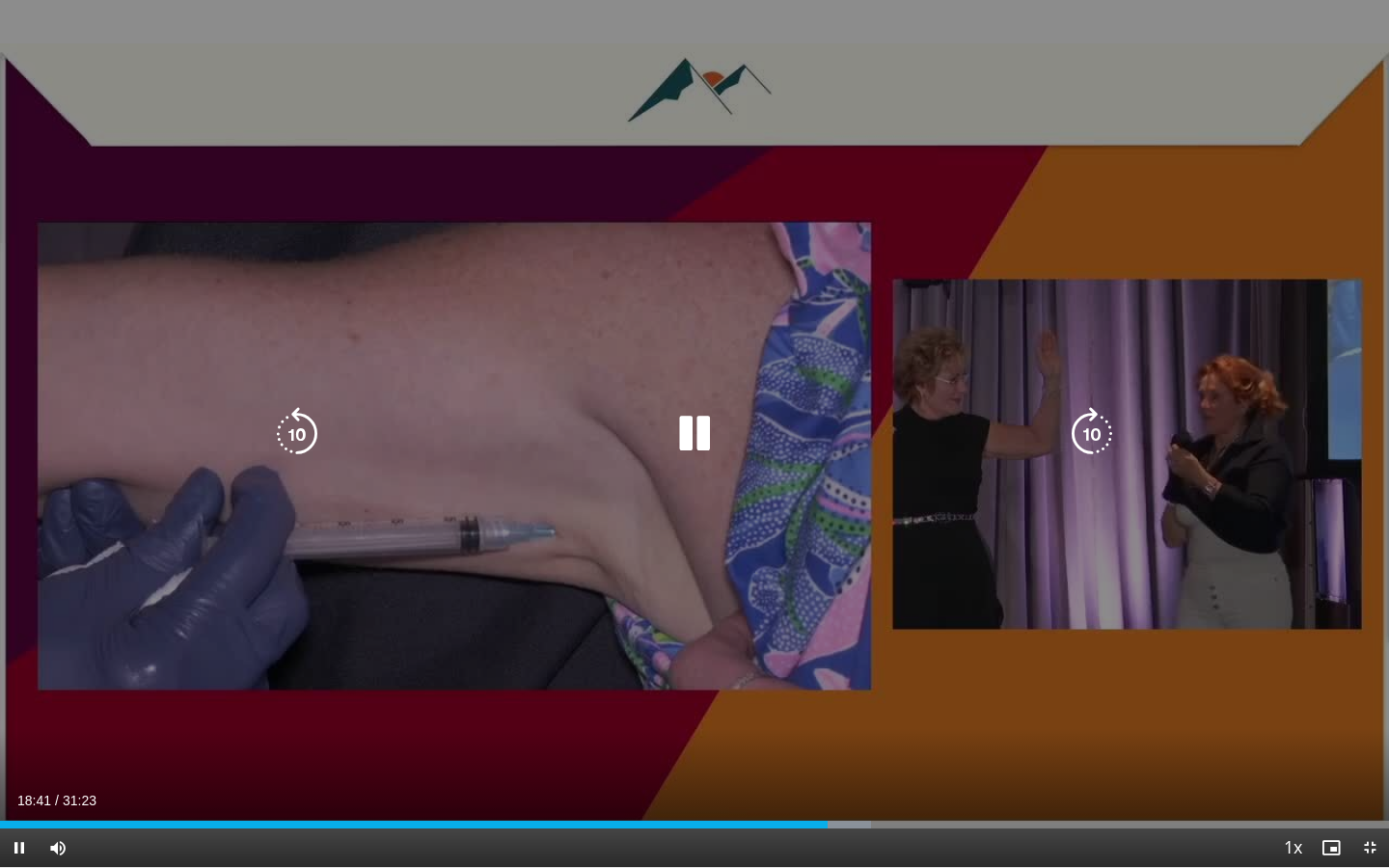 click at bounding box center [1092, 434] 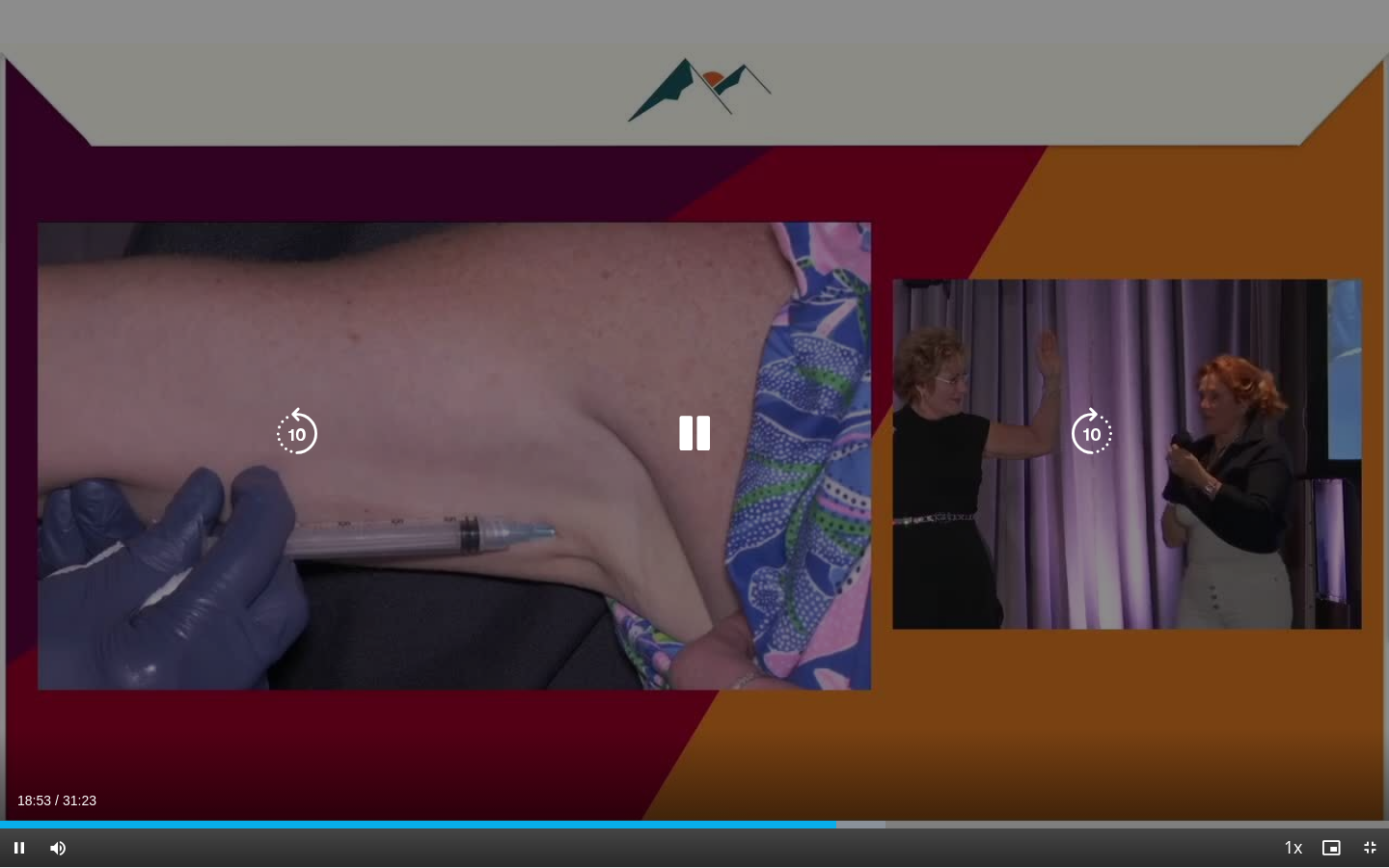 click at bounding box center [1092, 434] 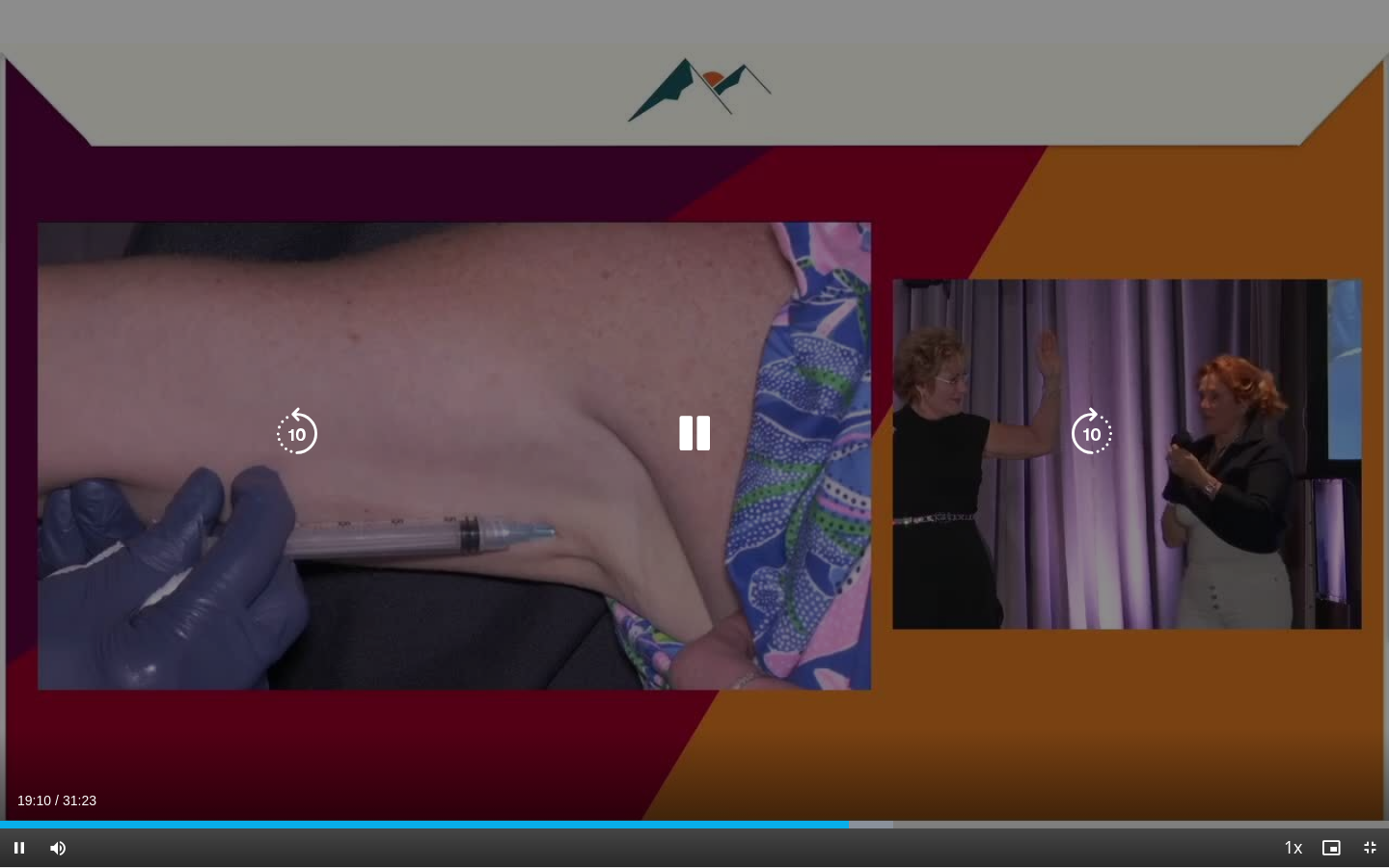 click at bounding box center (1092, 434) 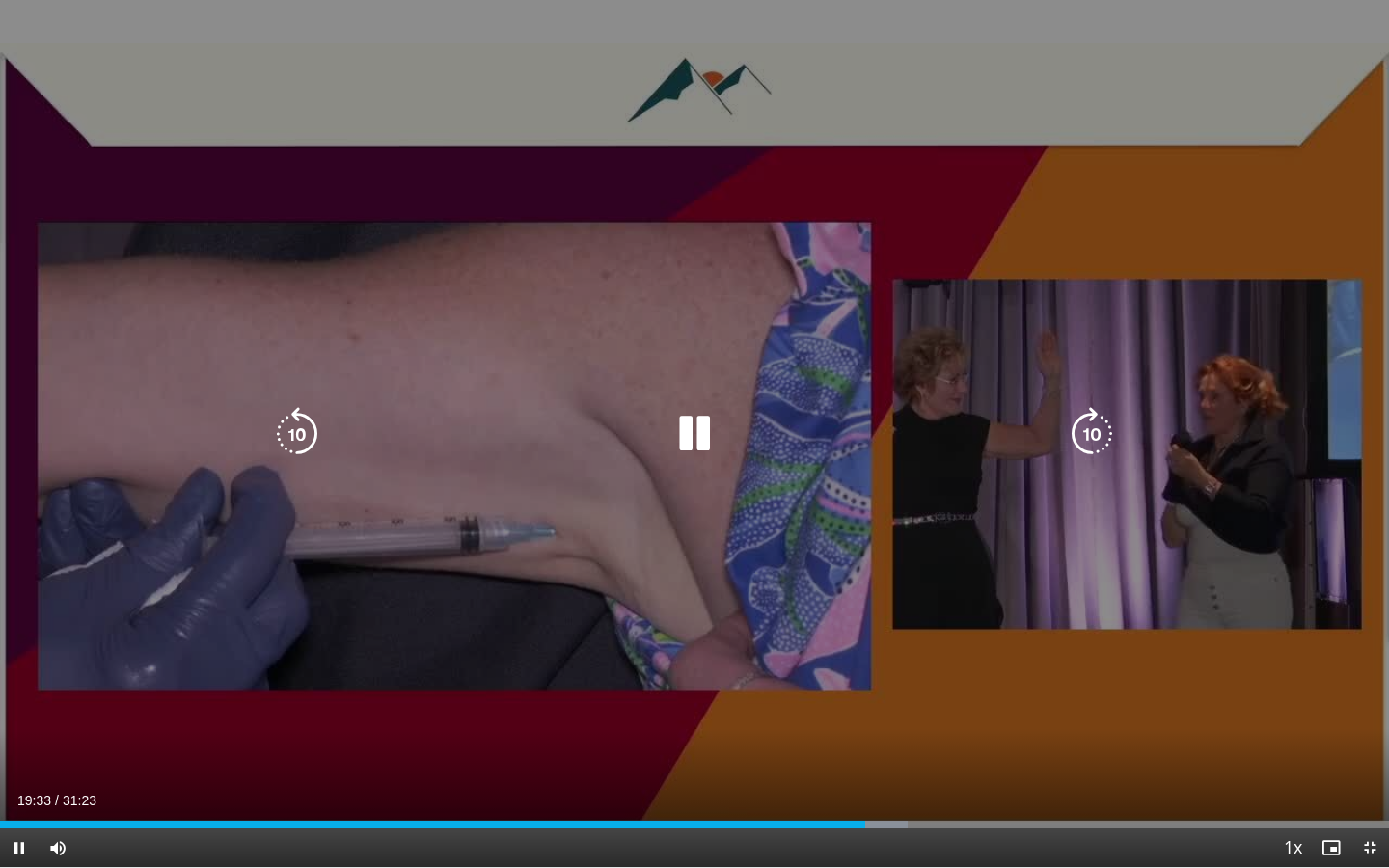 click at bounding box center (1092, 434) 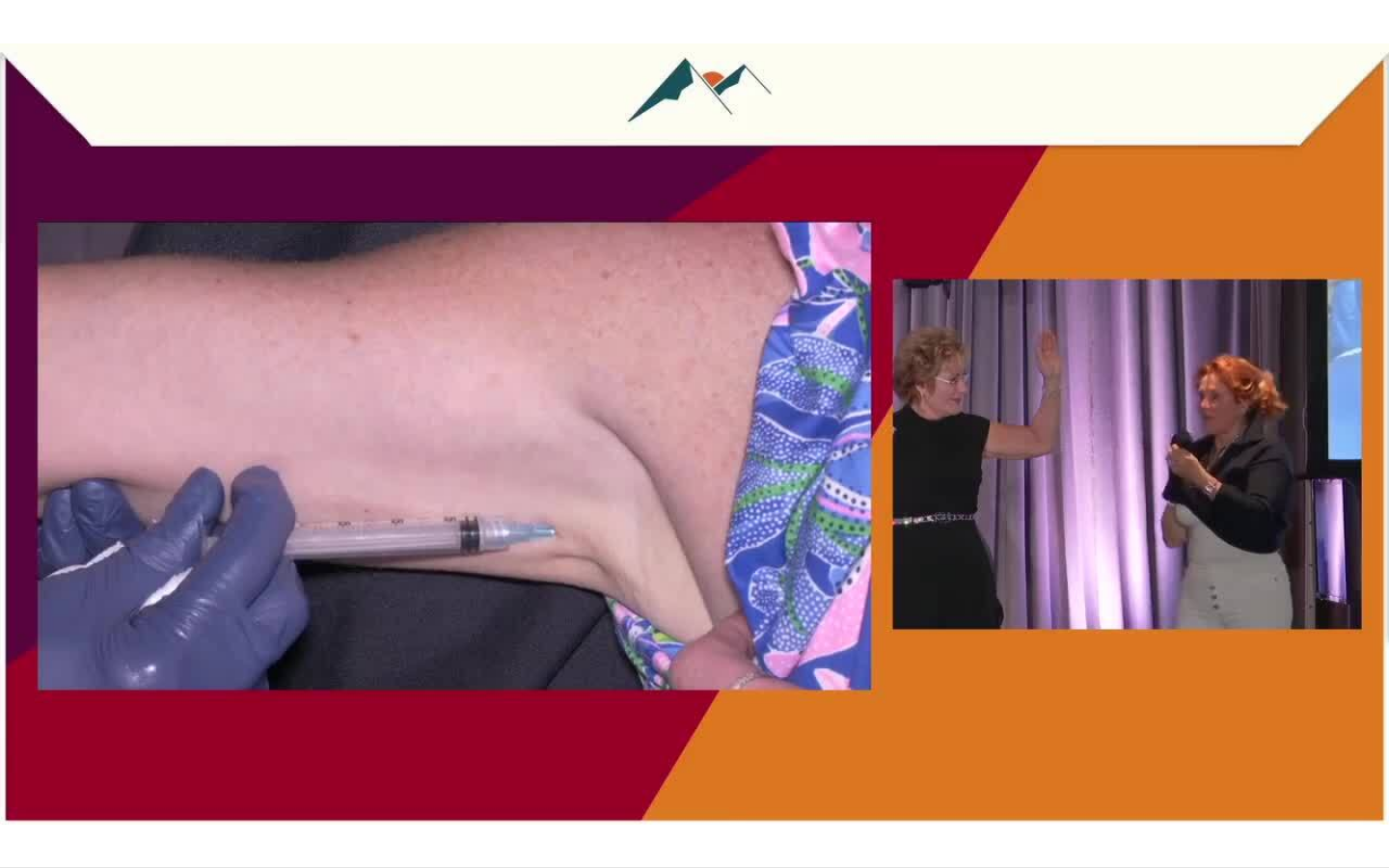 click on "10 seconds
Tap to unmute" at bounding box center (694, 433) 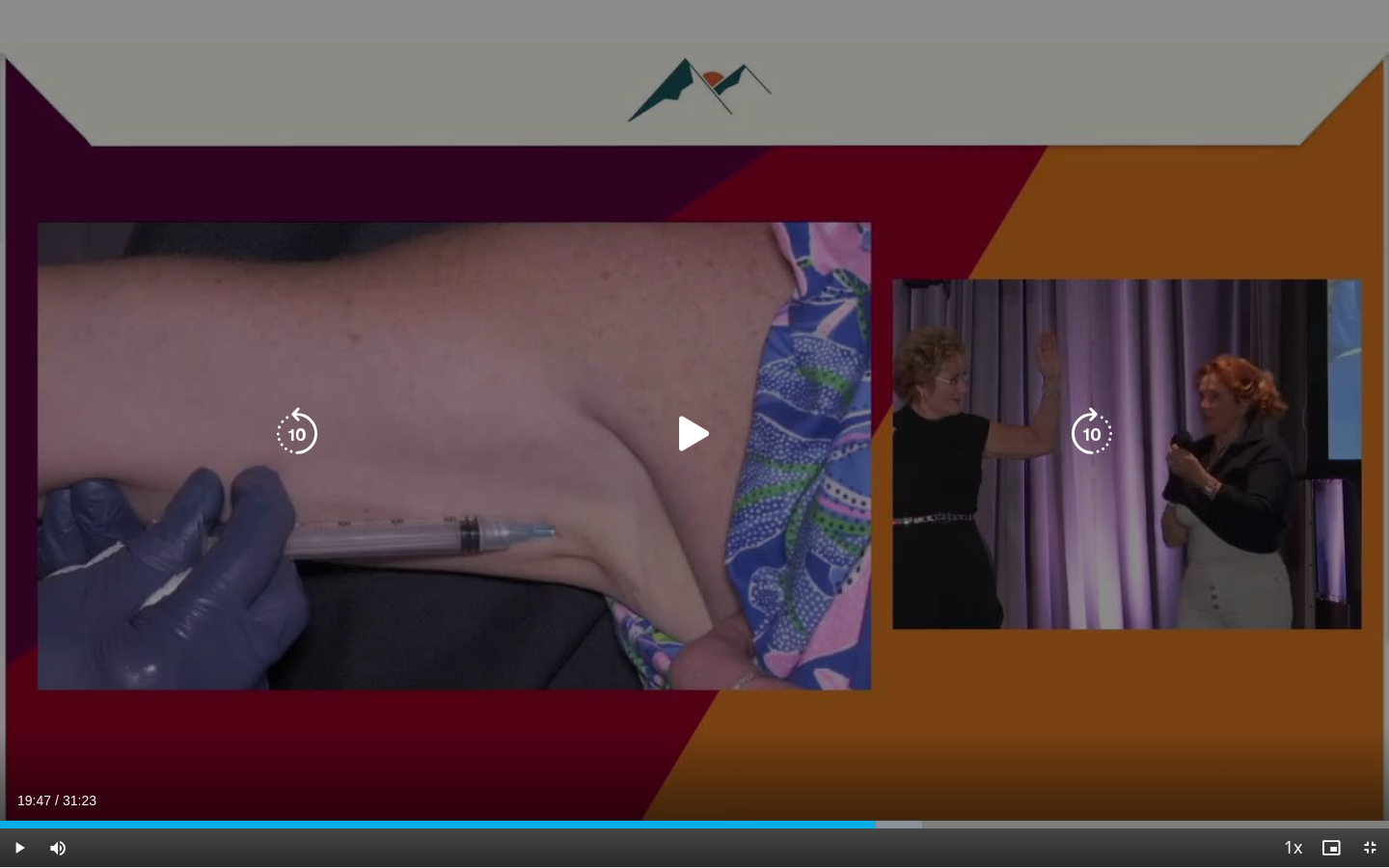 click at bounding box center (1092, 434) 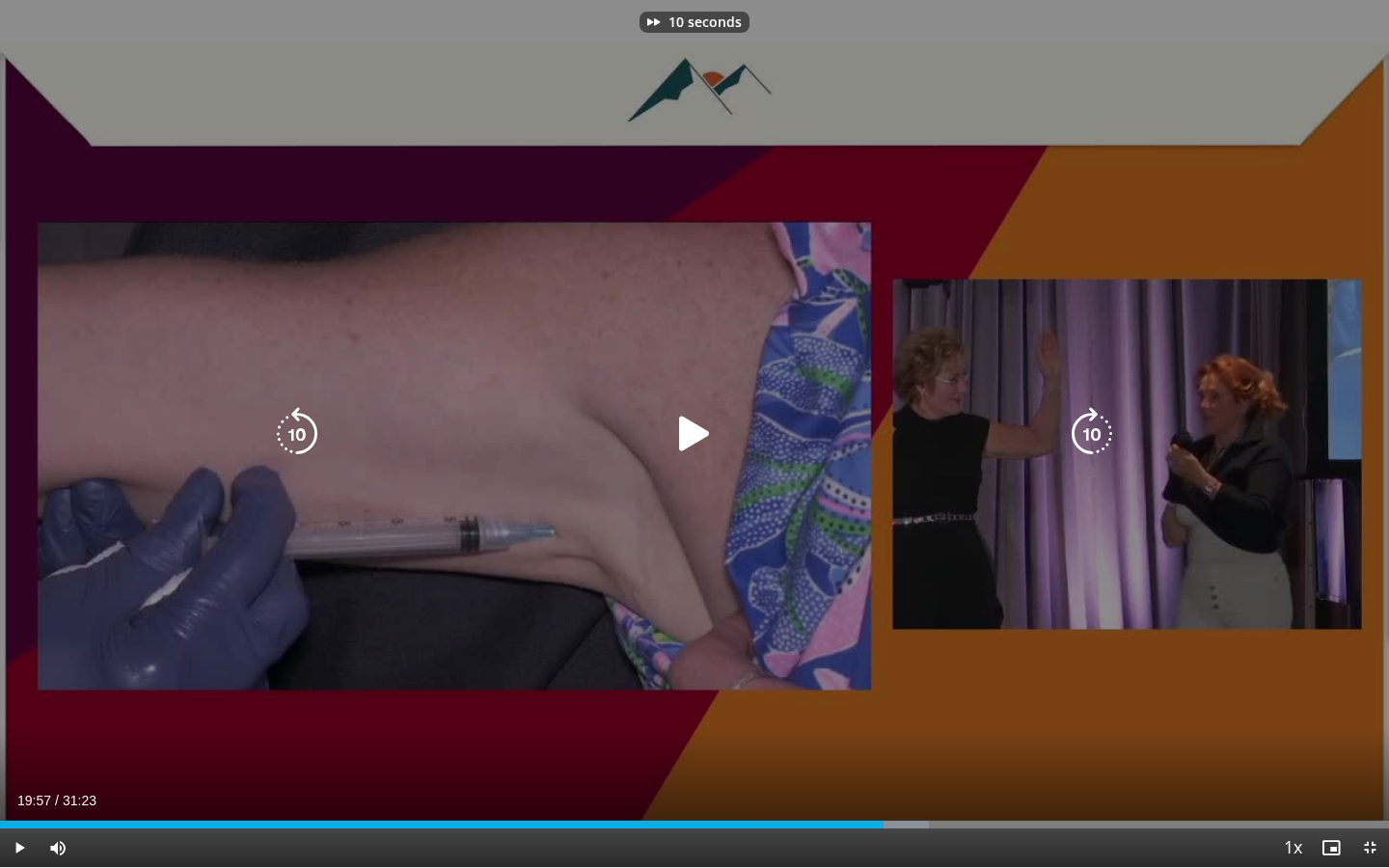 click at bounding box center (694, 434) 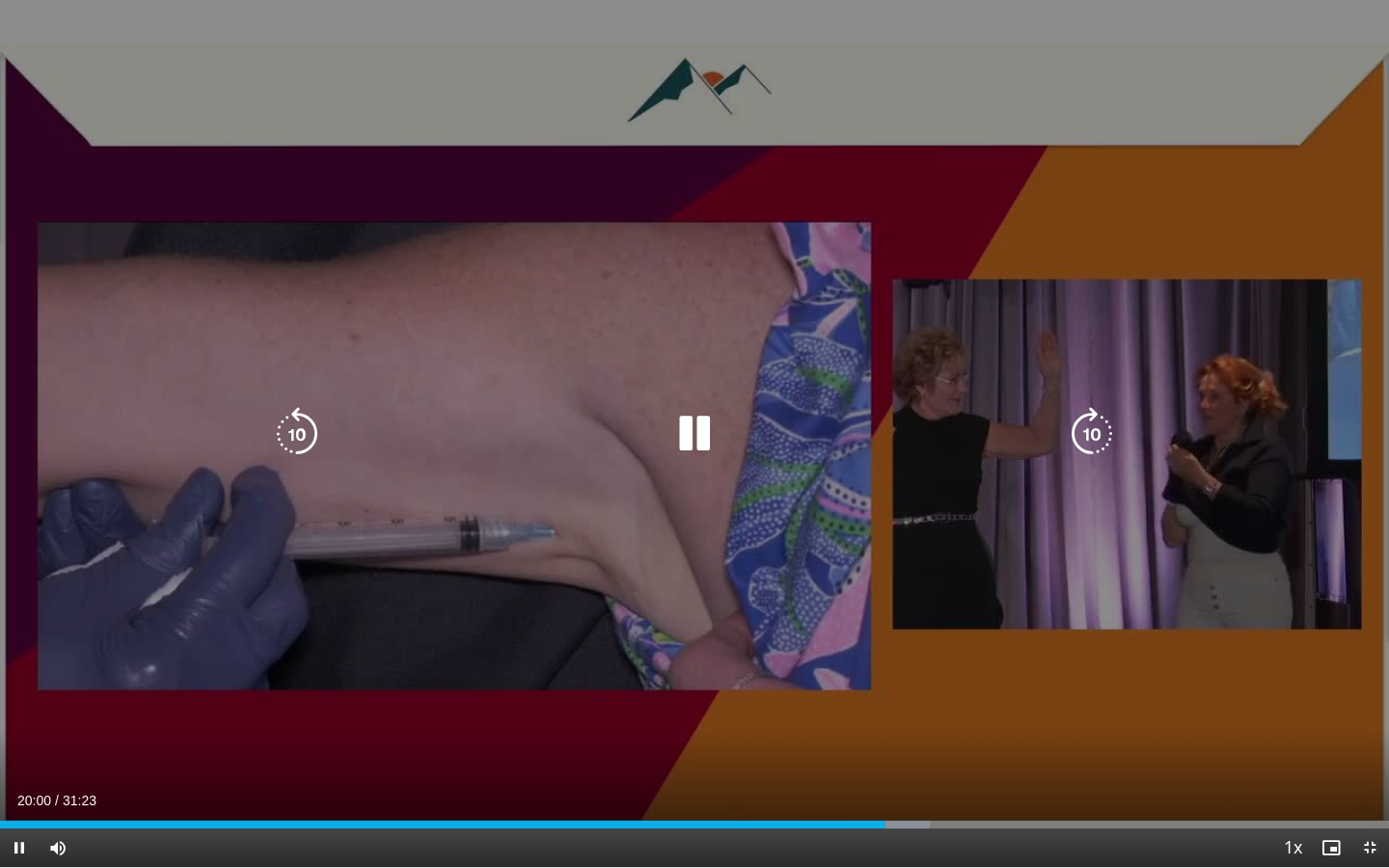 click at bounding box center [1092, 434] 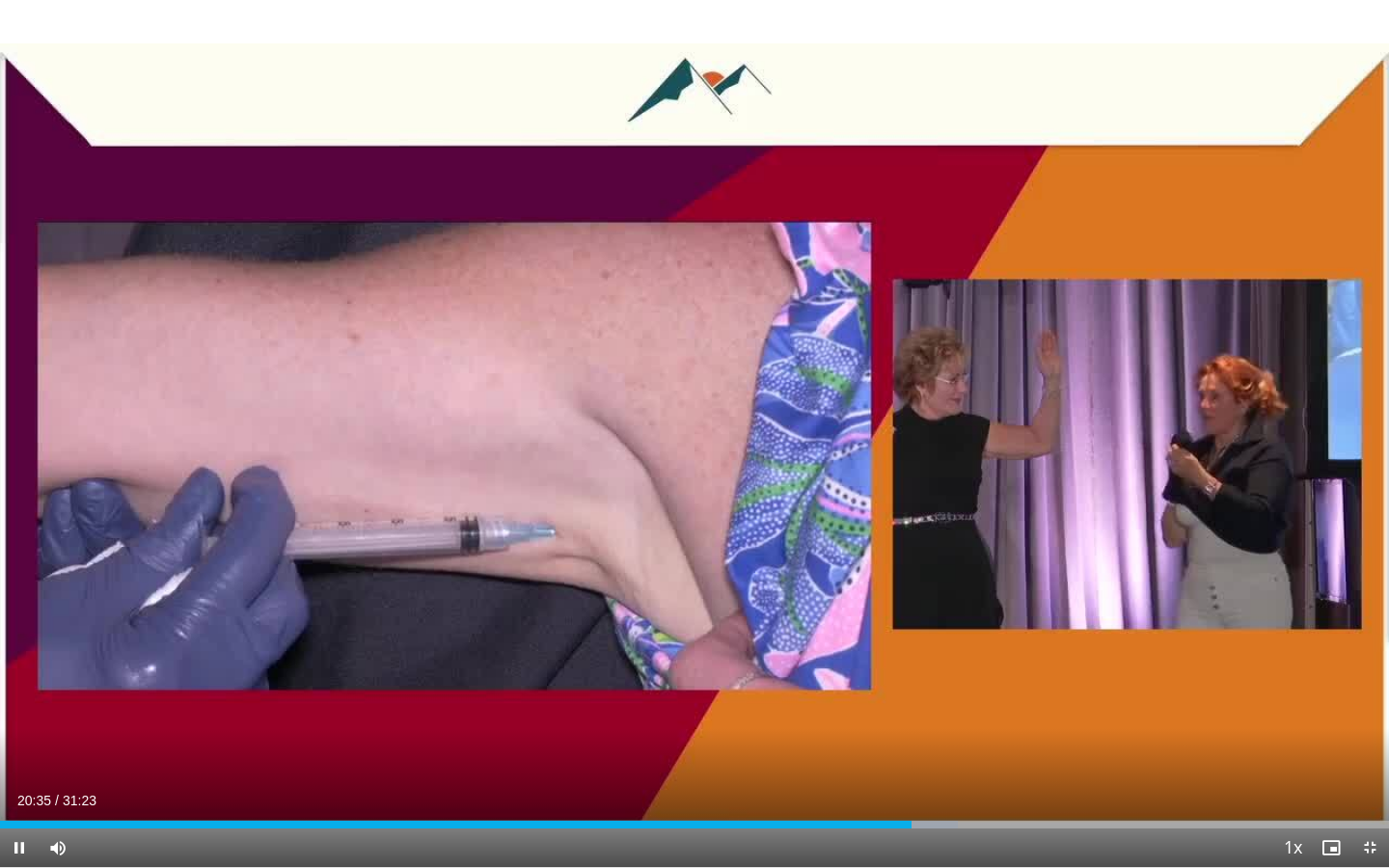 click on "10 seconds
Tap to unmute" at bounding box center (694, 433) 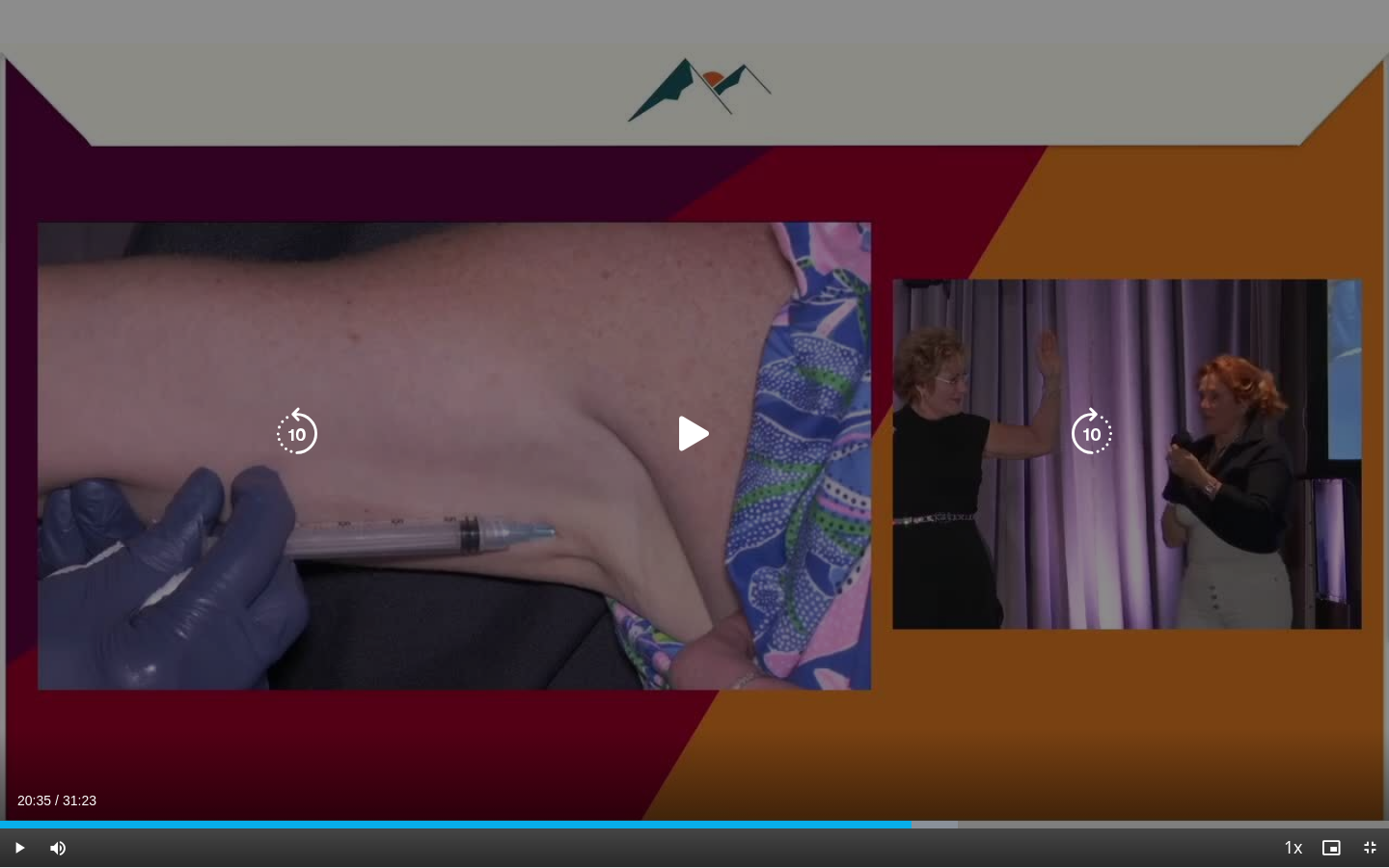 click at bounding box center (694, 434) 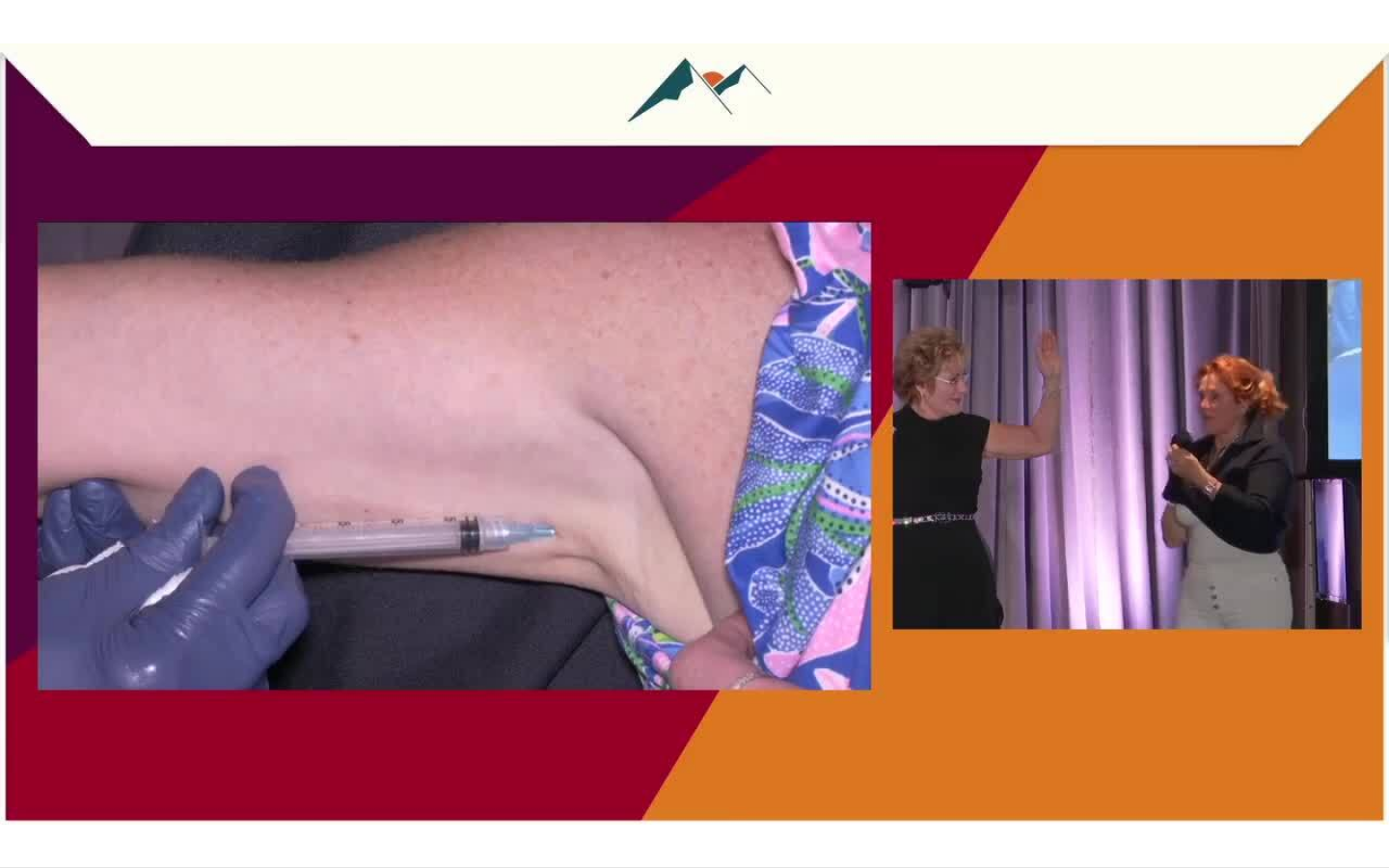 click on "10 seconds
Tap to unmute" at bounding box center [694, 433] 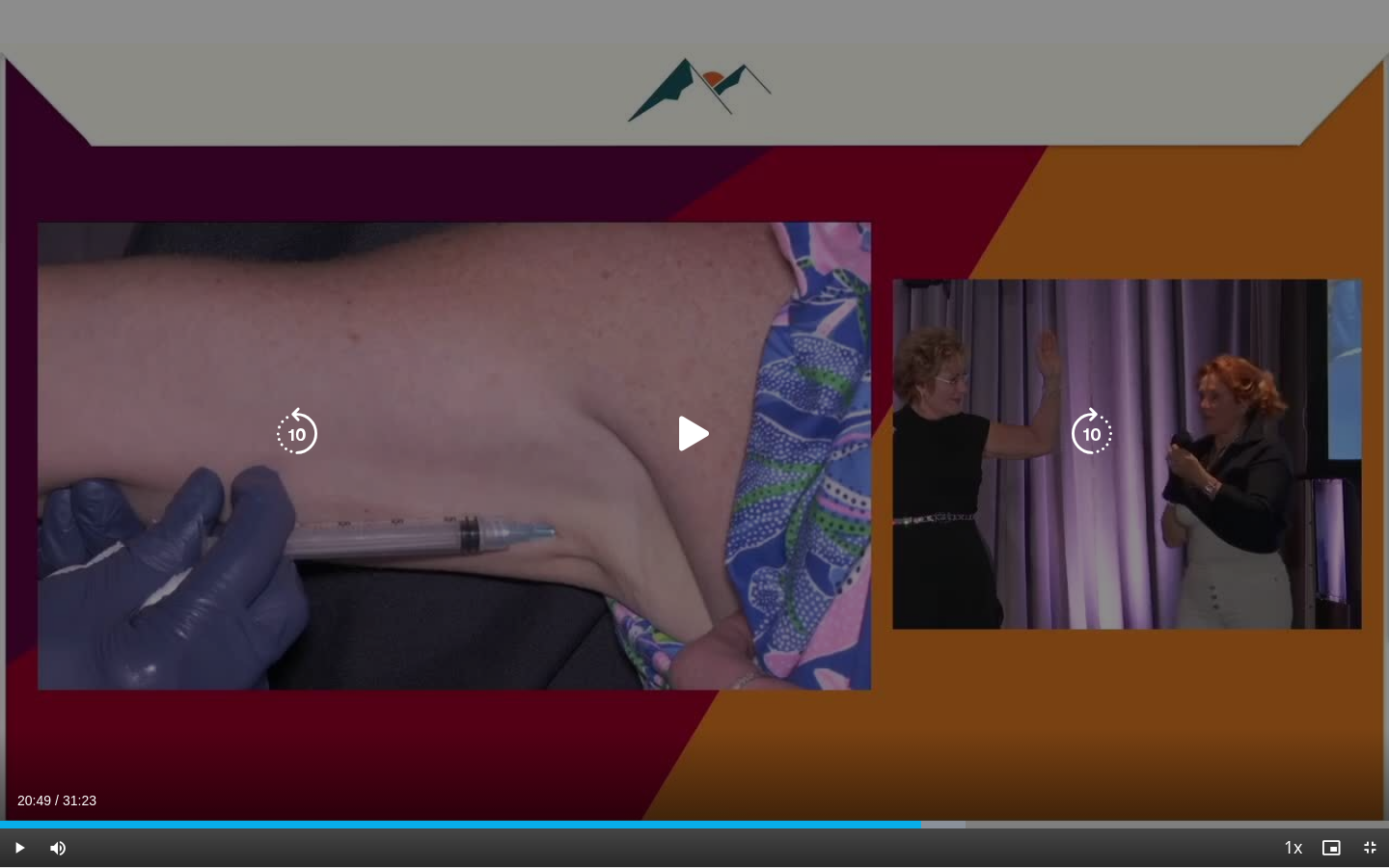 click at bounding box center (1092, 434) 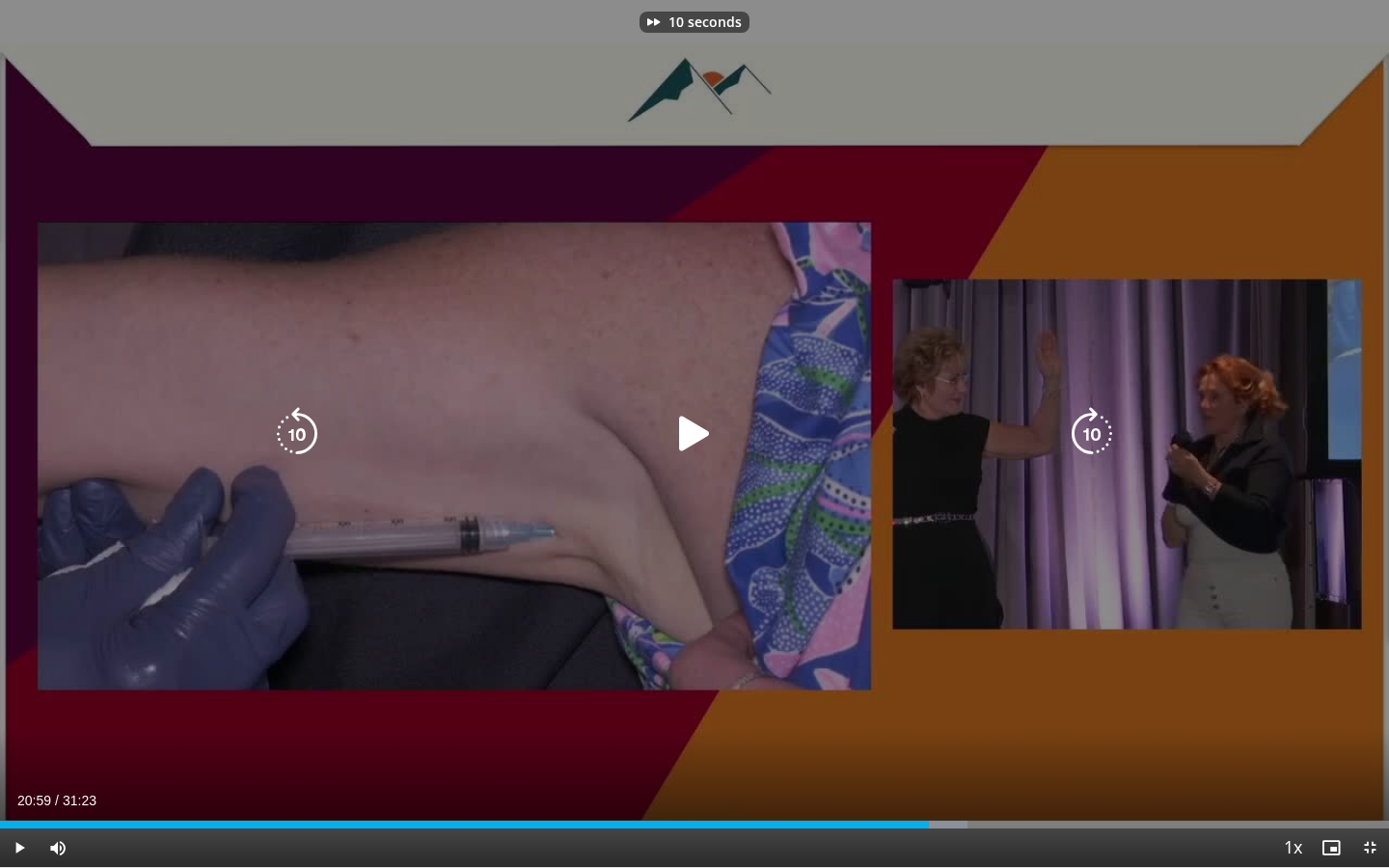 click at bounding box center [694, 434] 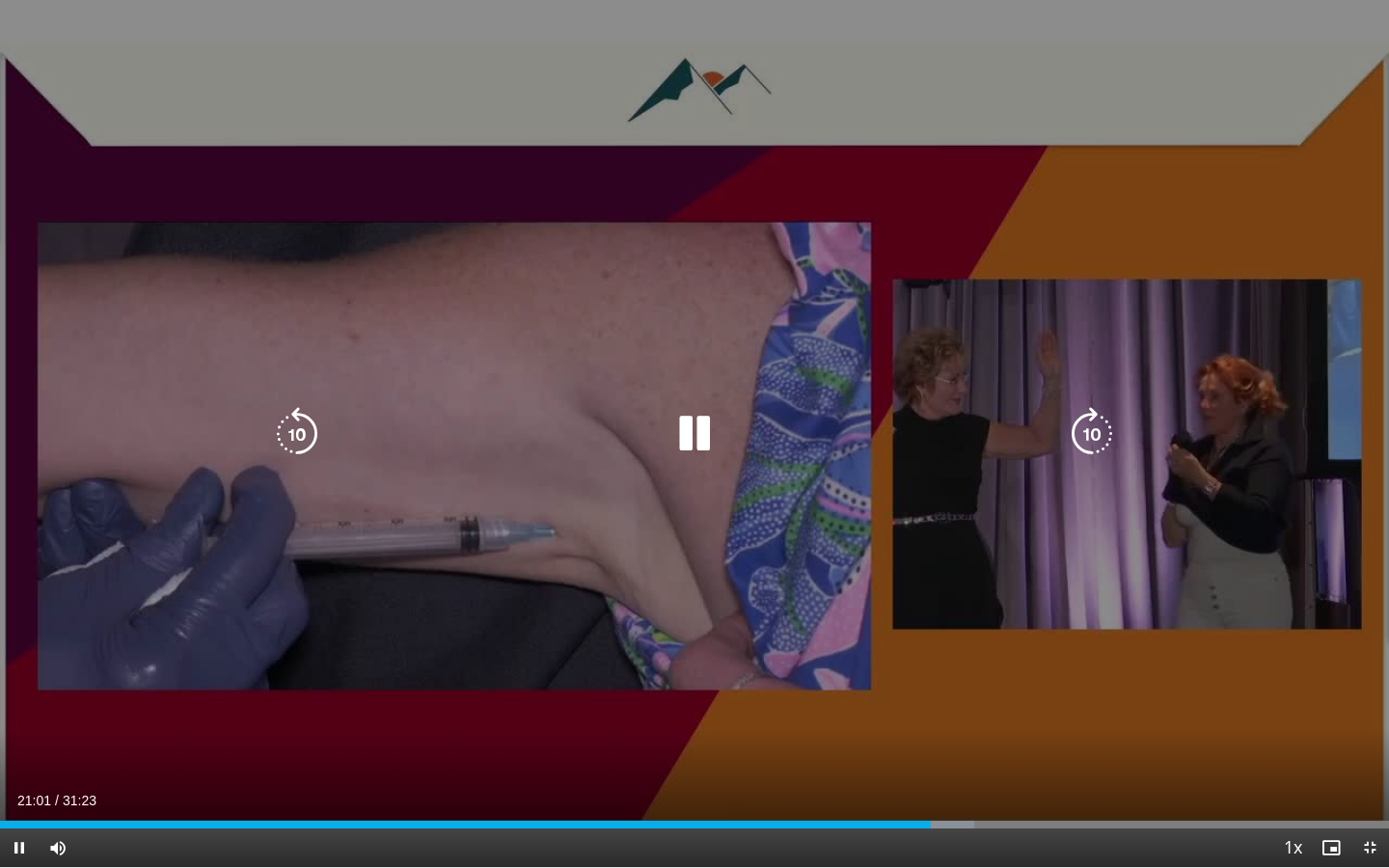click at bounding box center [1092, 434] 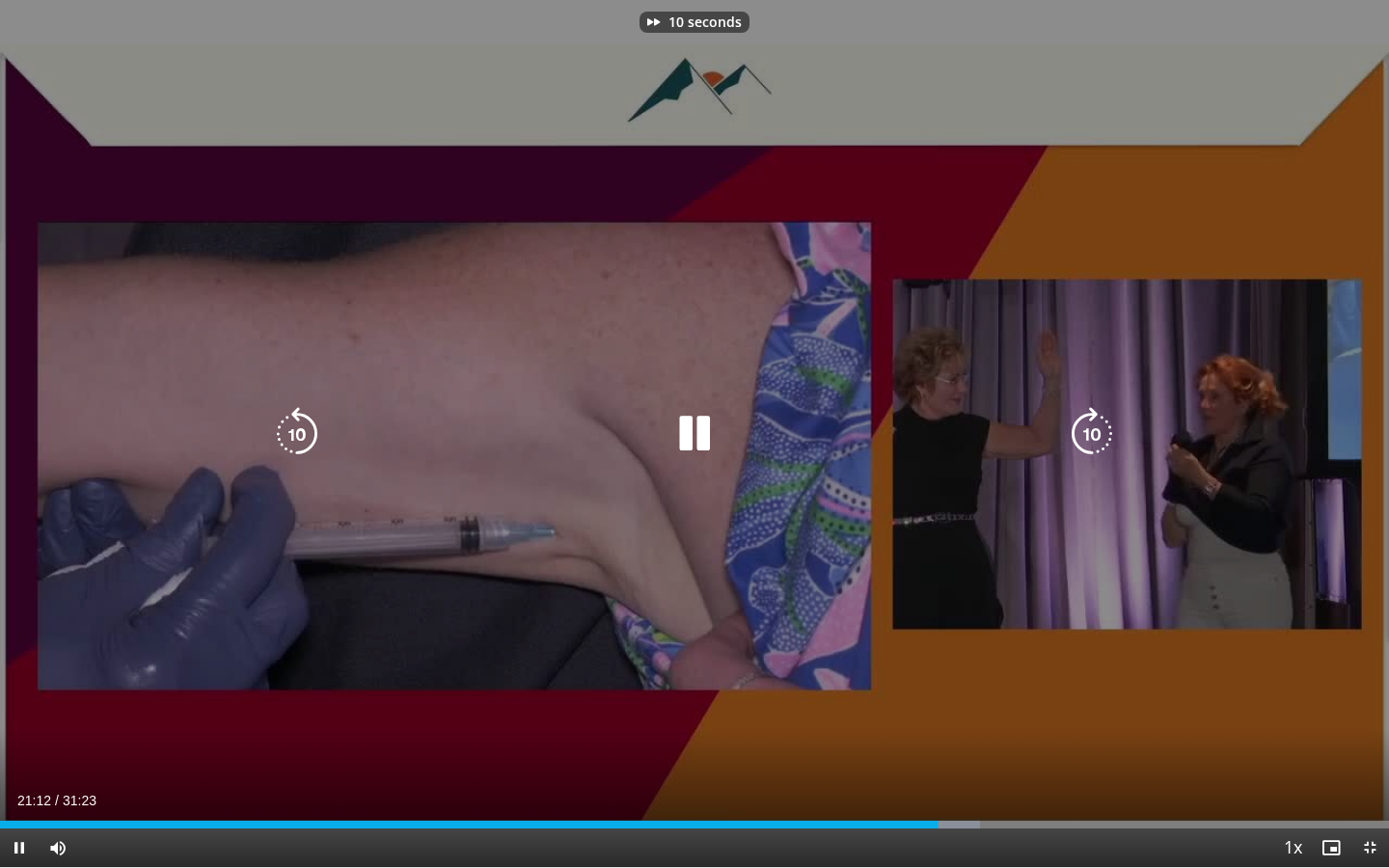 click at bounding box center [1092, 434] 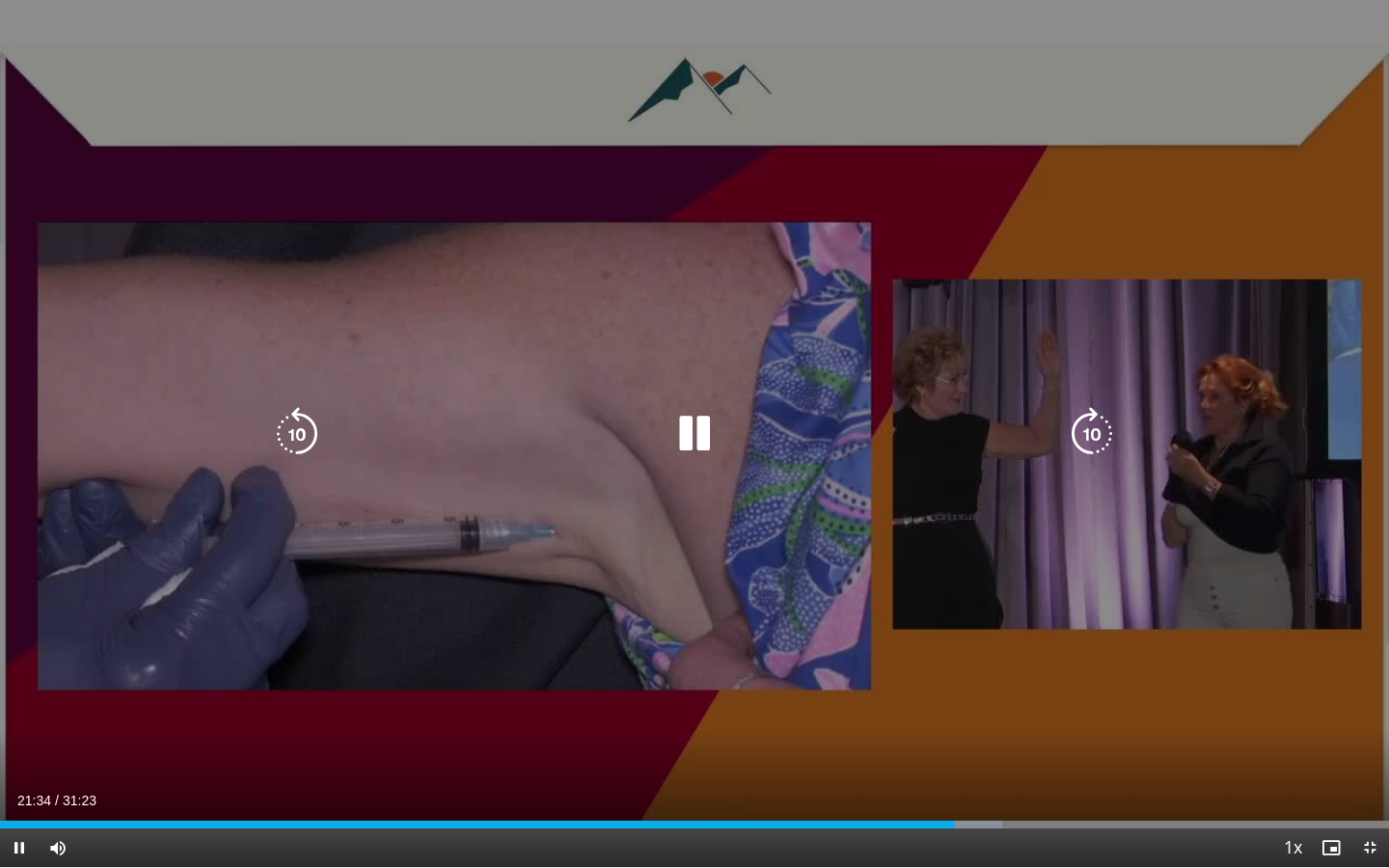 click at bounding box center [1092, 434] 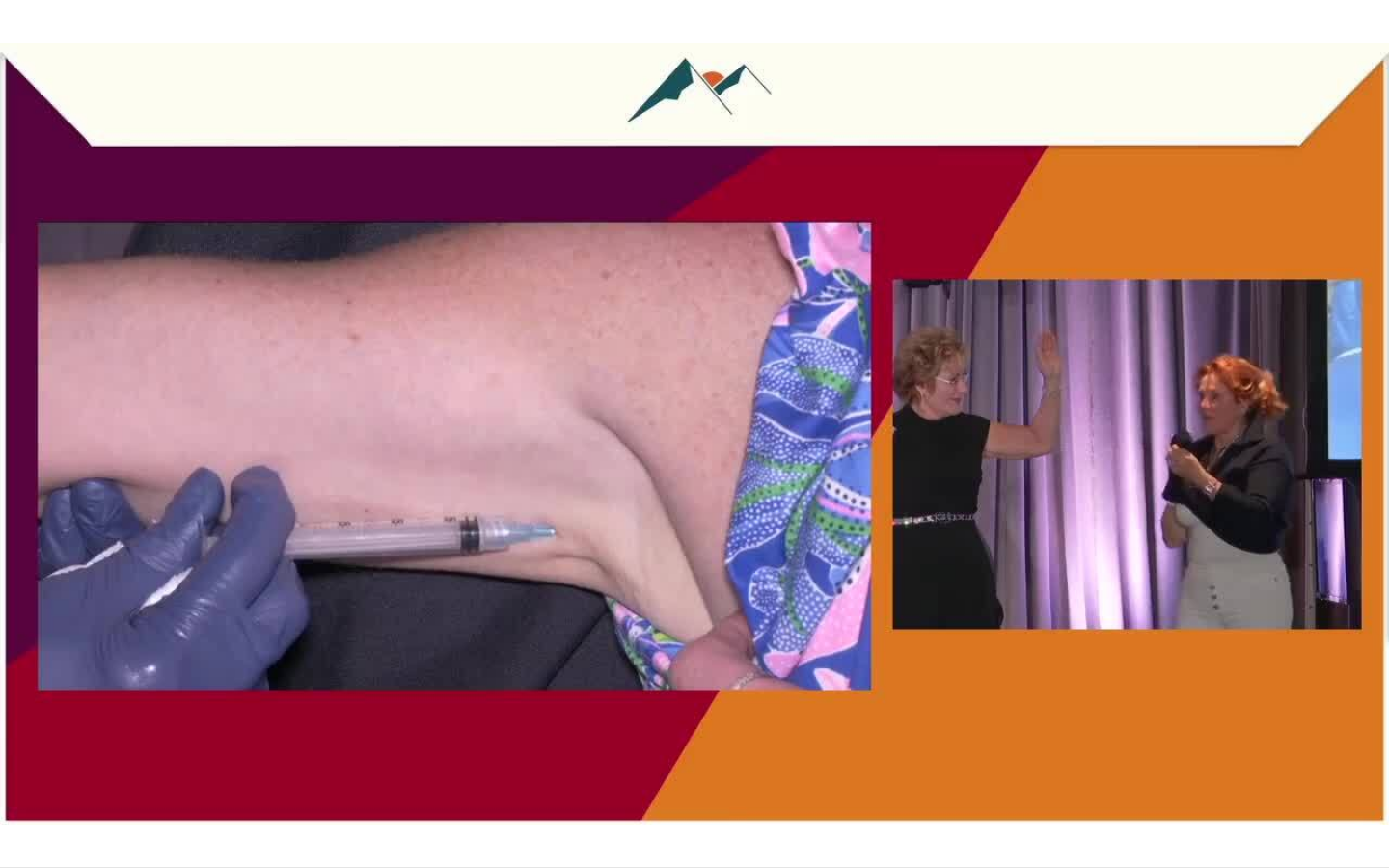 click on "10 seconds
Tap to unmute" at bounding box center (694, 433) 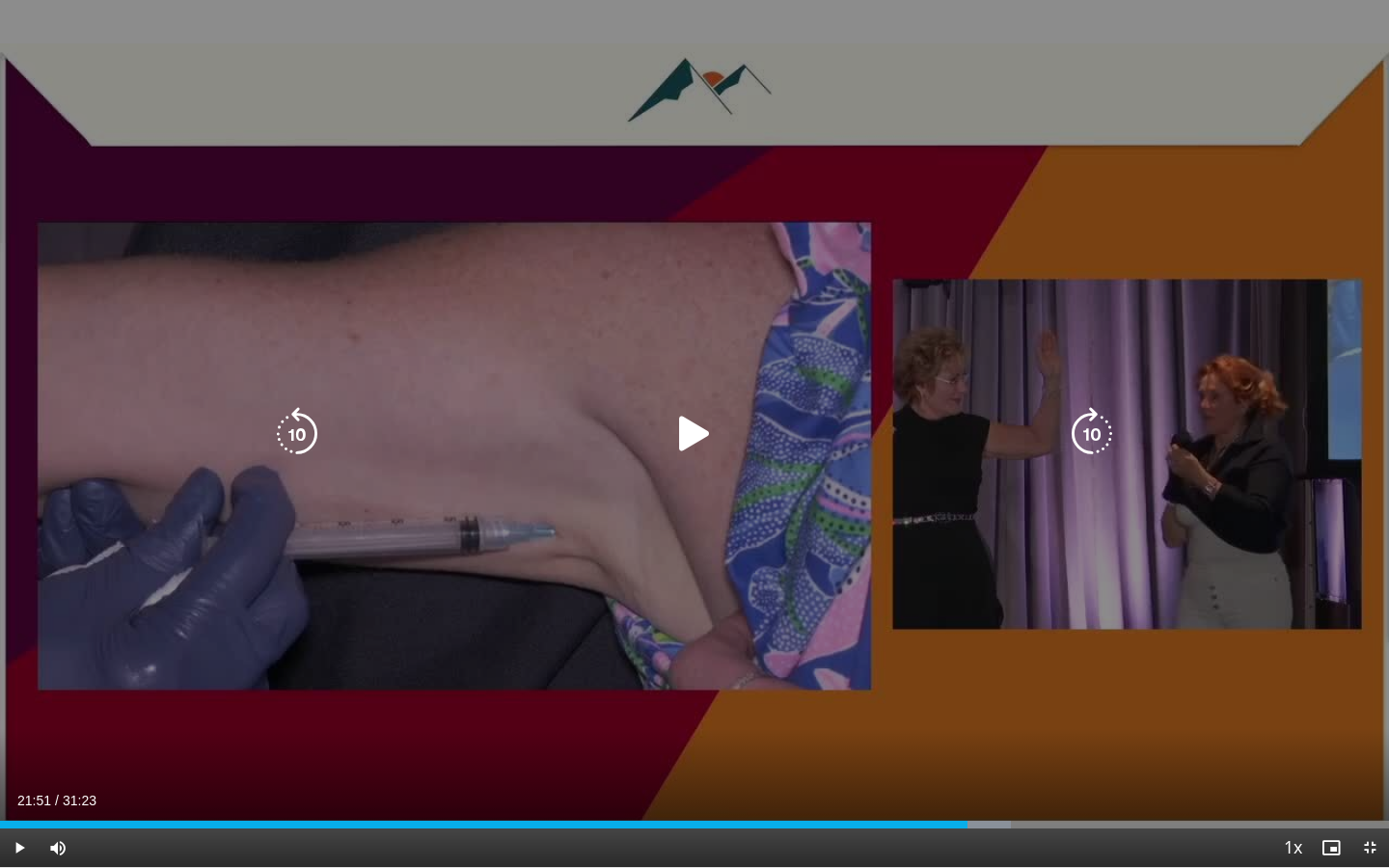 click at bounding box center [694, 434] 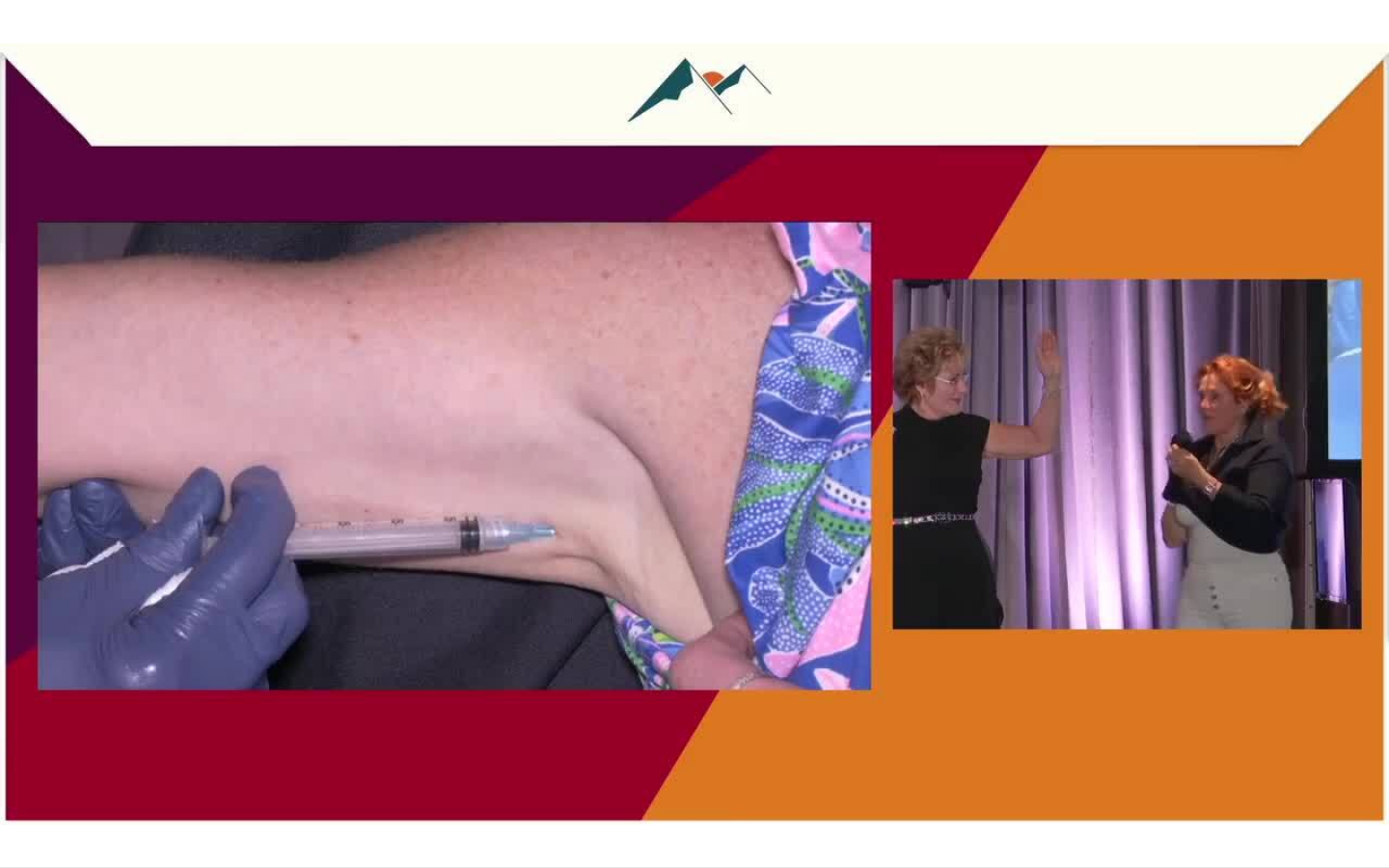 click on "10 seconds
Tap to unmute" at bounding box center (694, 433) 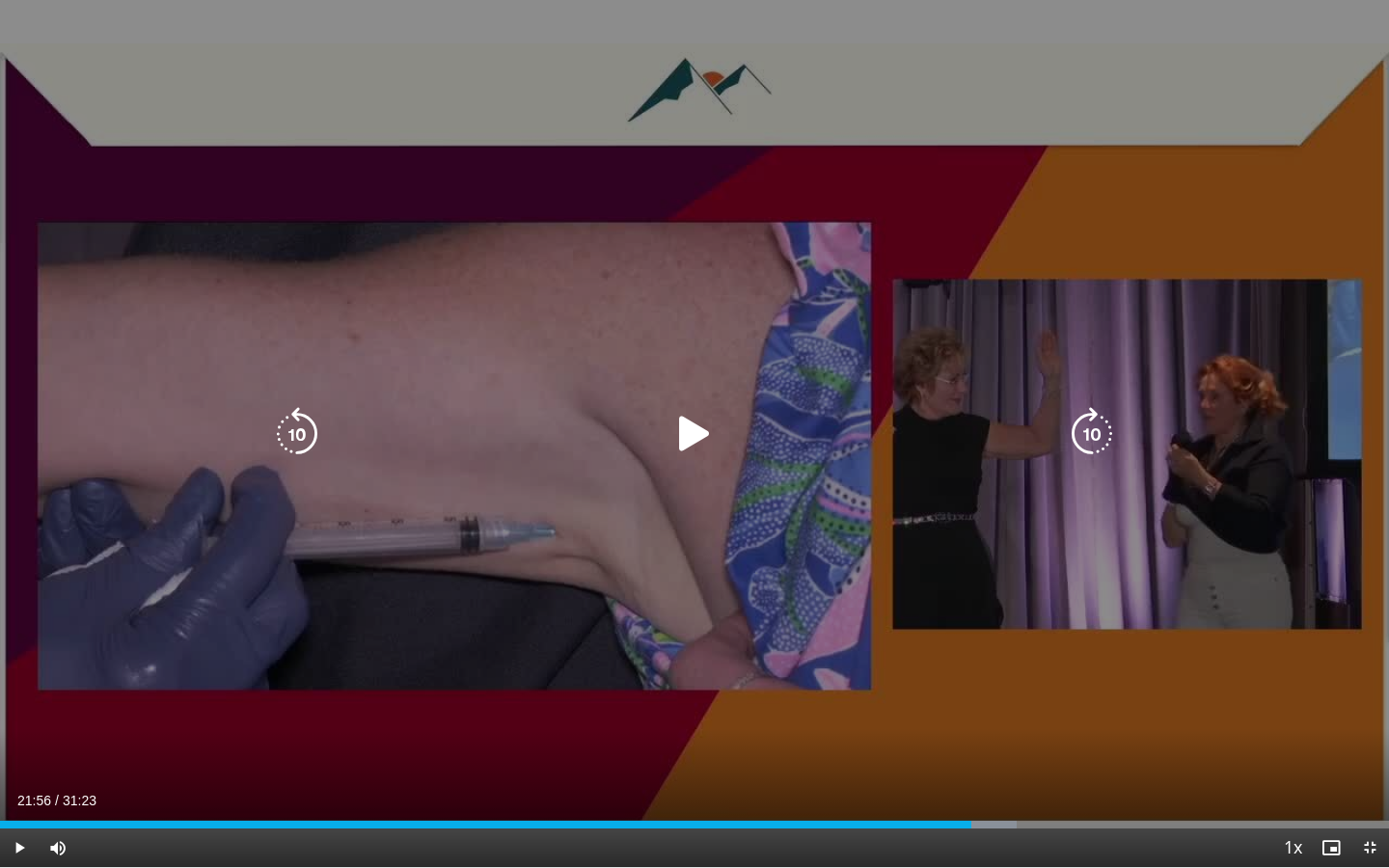 click at bounding box center [694, 434] 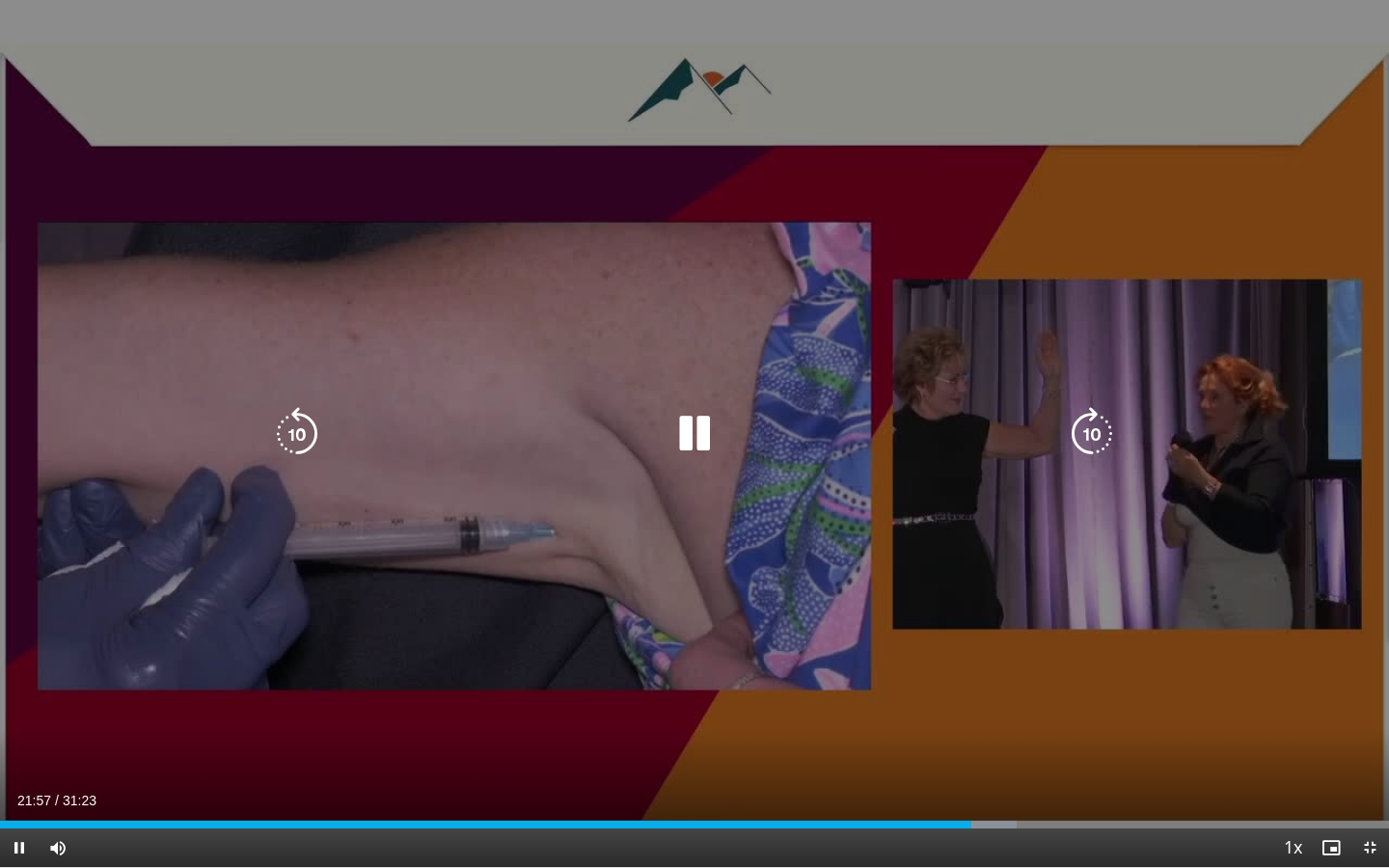 click at bounding box center [1092, 434] 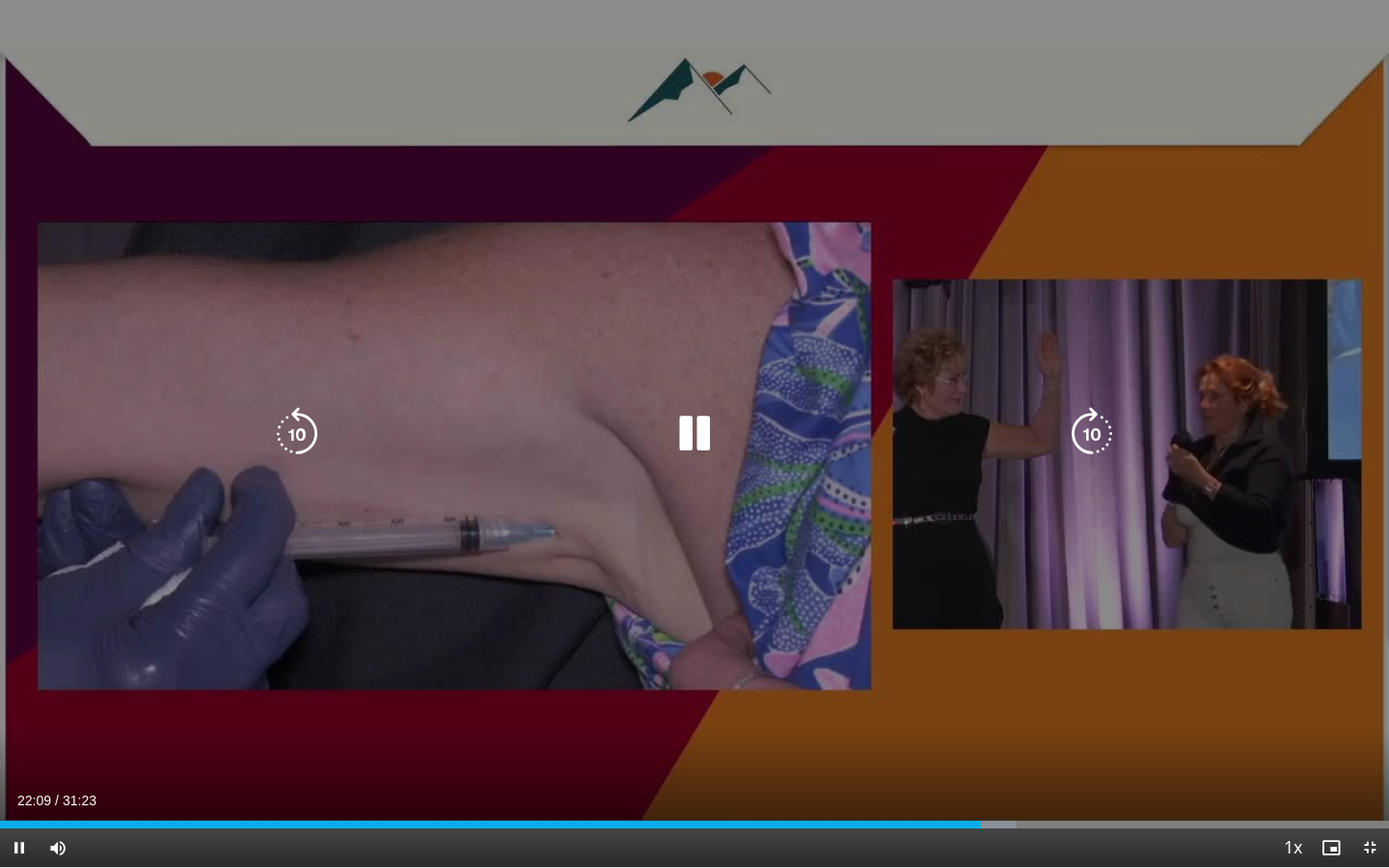 click at bounding box center (1092, 434) 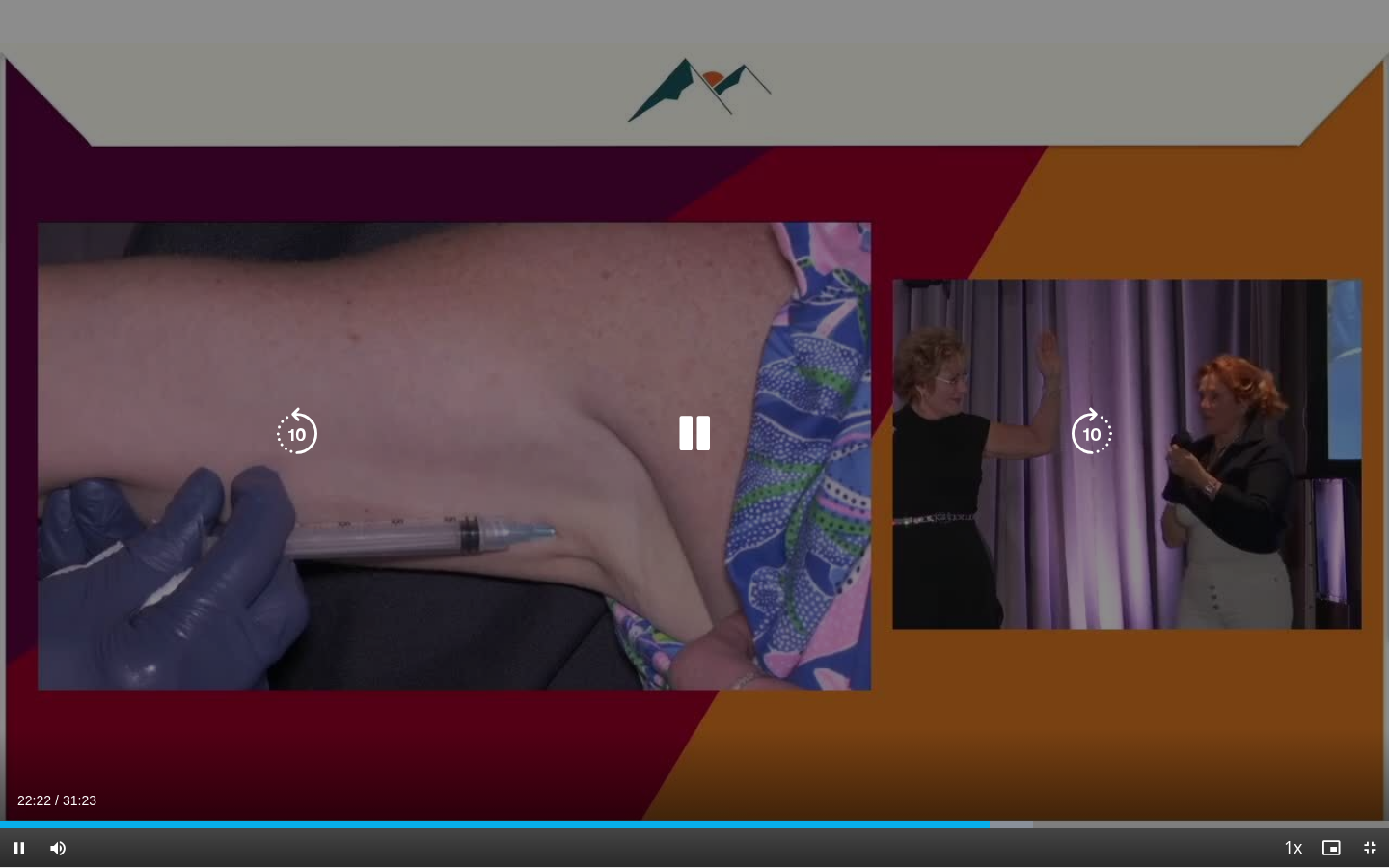 click at bounding box center (1092, 434) 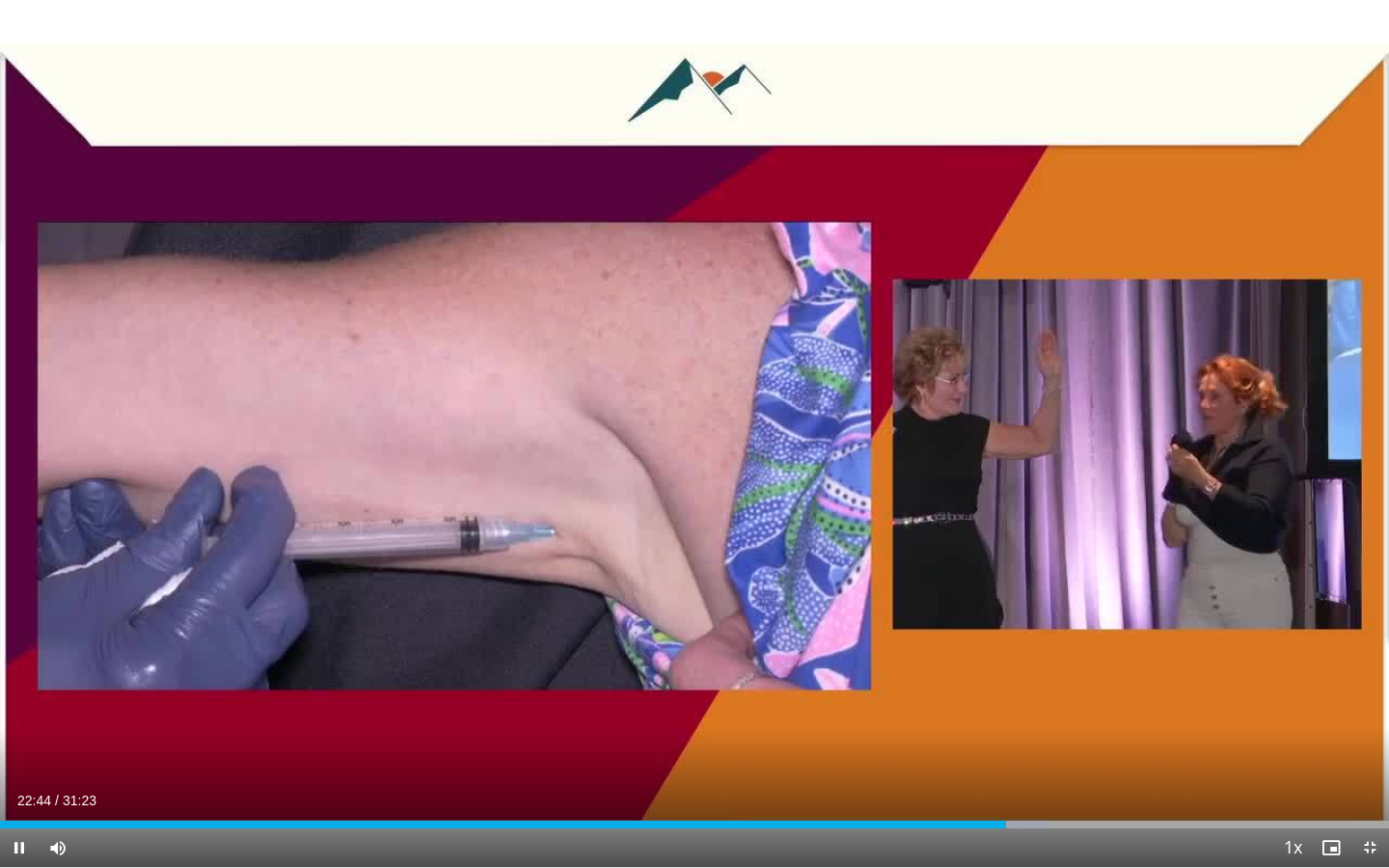 click on "10 seconds
Tap to unmute" at bounding box center (694, 433) 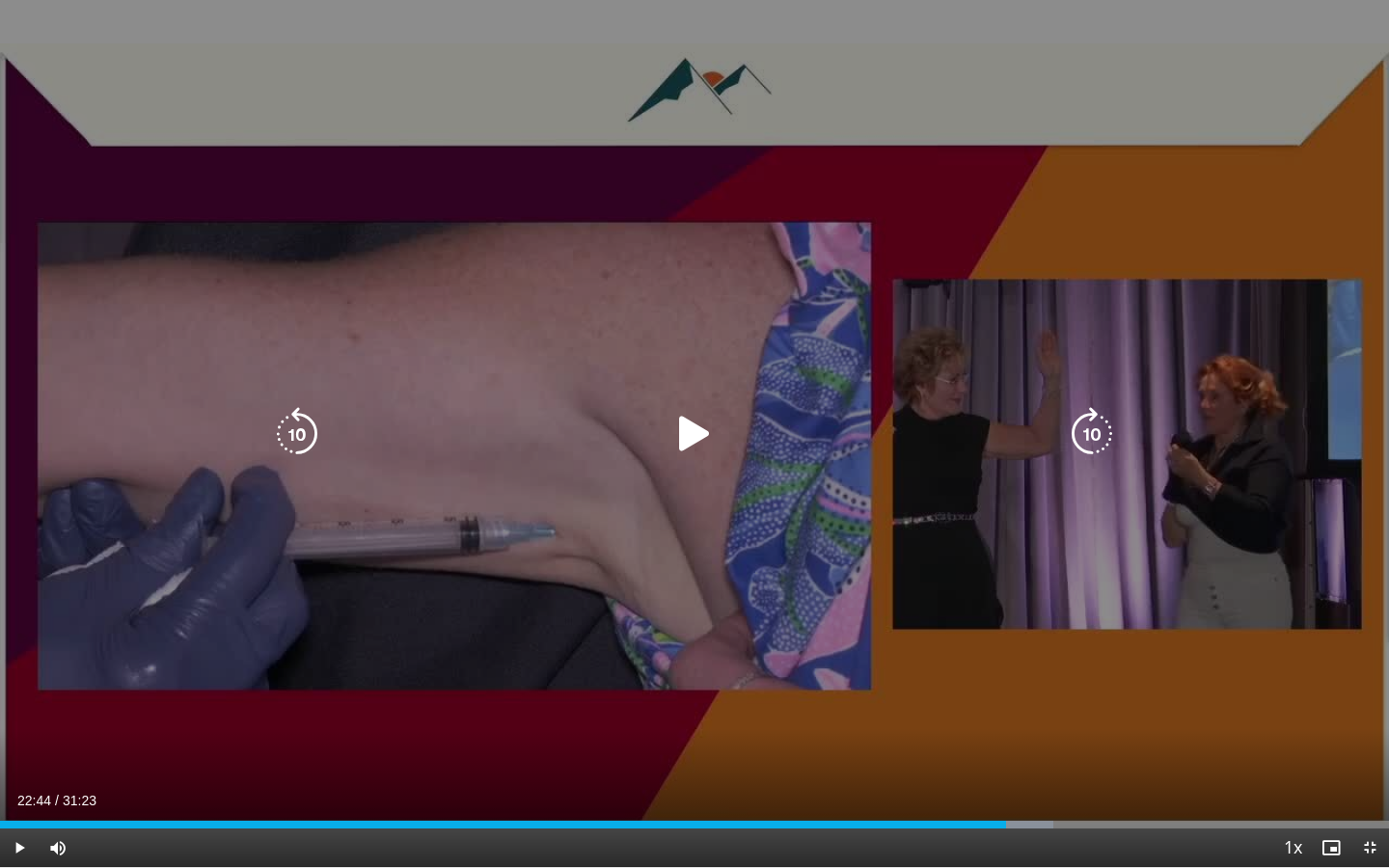 click at bounding box center (694, 434) 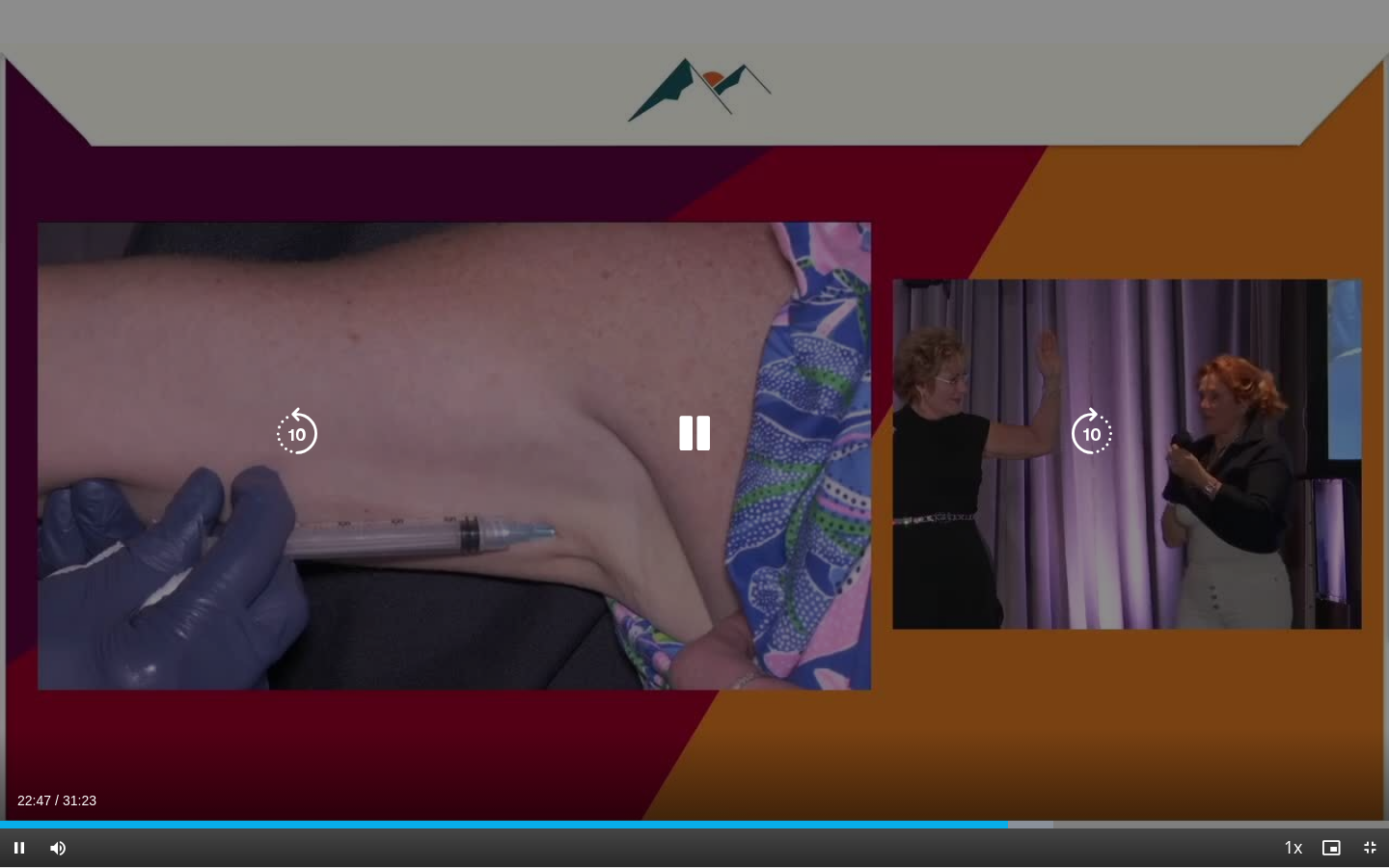 click at bounding box center (1092, 434) 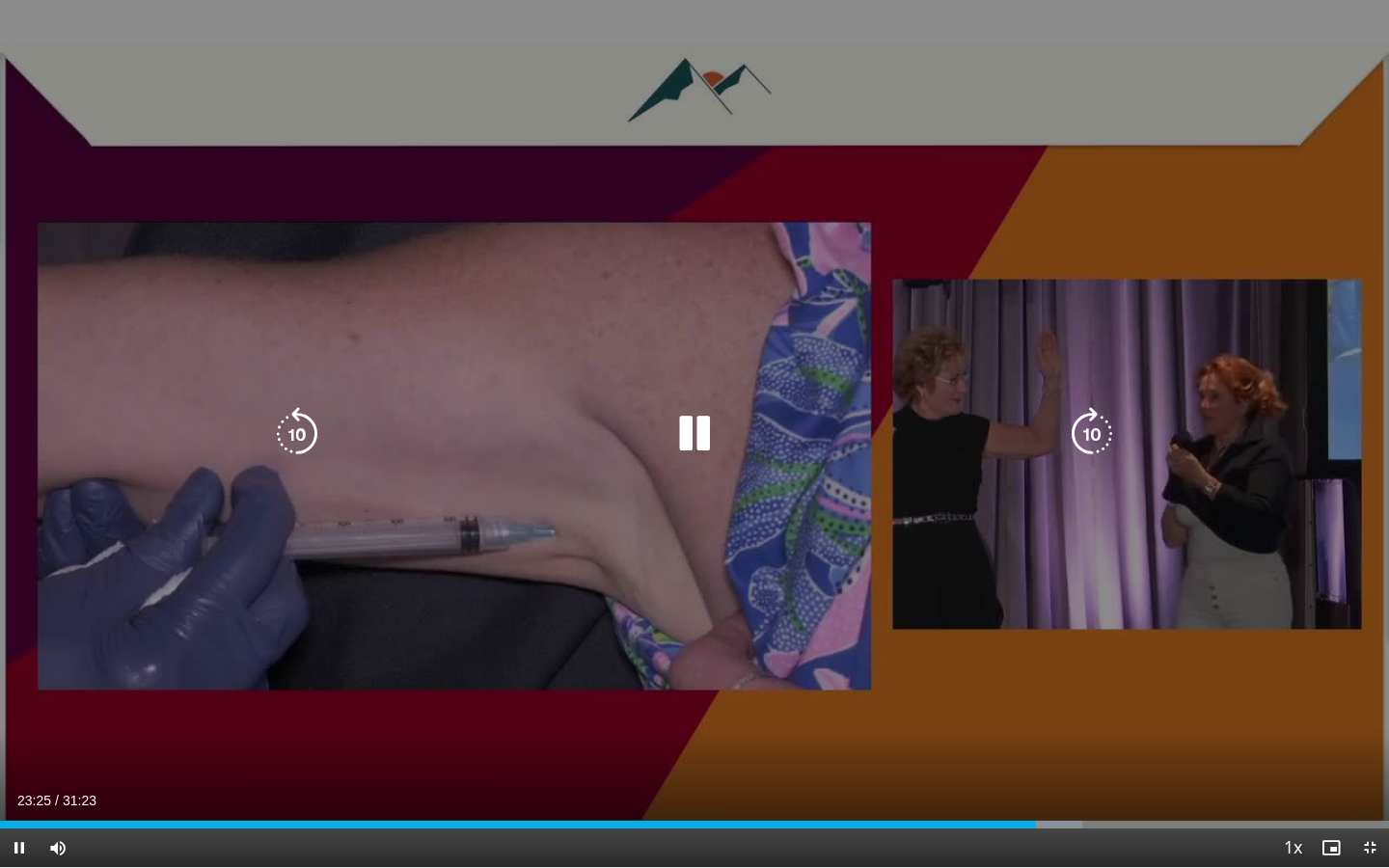 click at bounding box center (1092, 434) 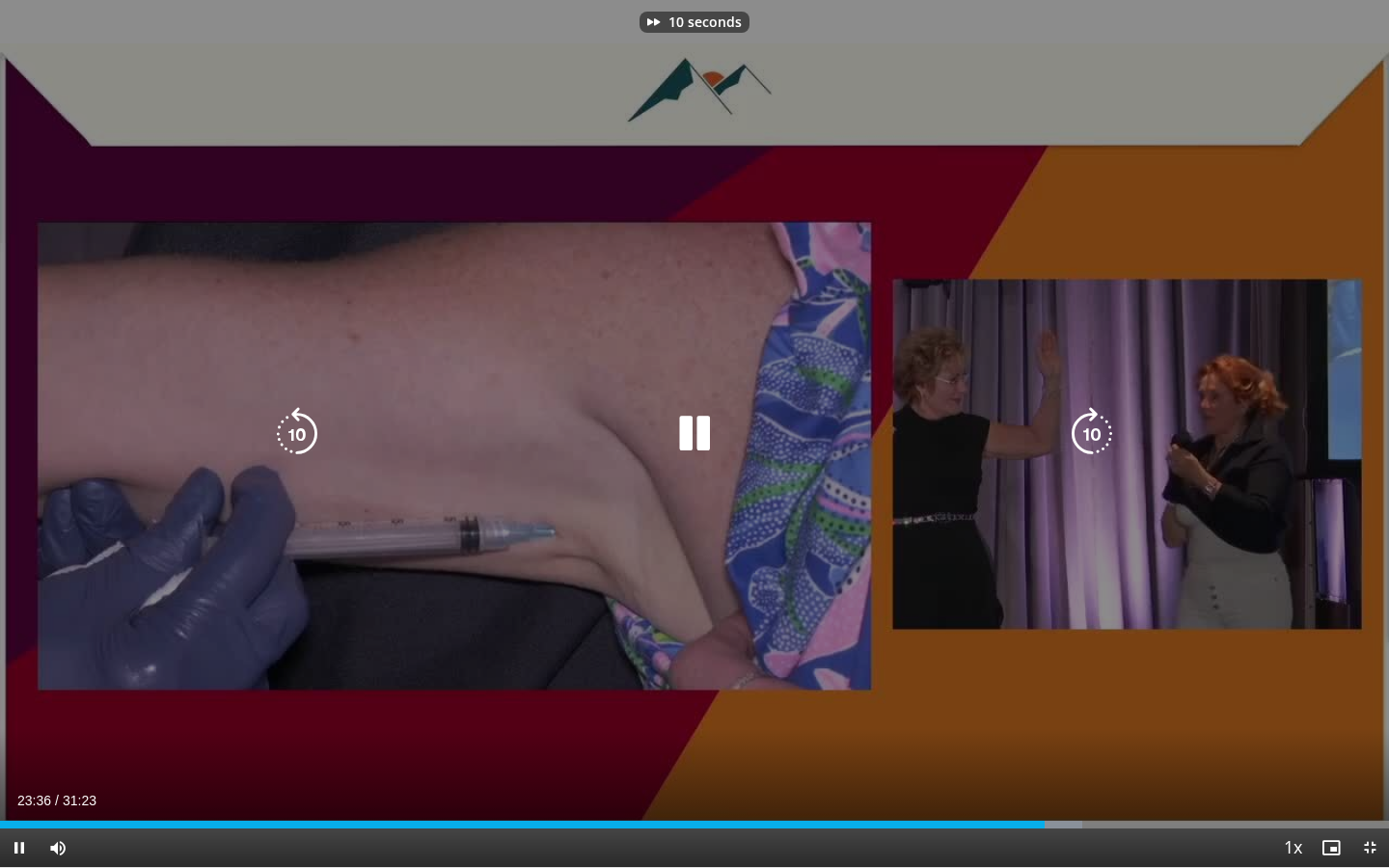click at bounding box center (1092, 434) 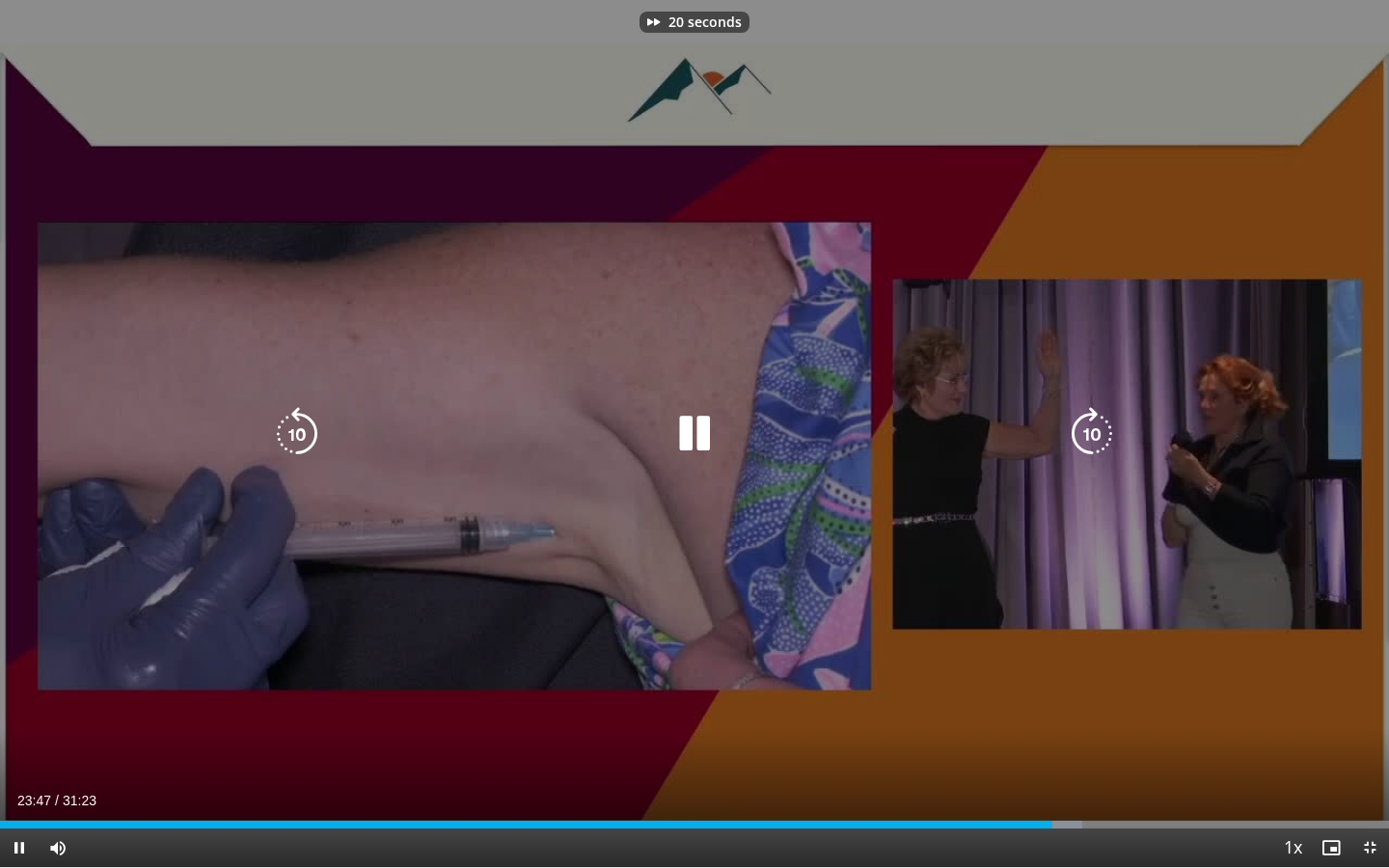 click at bounding box center (1092, 434) 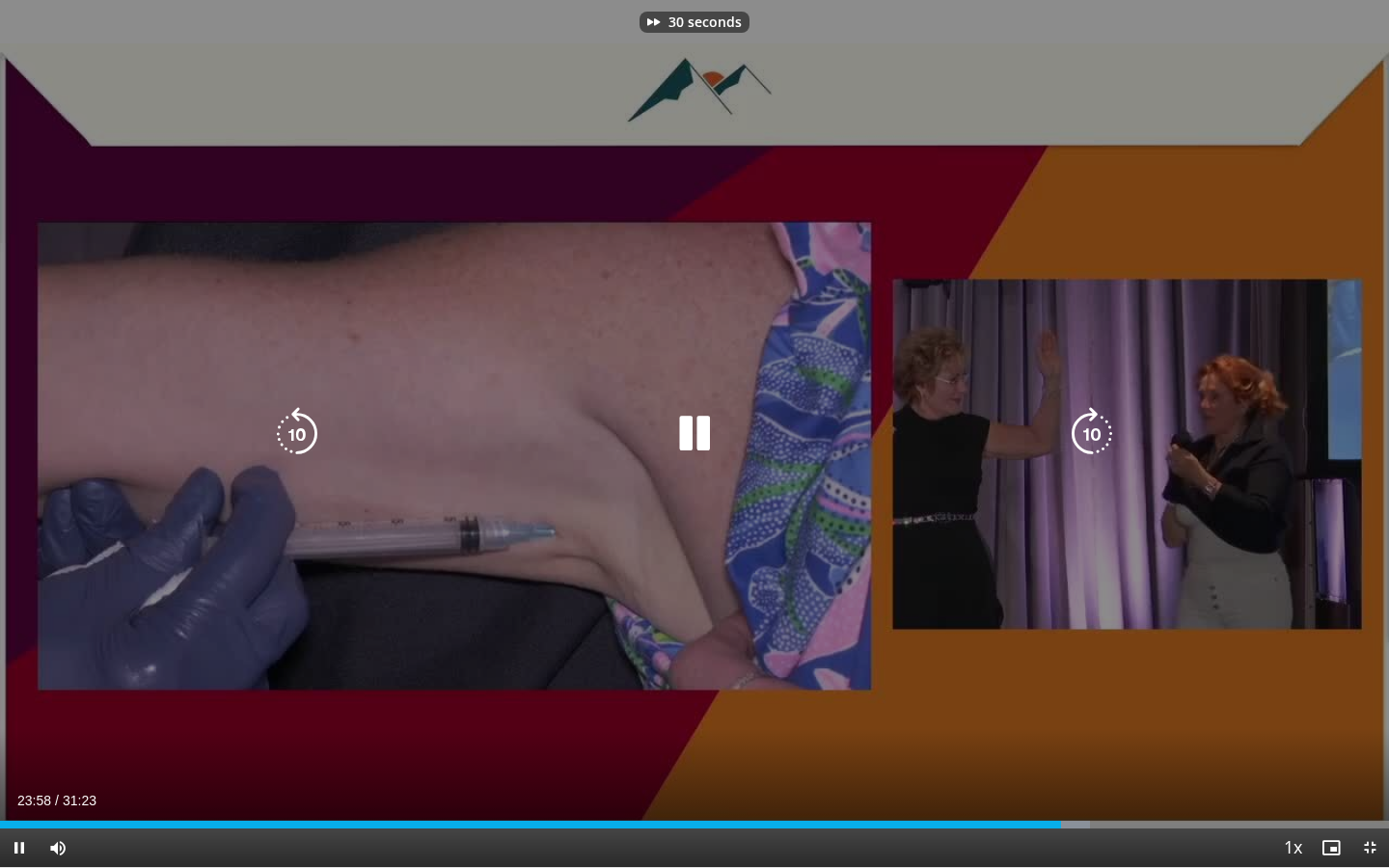 click at bounding box center [1092, 434] 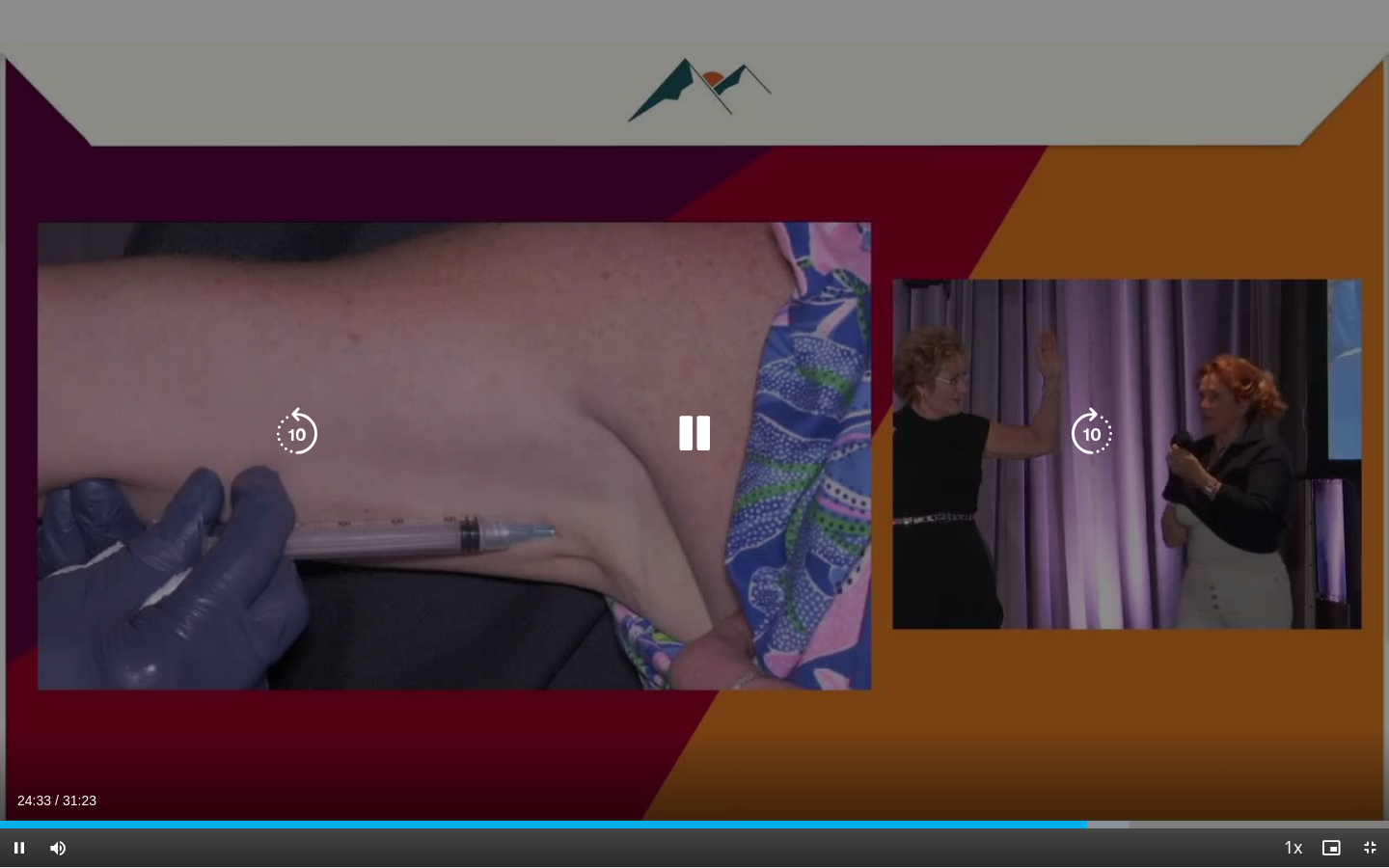click at bounding box center [1092, 434] 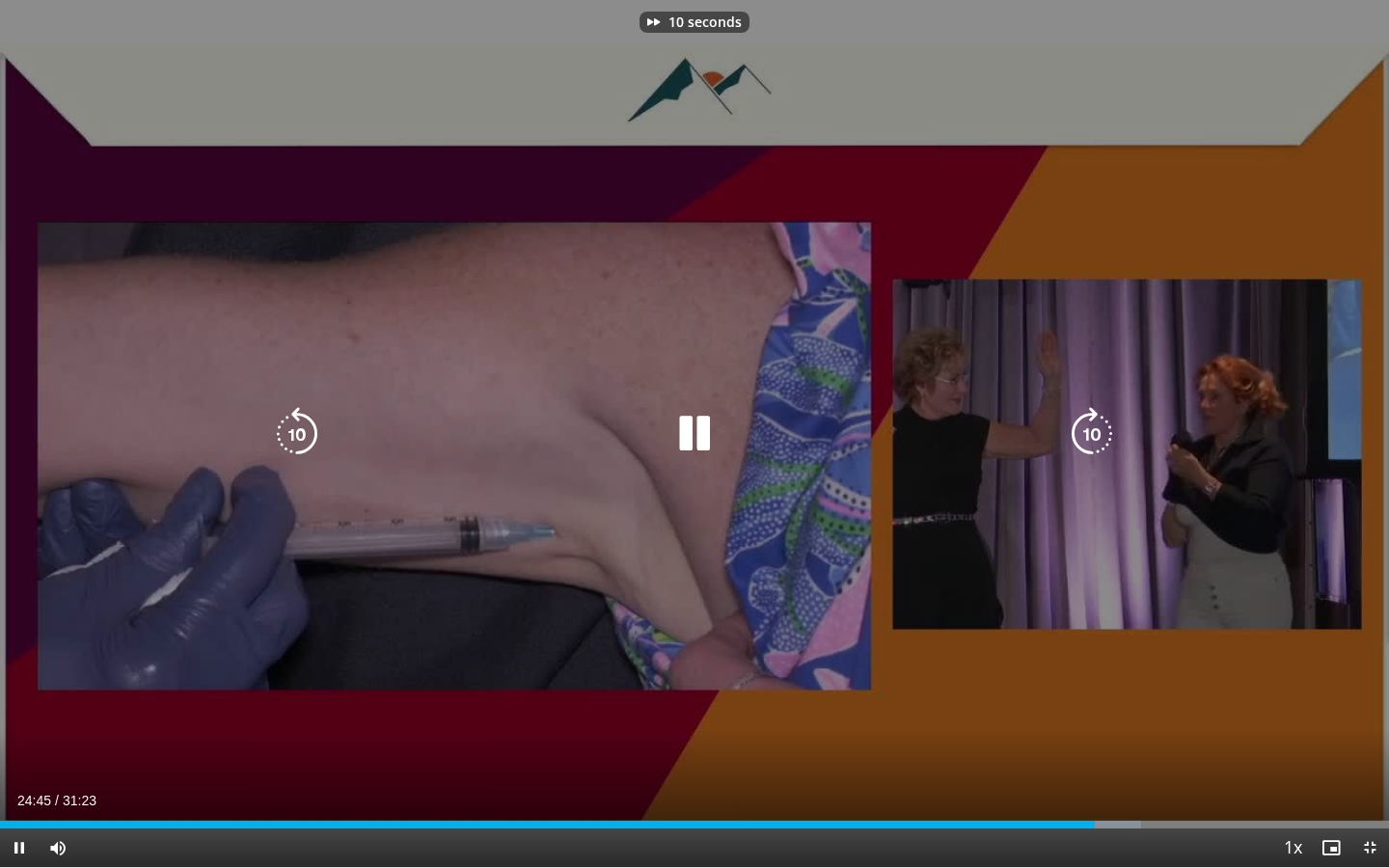click at bounding box center [1092, 434] 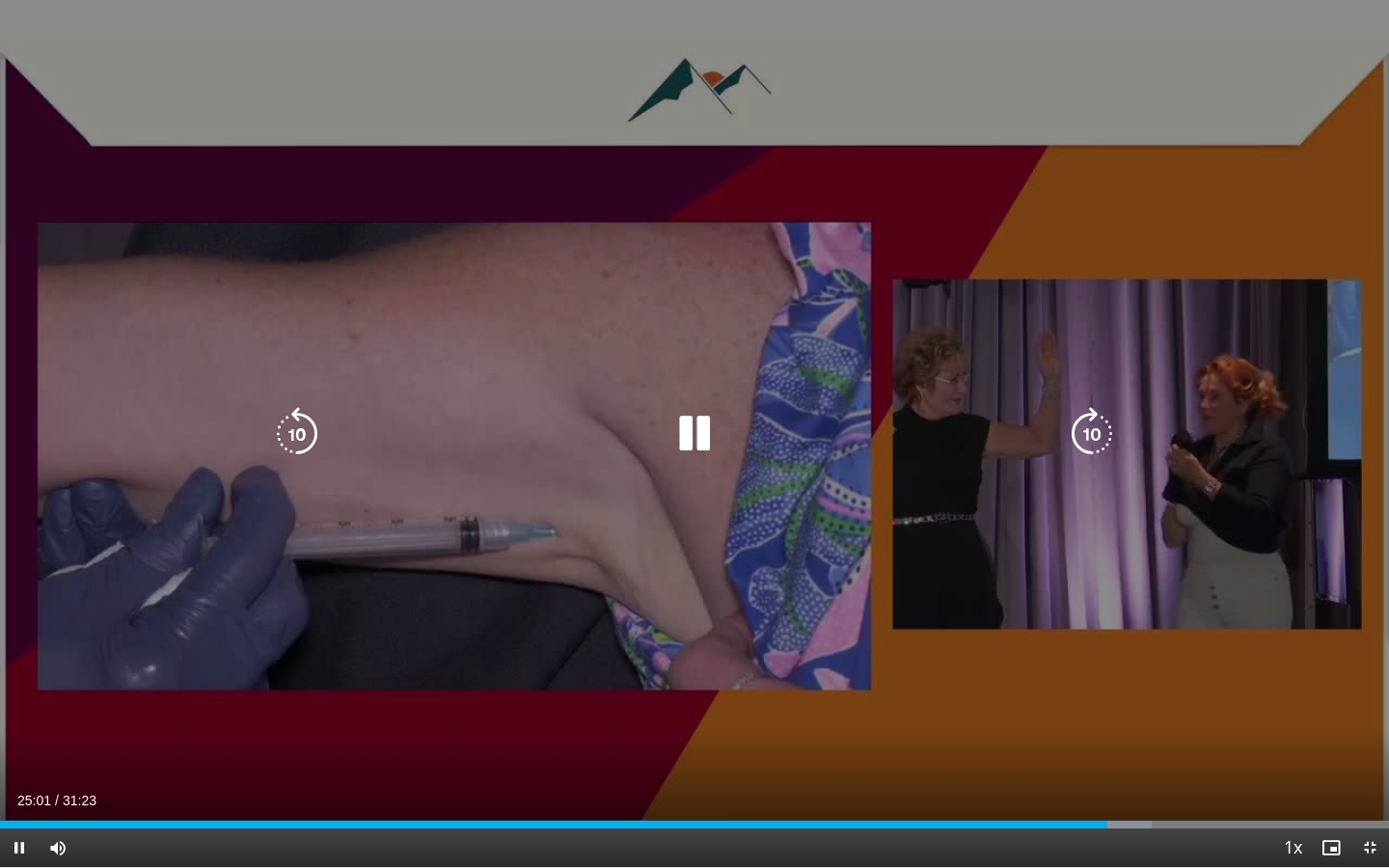 click at bounding box center (1092, 434) 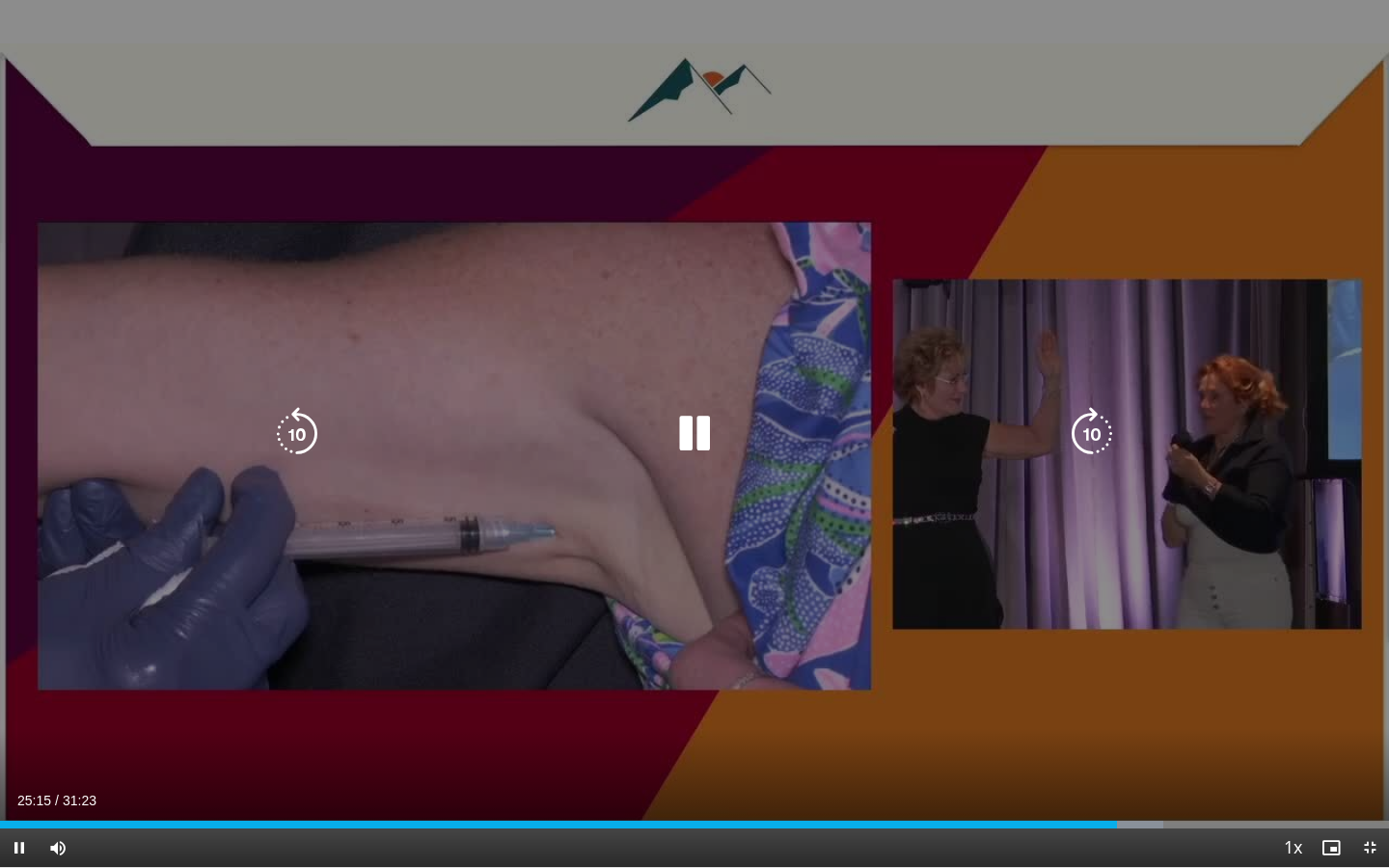 click at bounding box center (1092, 434) 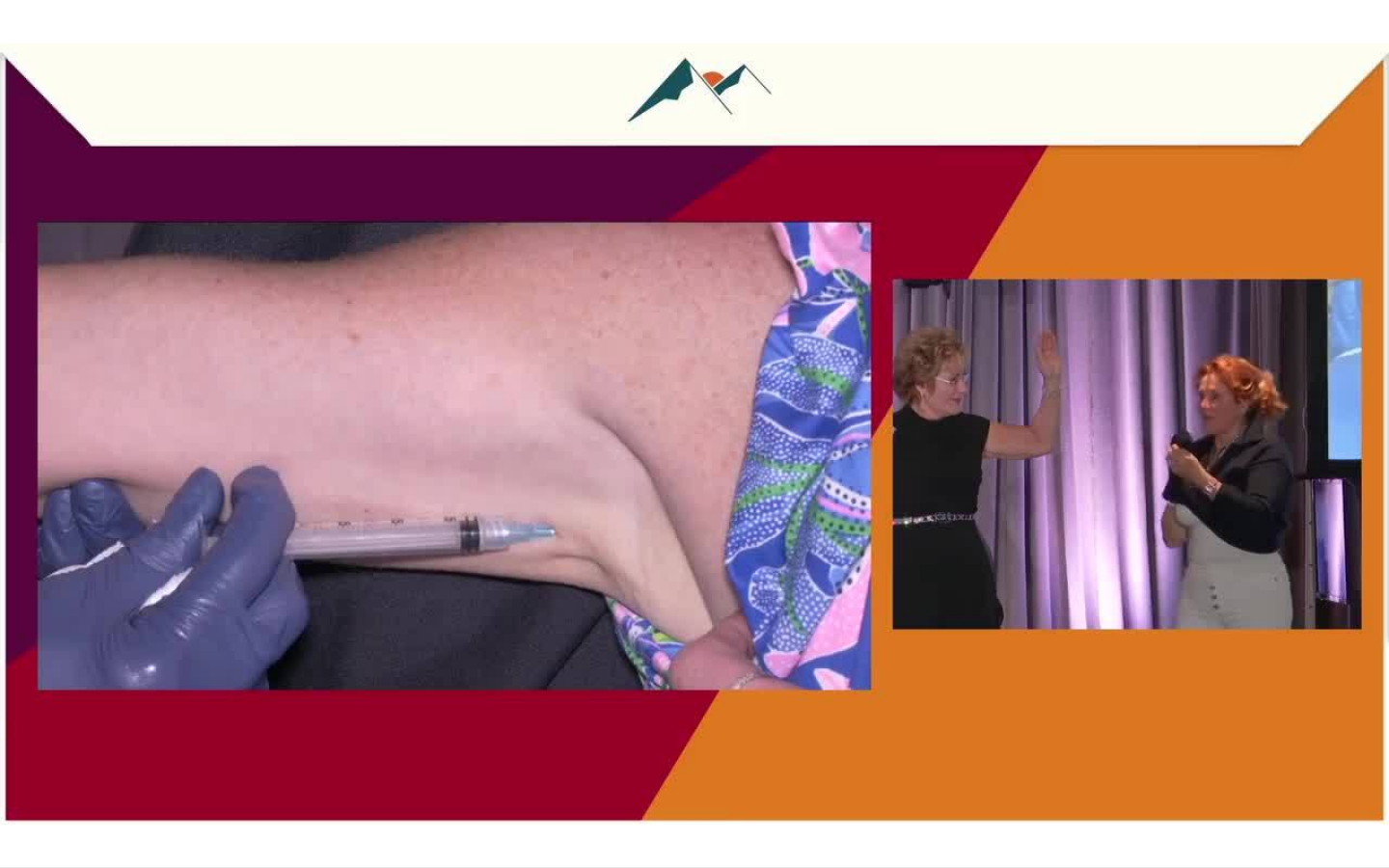 click on "10 seconds
Tap to unmute" at bounding box center (694, 433) 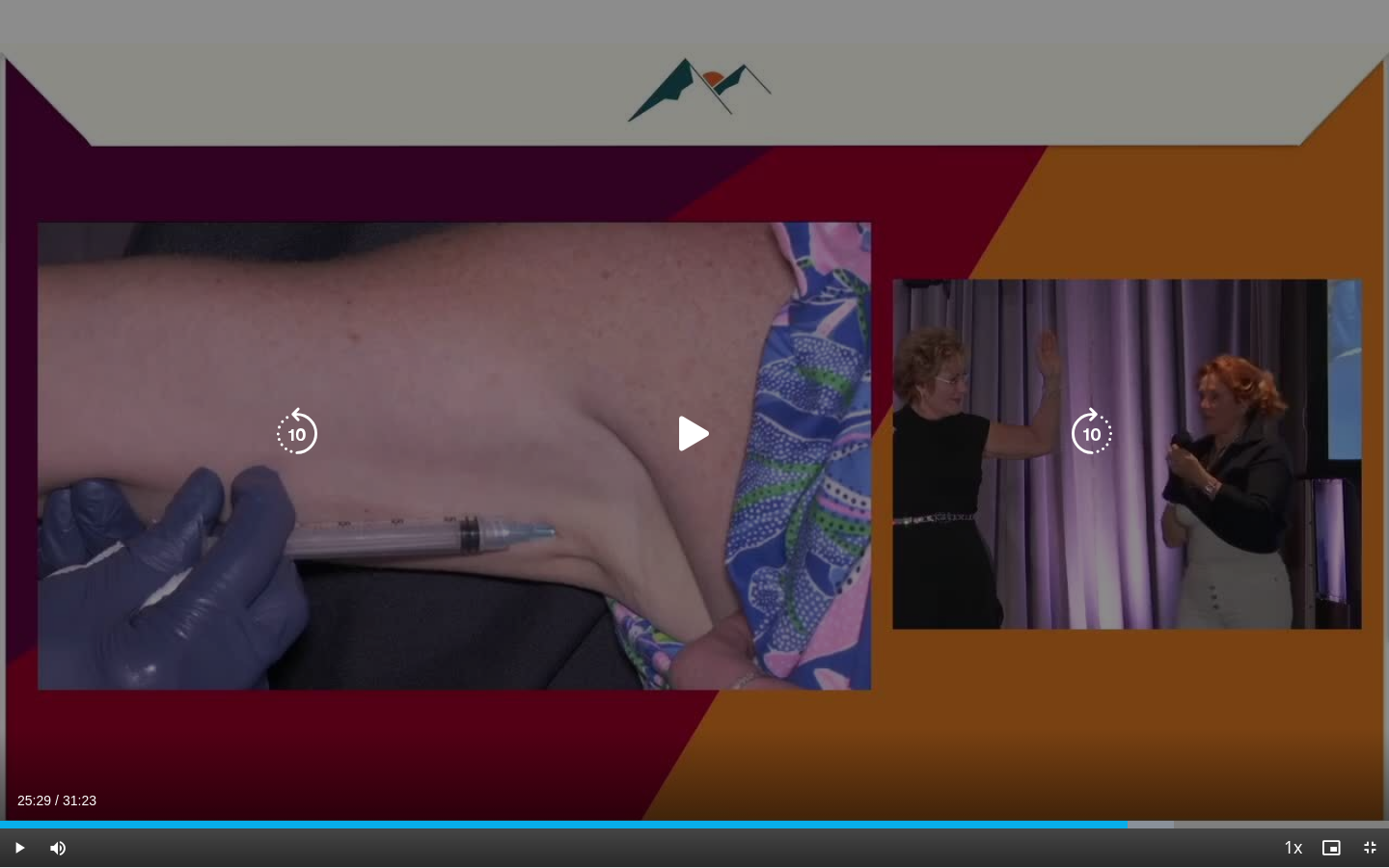 click at bounding box center [694, 434] 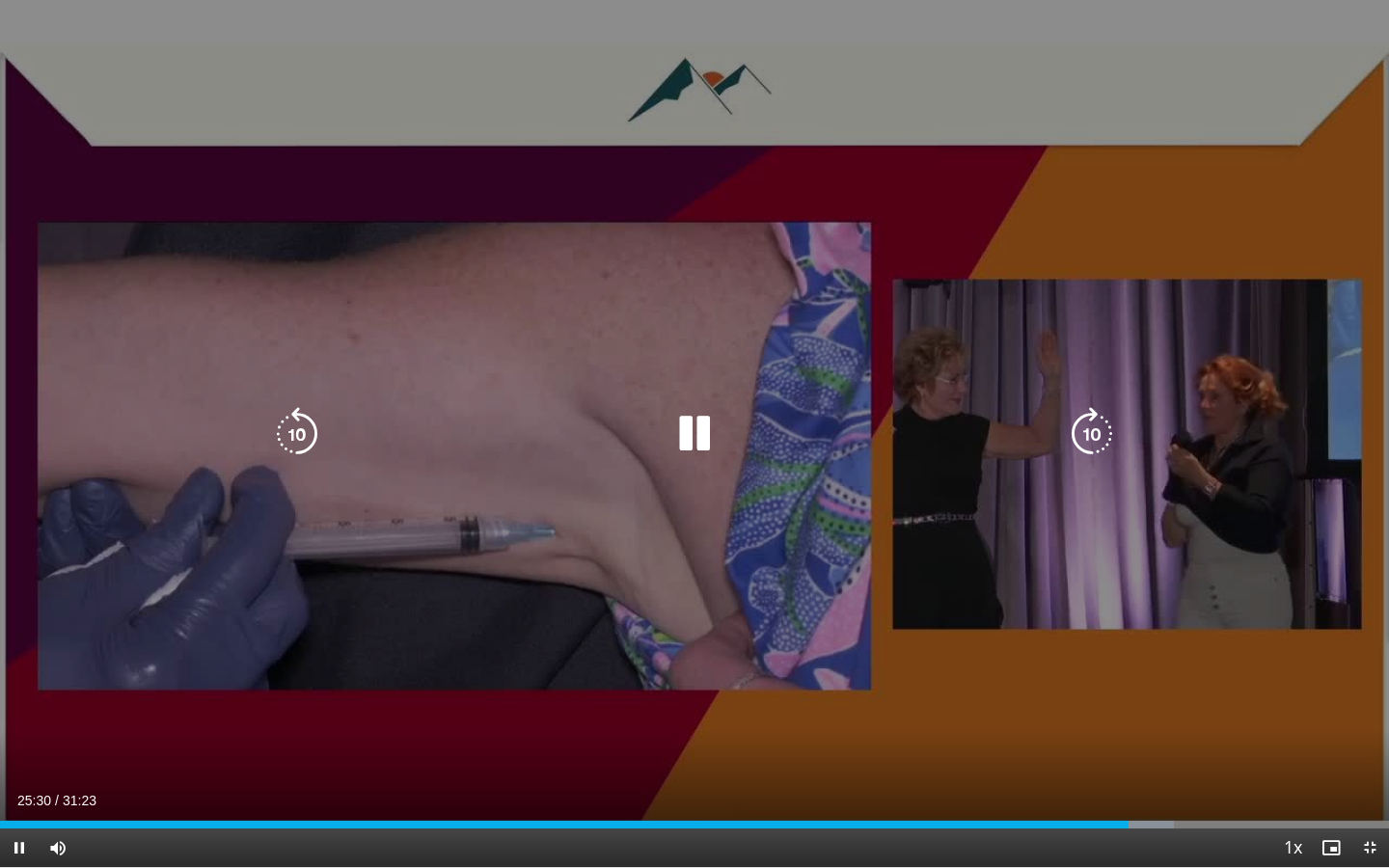 click at bounding box center (1092, 434) 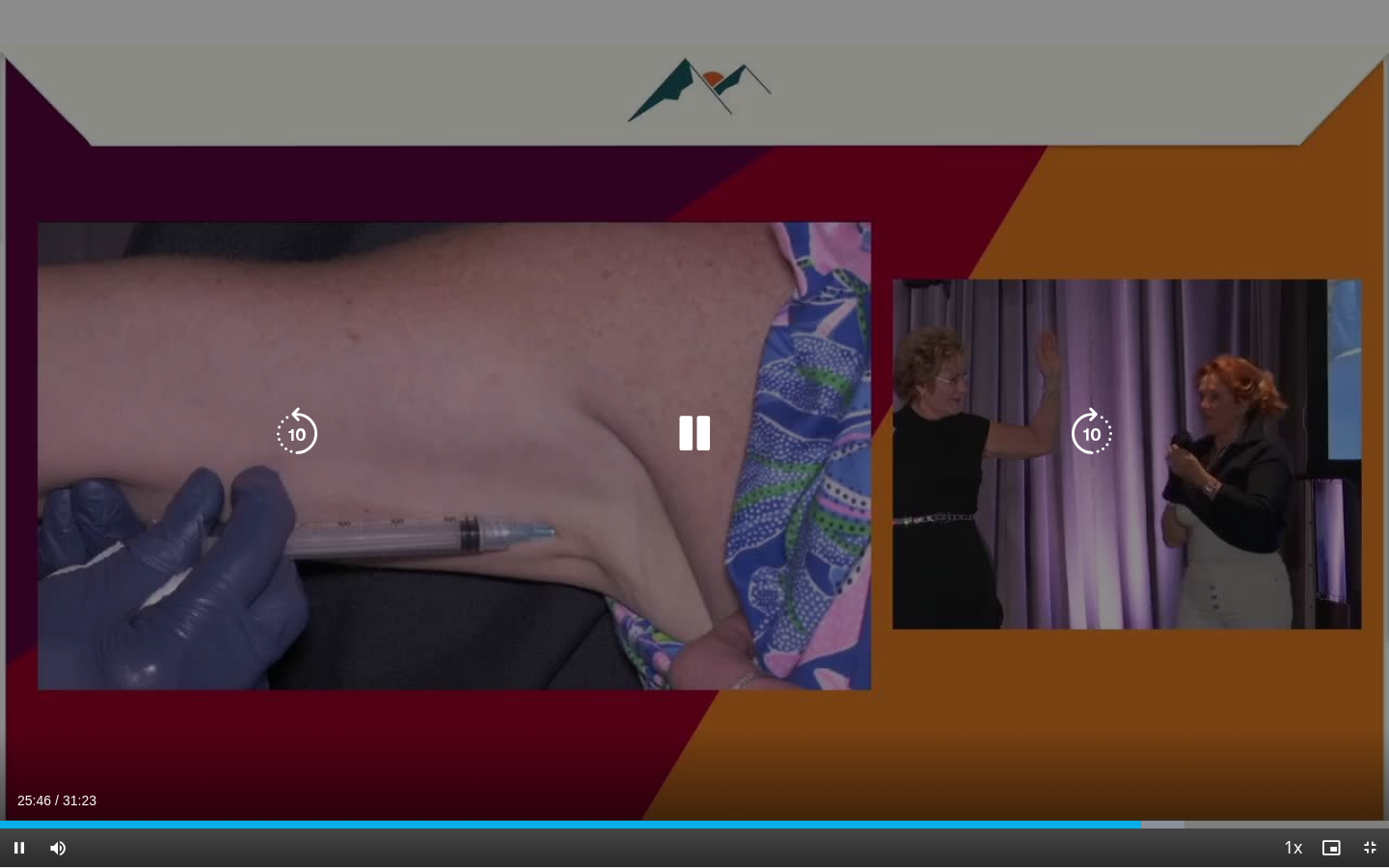 click at bounding box center (1092, 434) 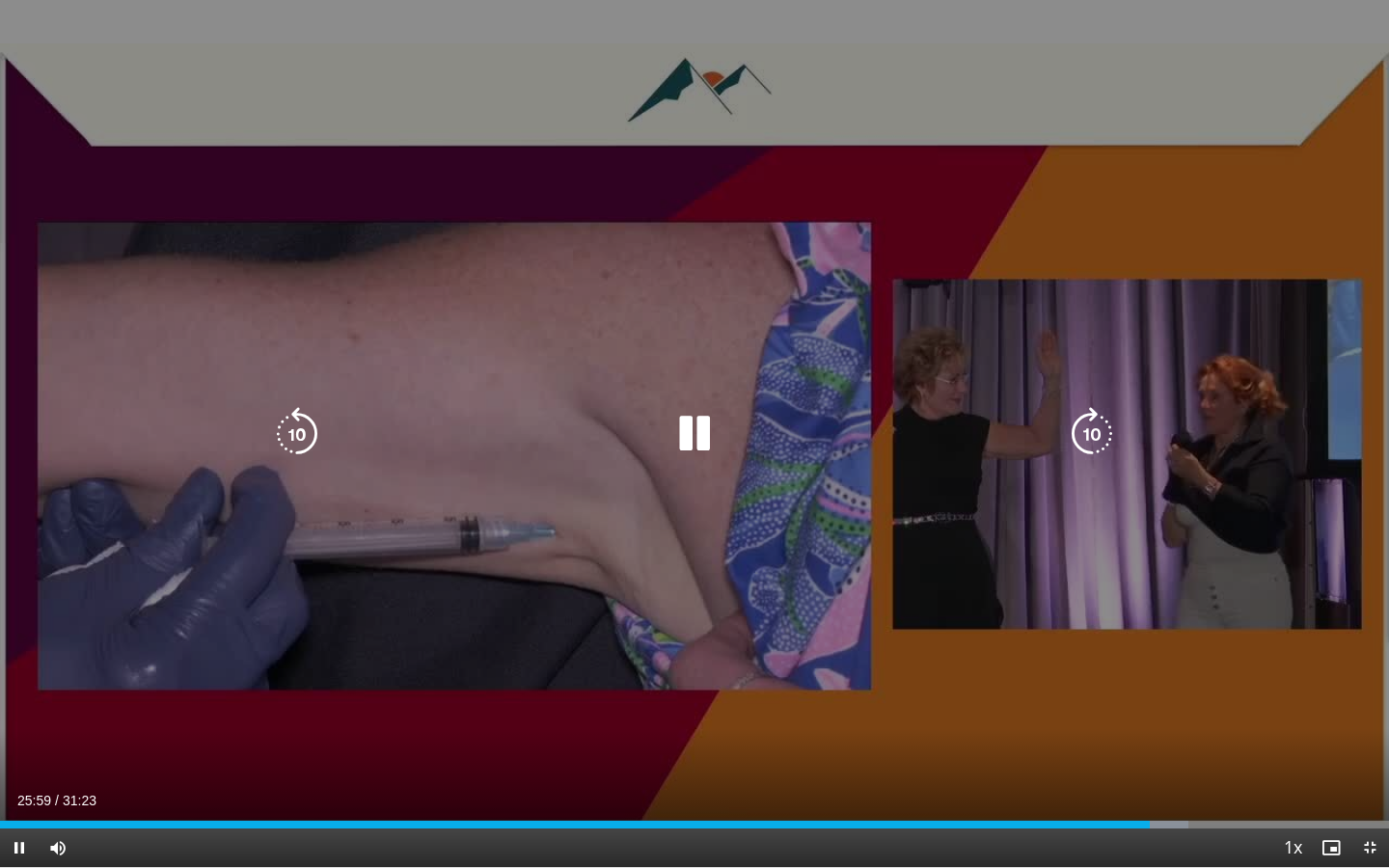 click at bounding box center [1092, 434] 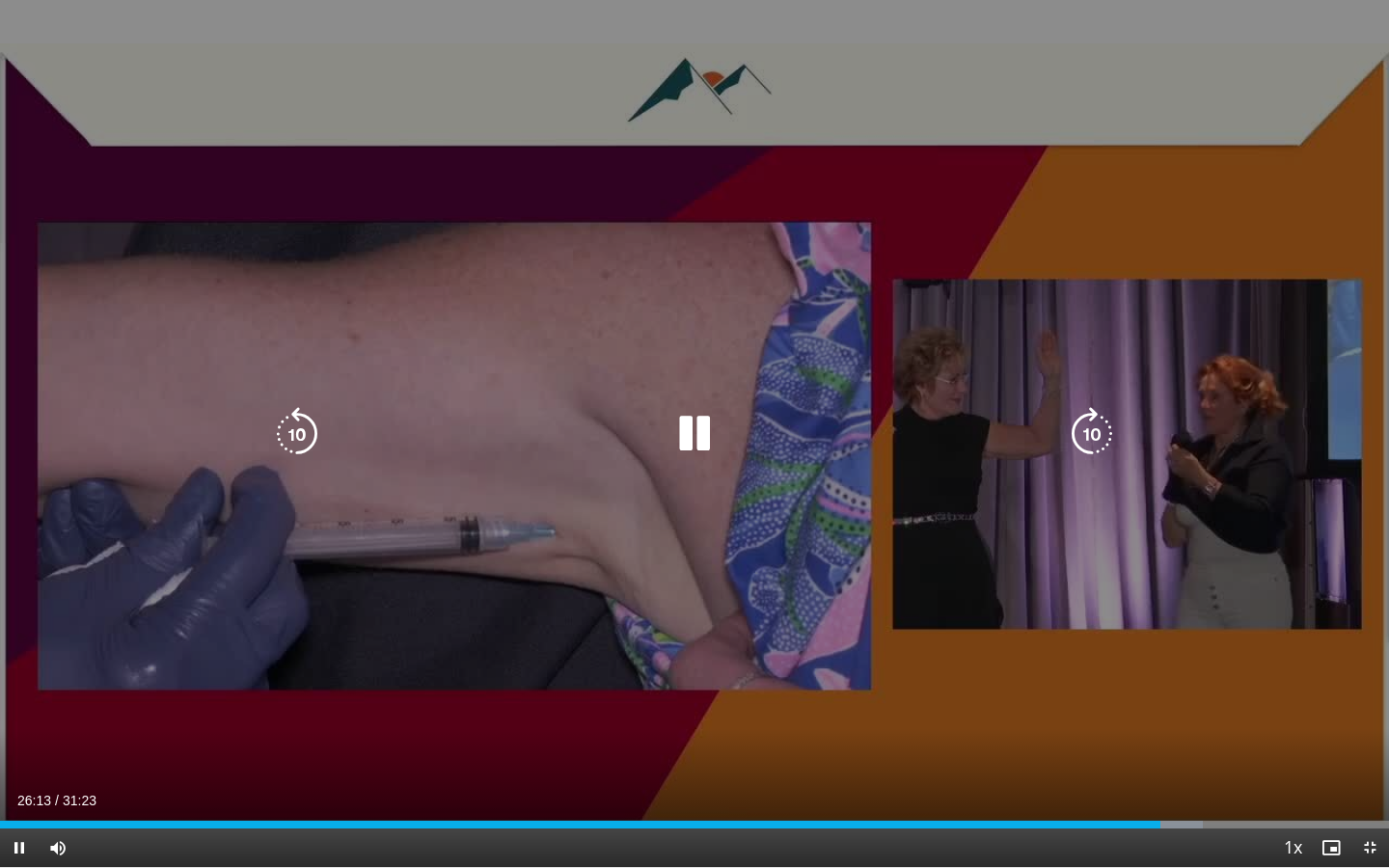 click at bounding box center [1092, 434] 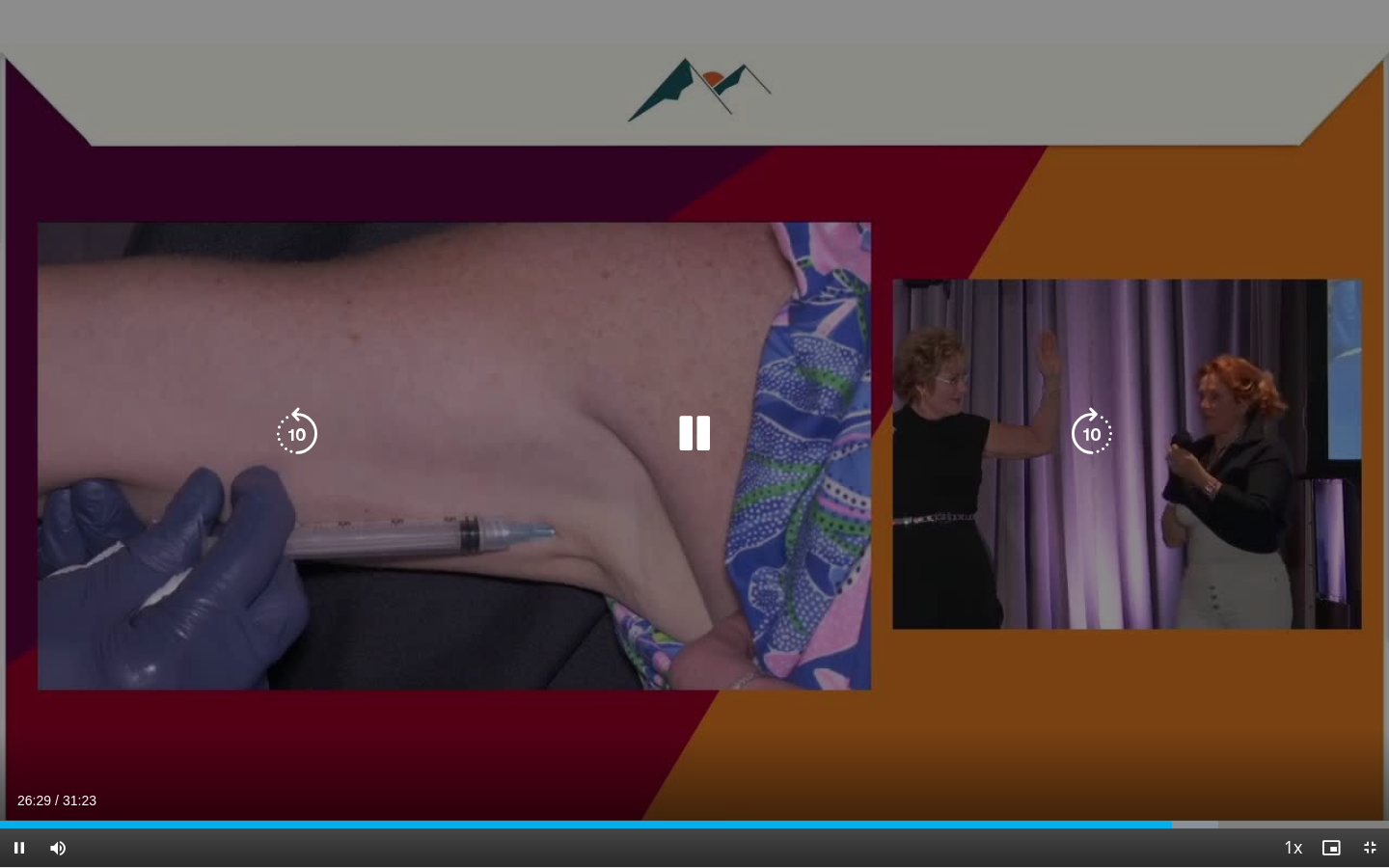 click at bounding box center [1092, 434] 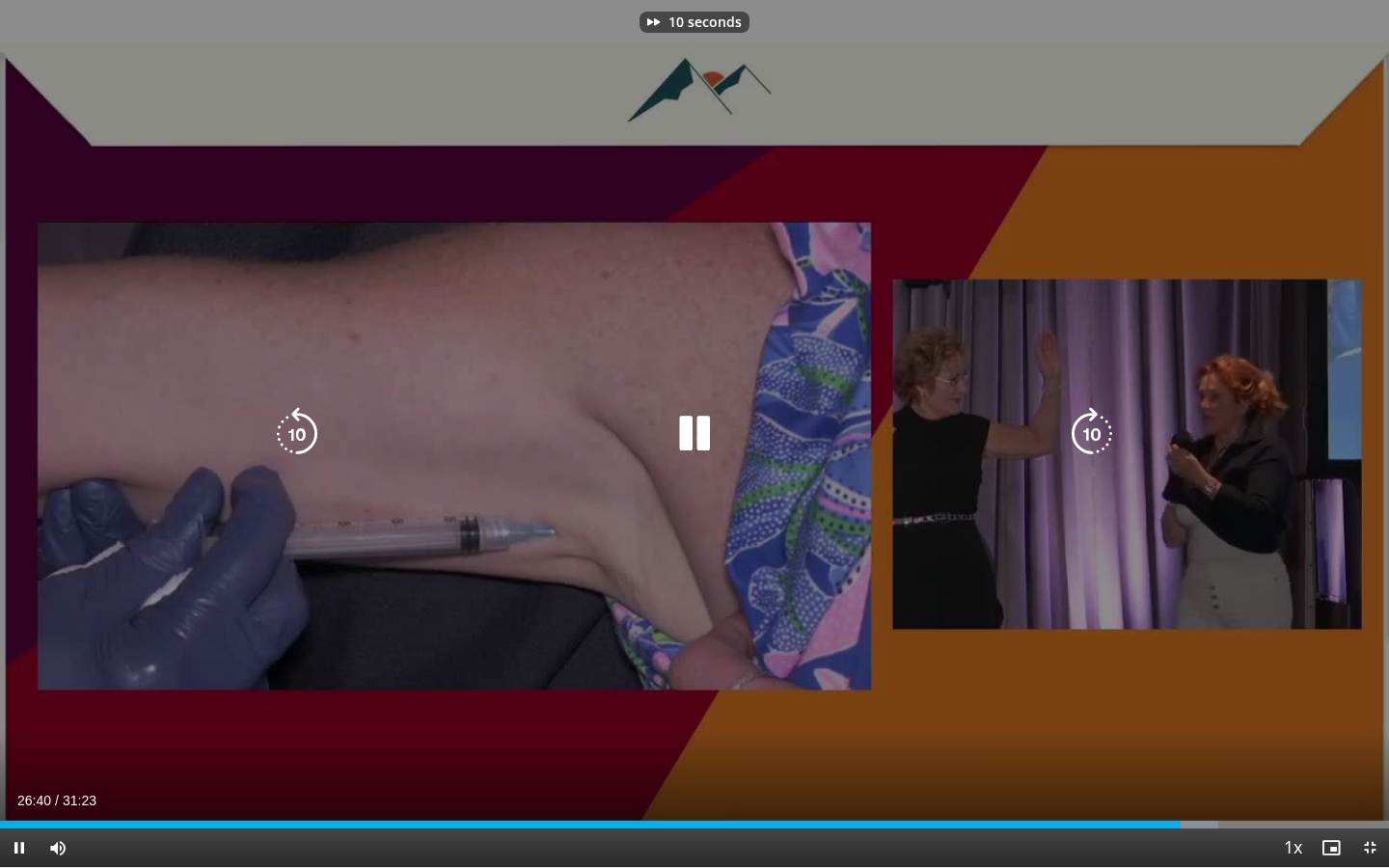 click at bounding box center (1092, 434) 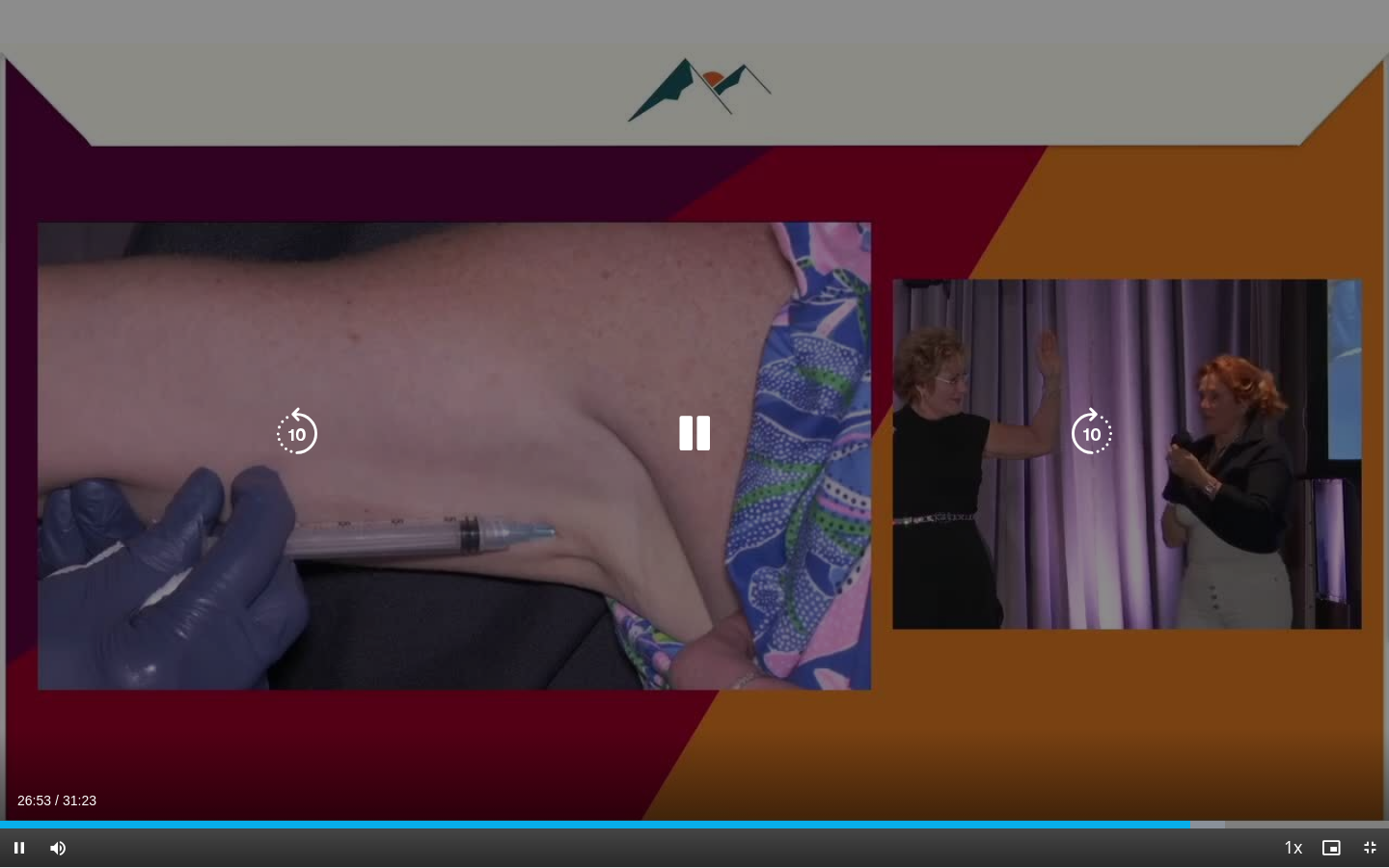 click at bounding box center [1092, 434] 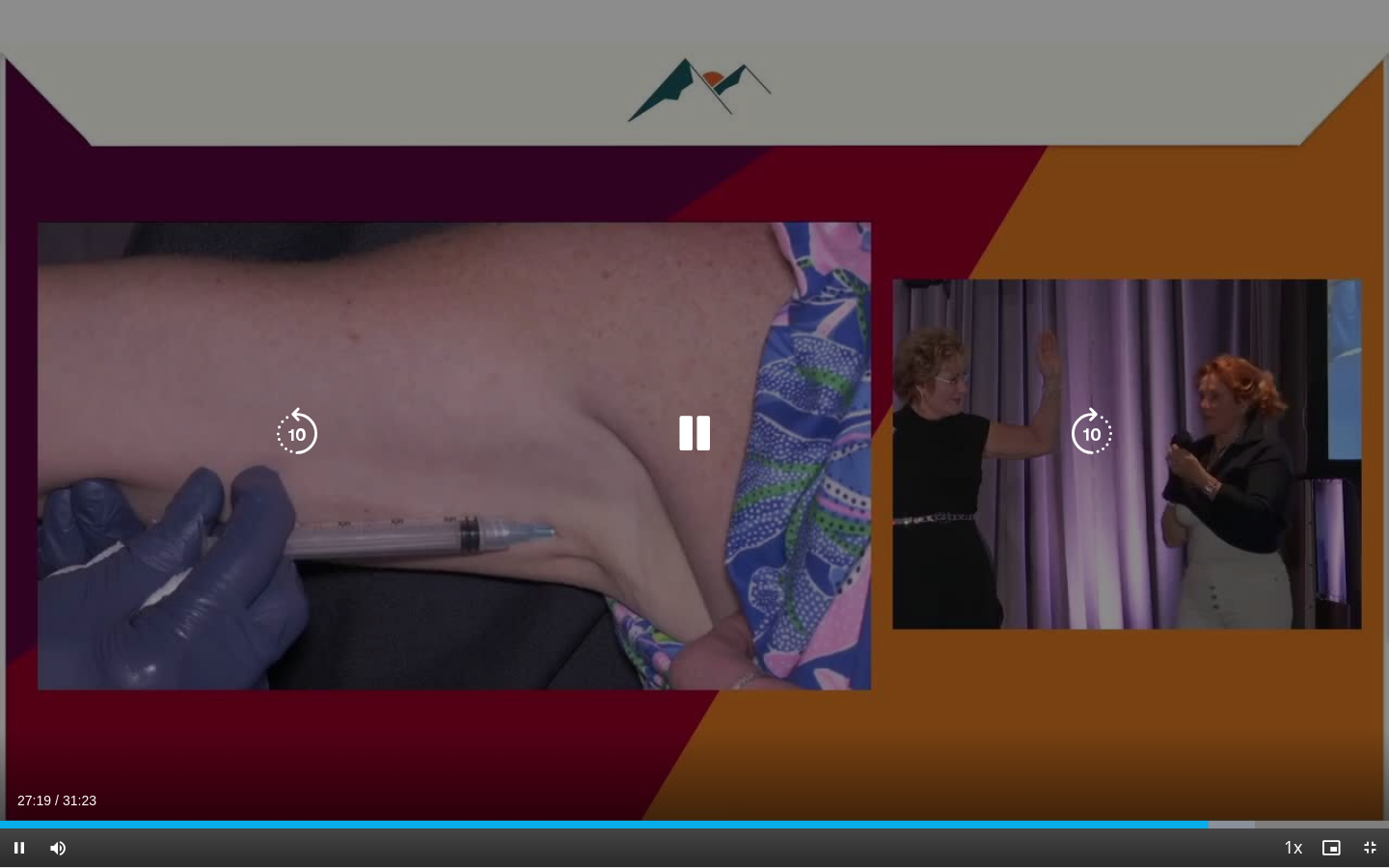 click at bounding box center (1092, 434) 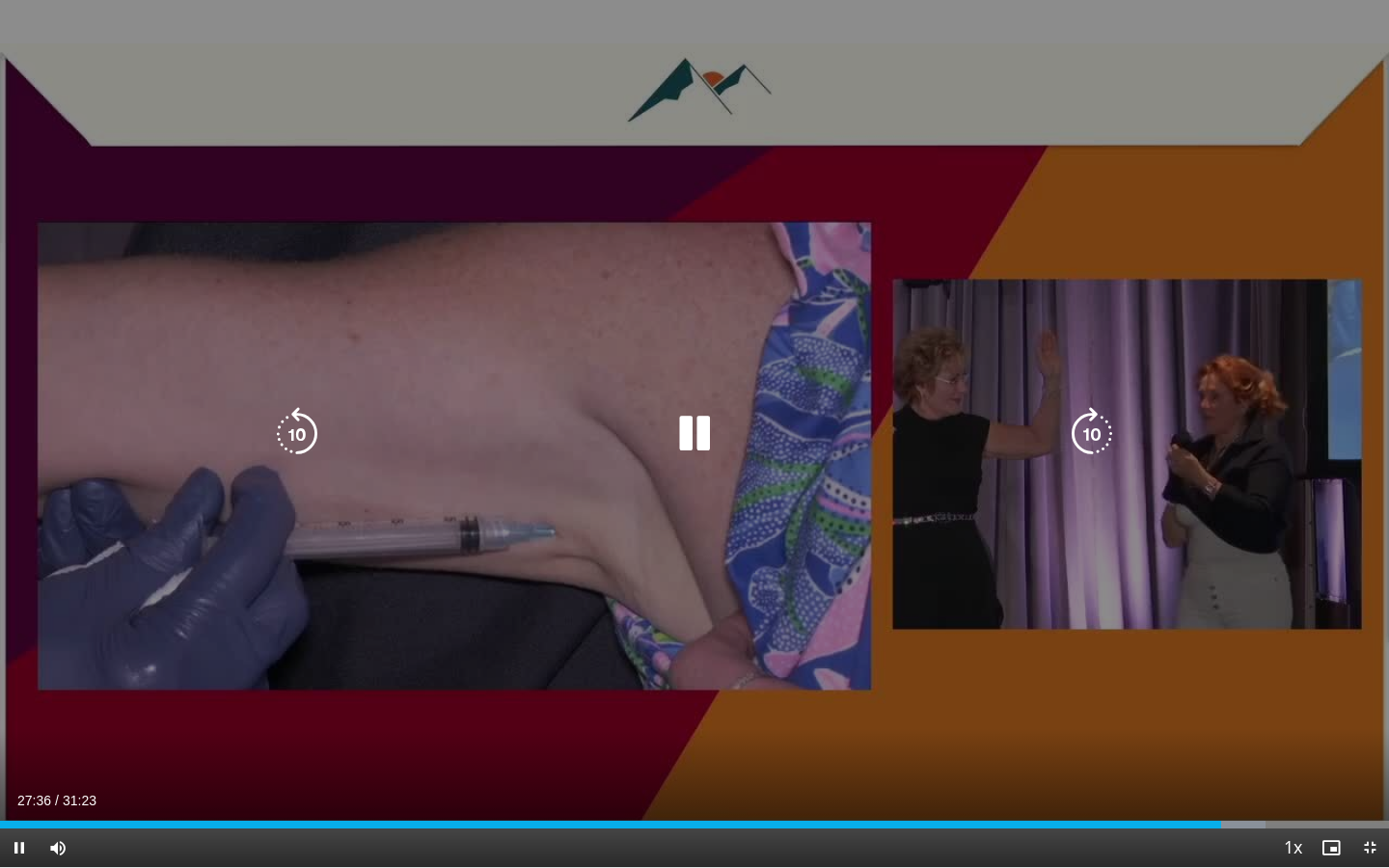 click at bounding box center (1092, 434) 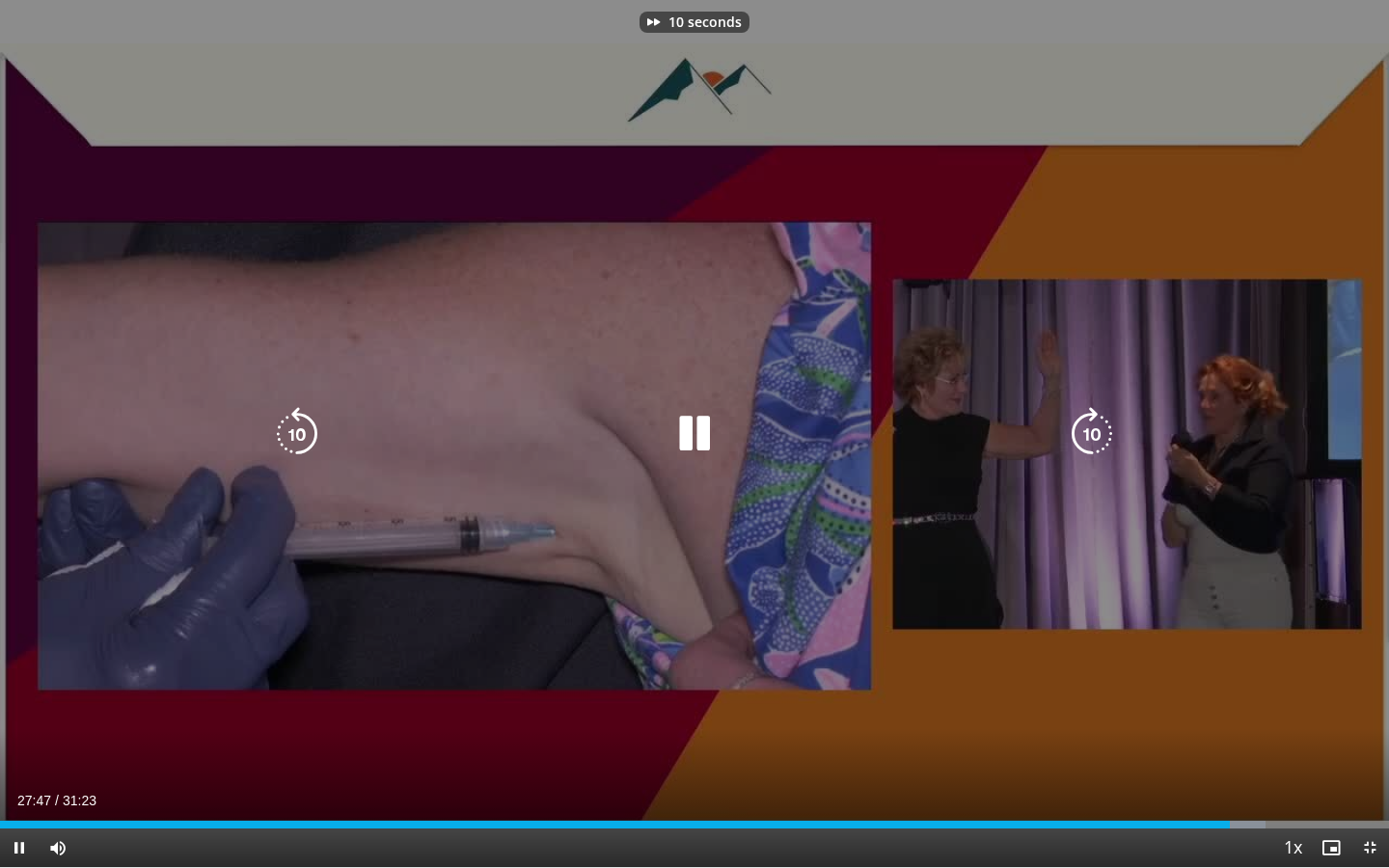 click at bounding box center [1092, 434] 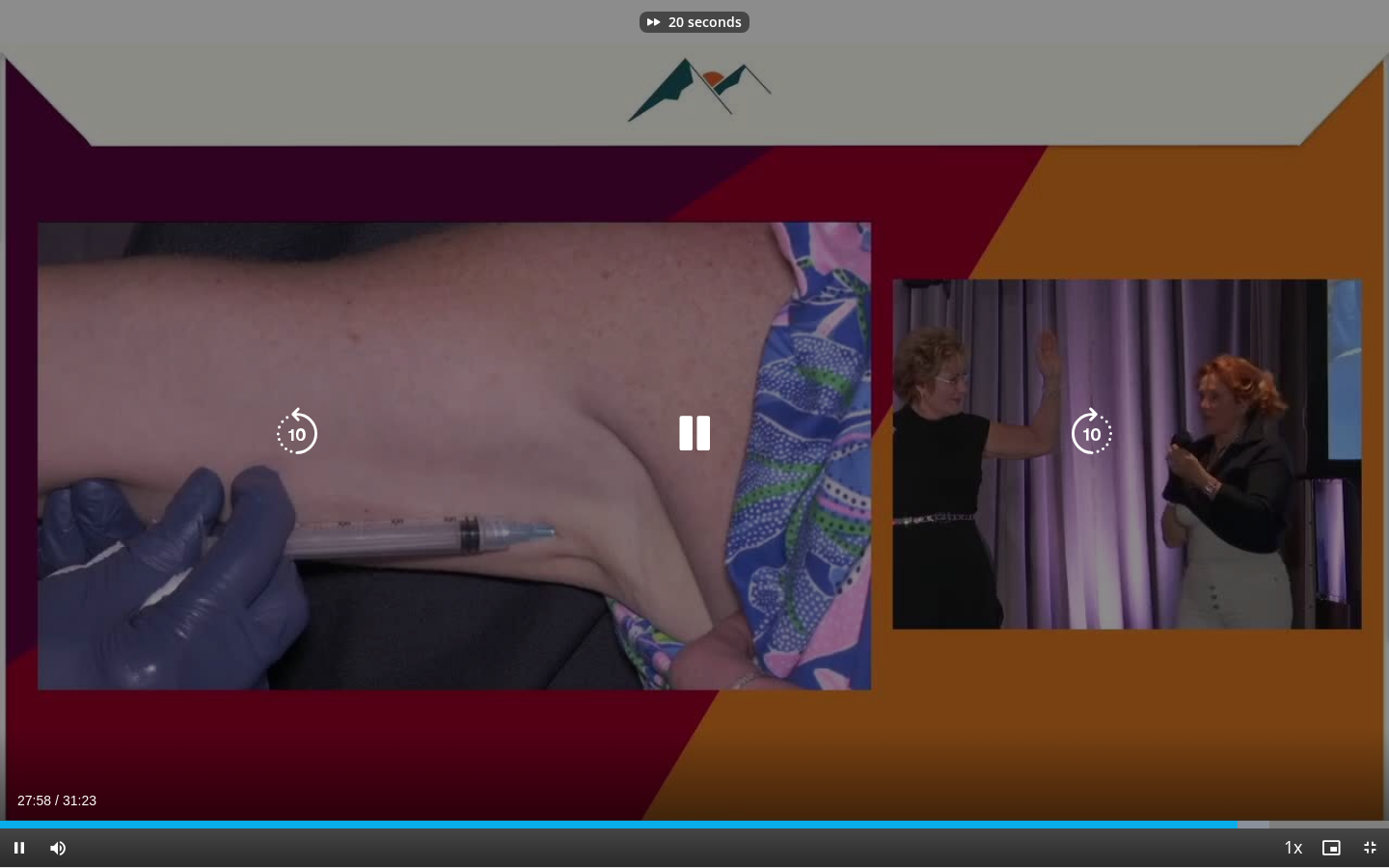 click at bounding box center (1092, 434) 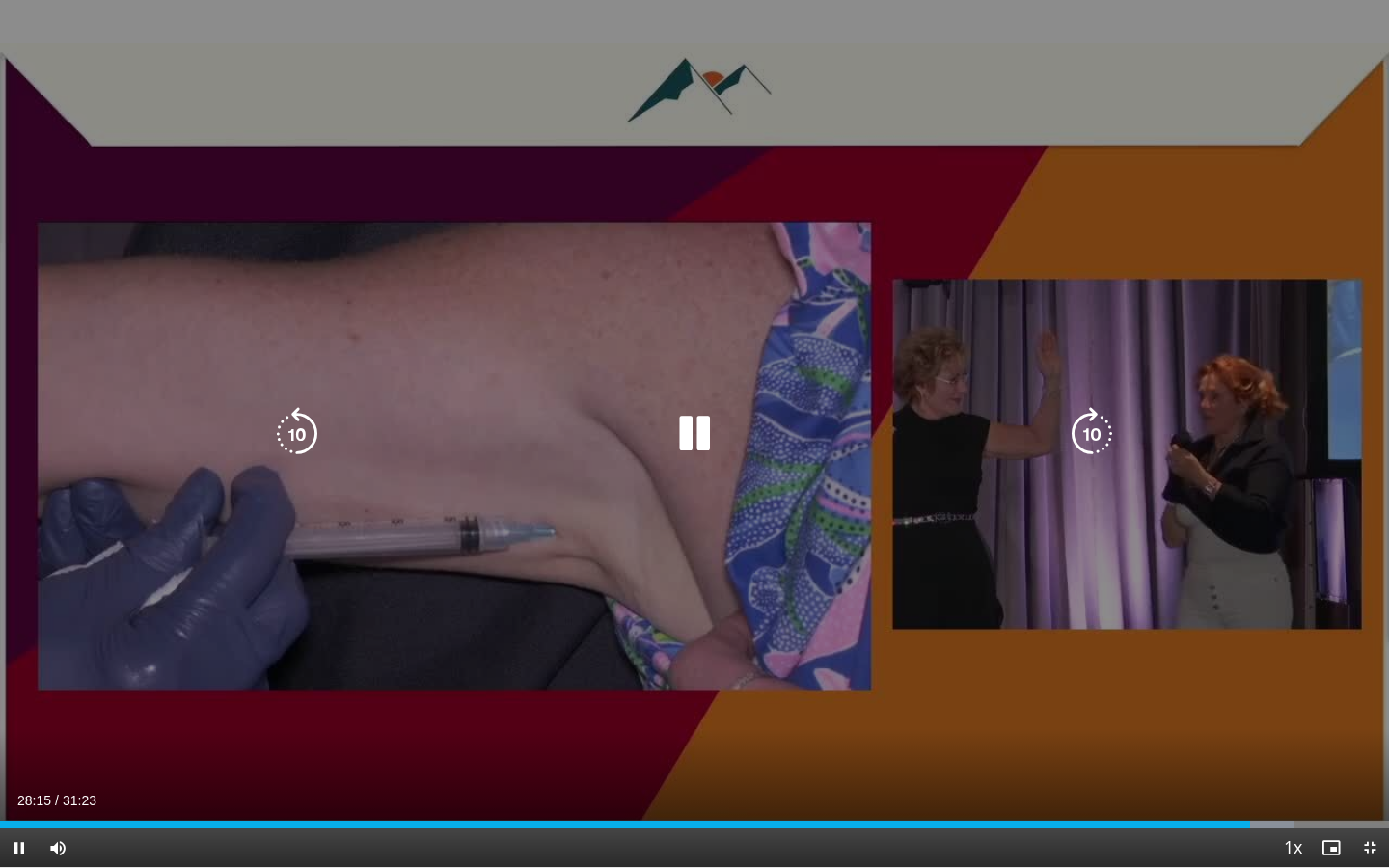 click at bounding box center [1092, 434] 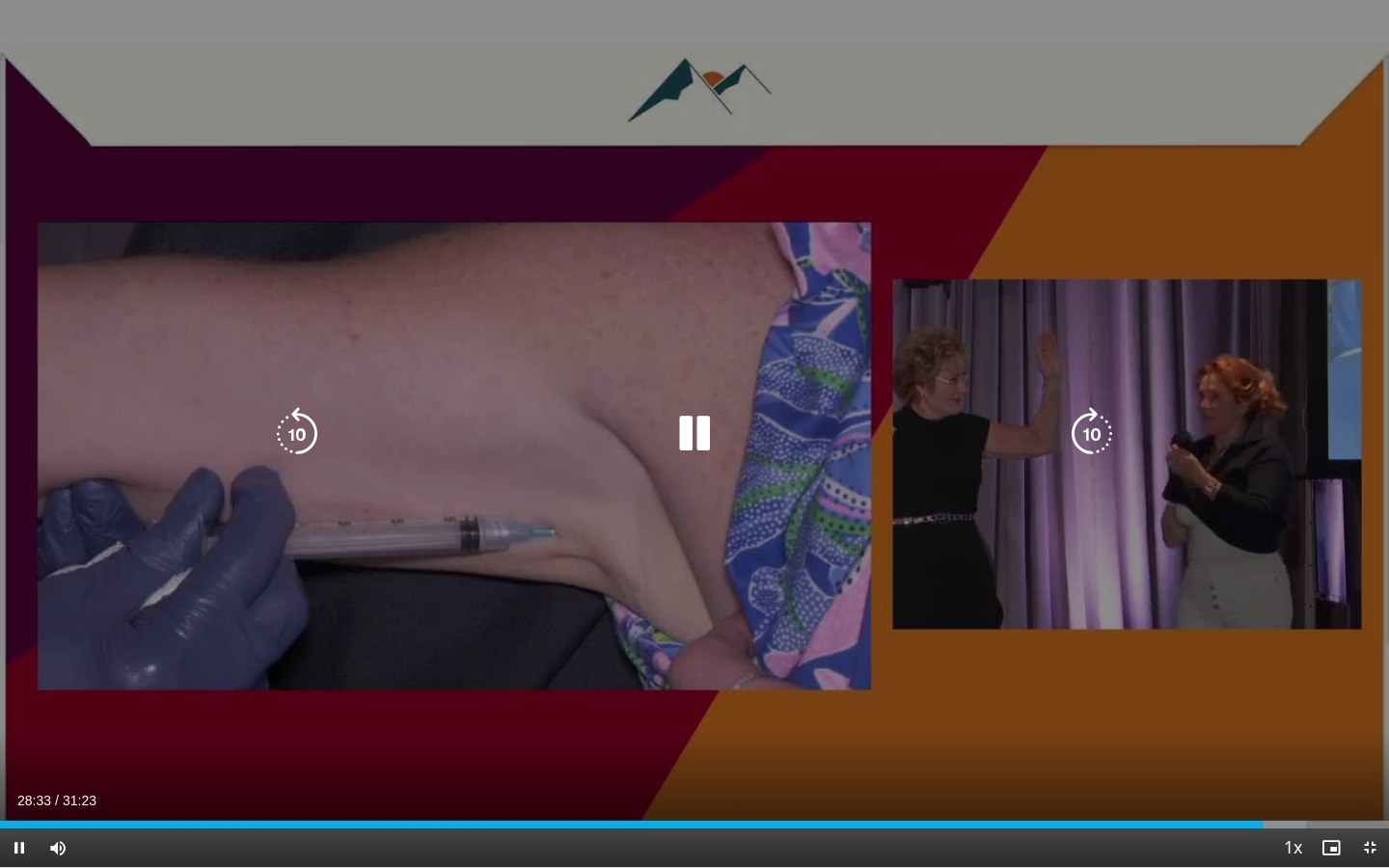 click at bounding box center (1092, 434) 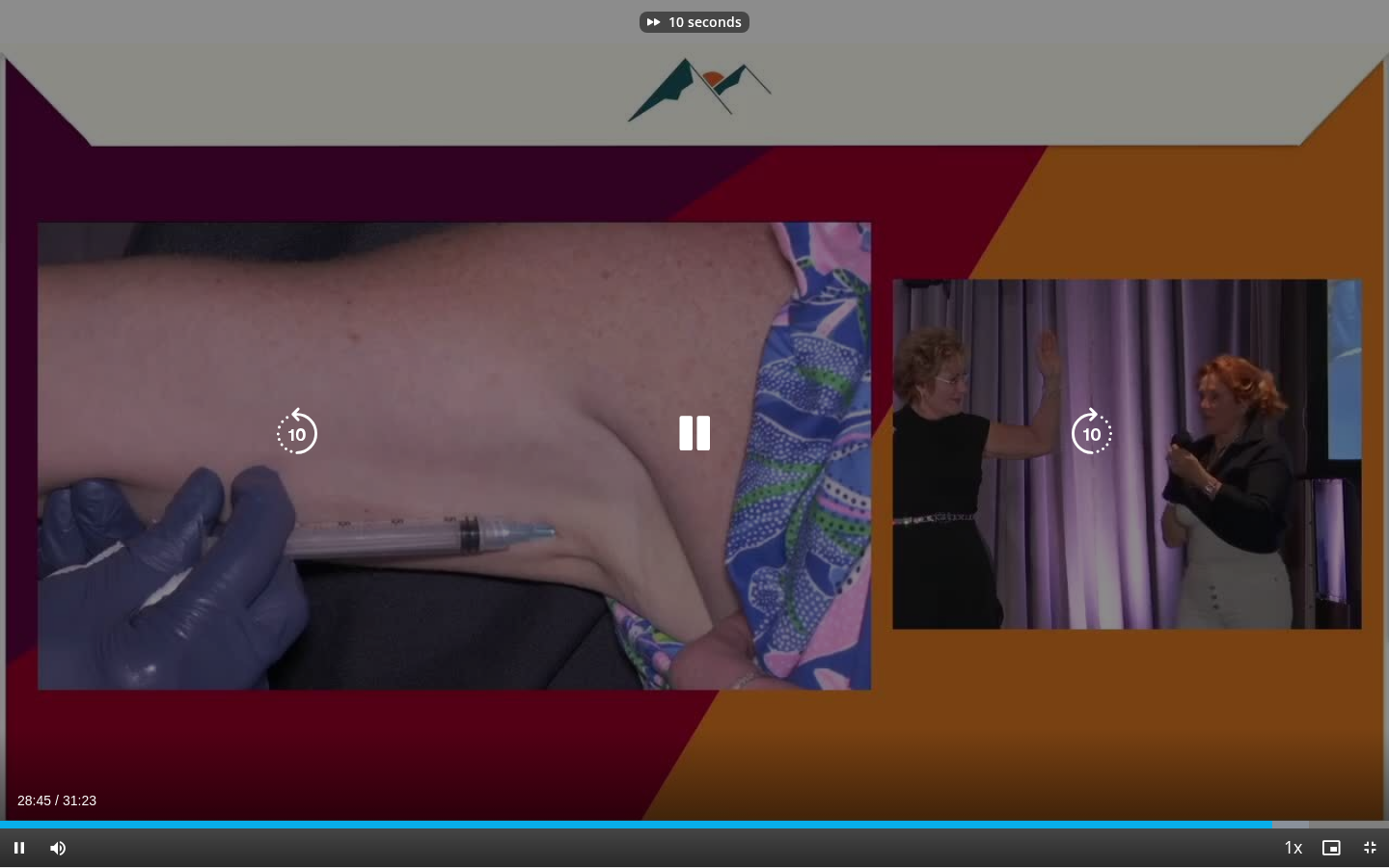 click at bounding box center [1092, 434] 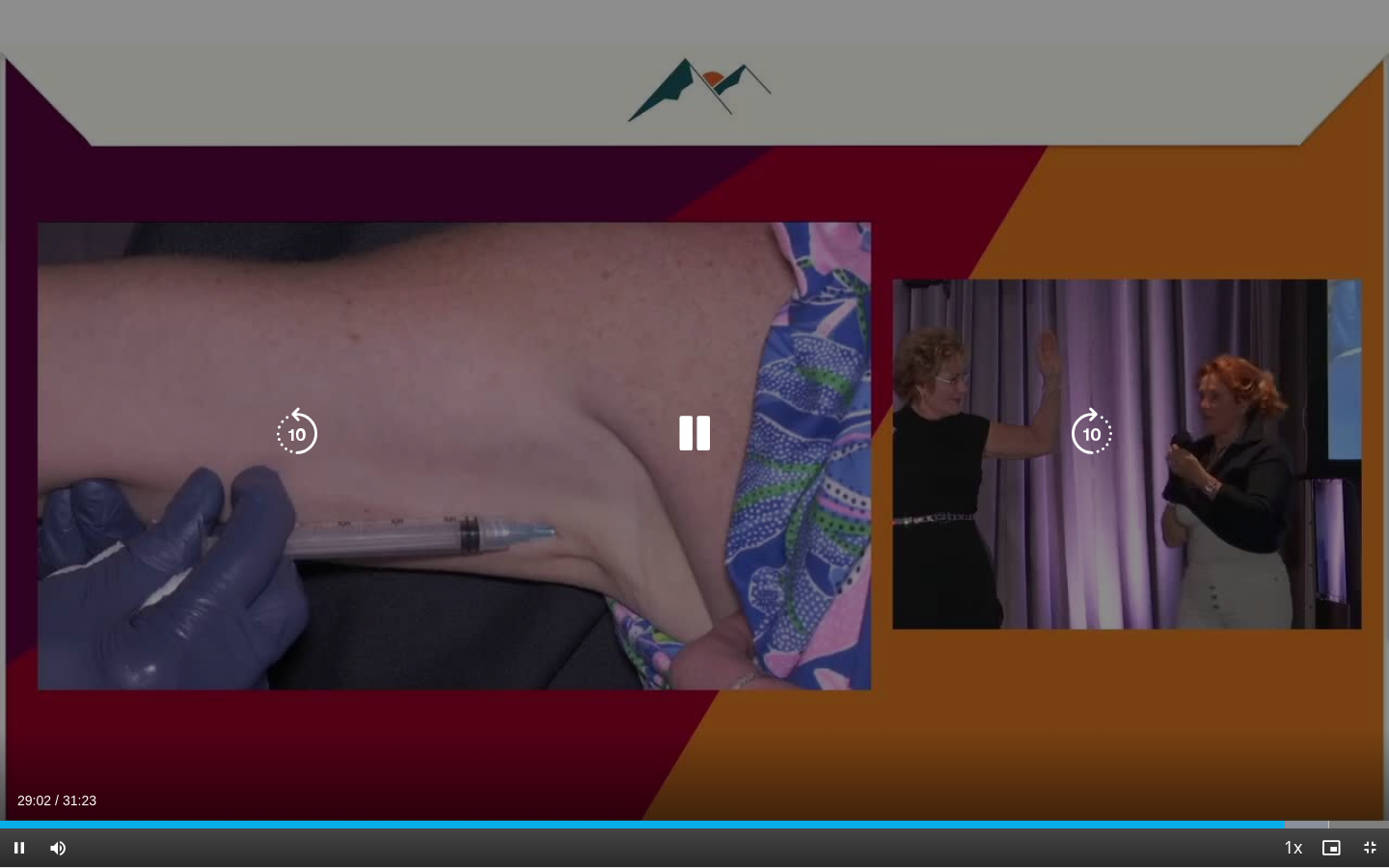 click at bounding box center [1092, 434] 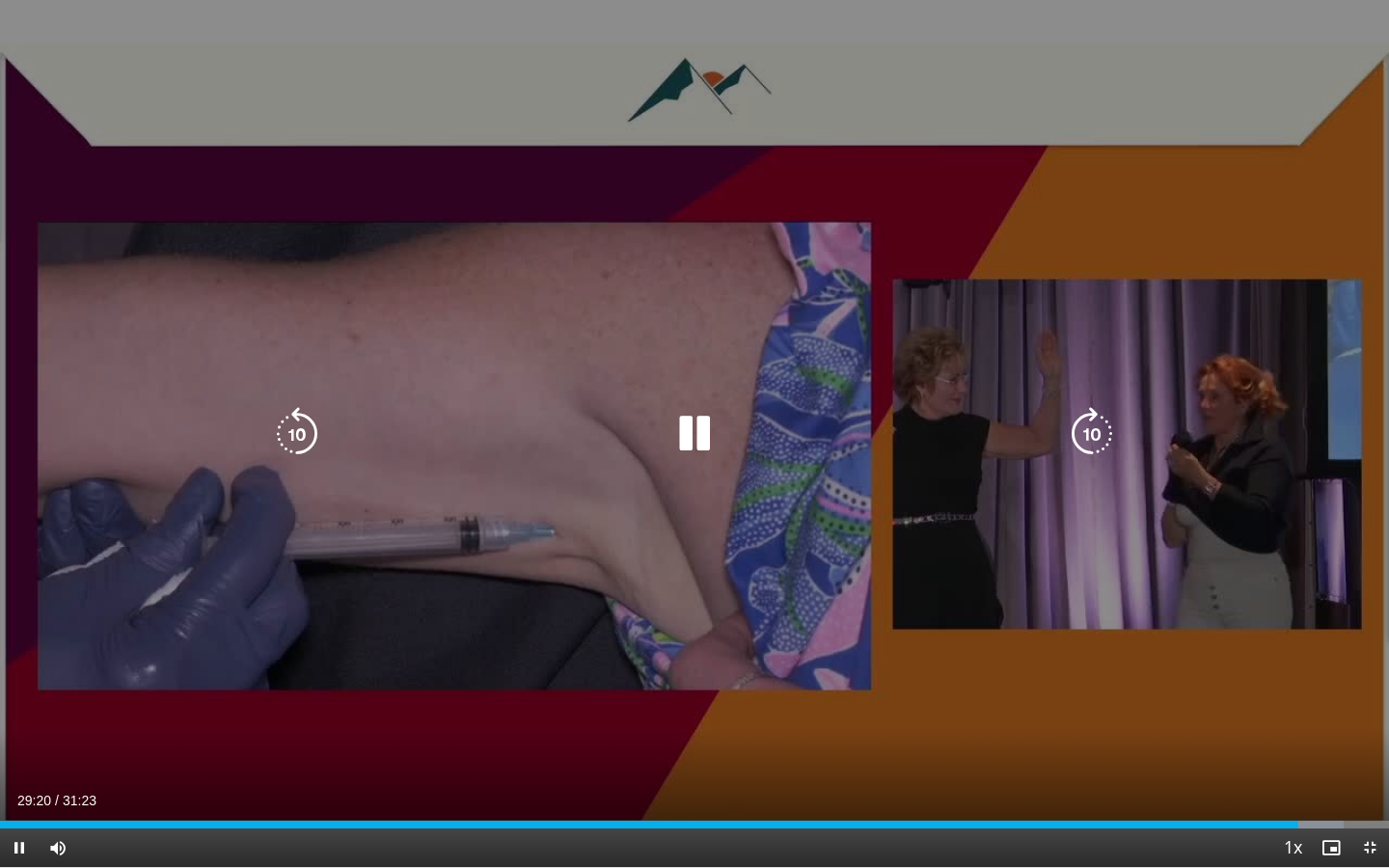 click at bounding box center [1092, 434] 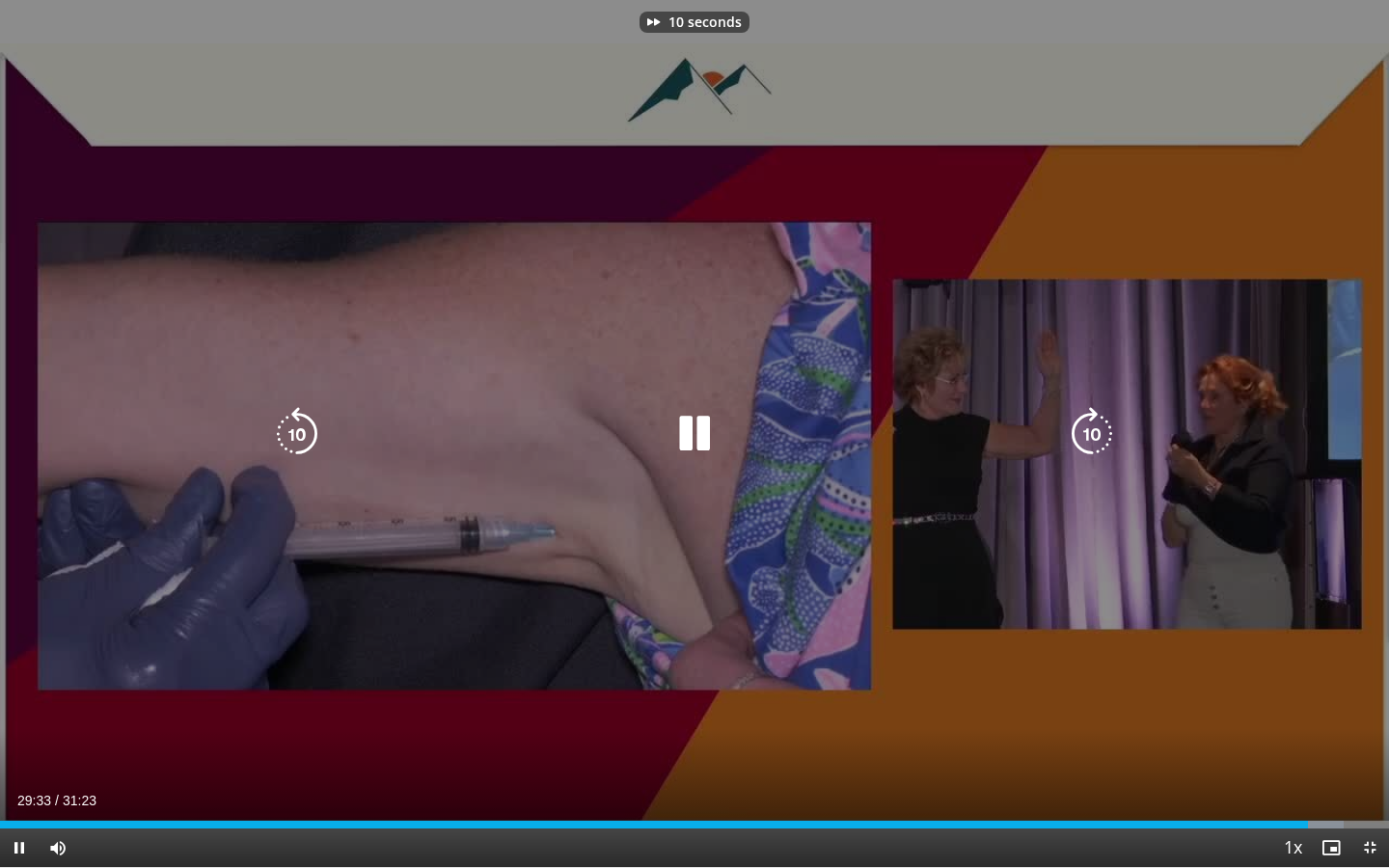 click at bounding box center [1092, 434] 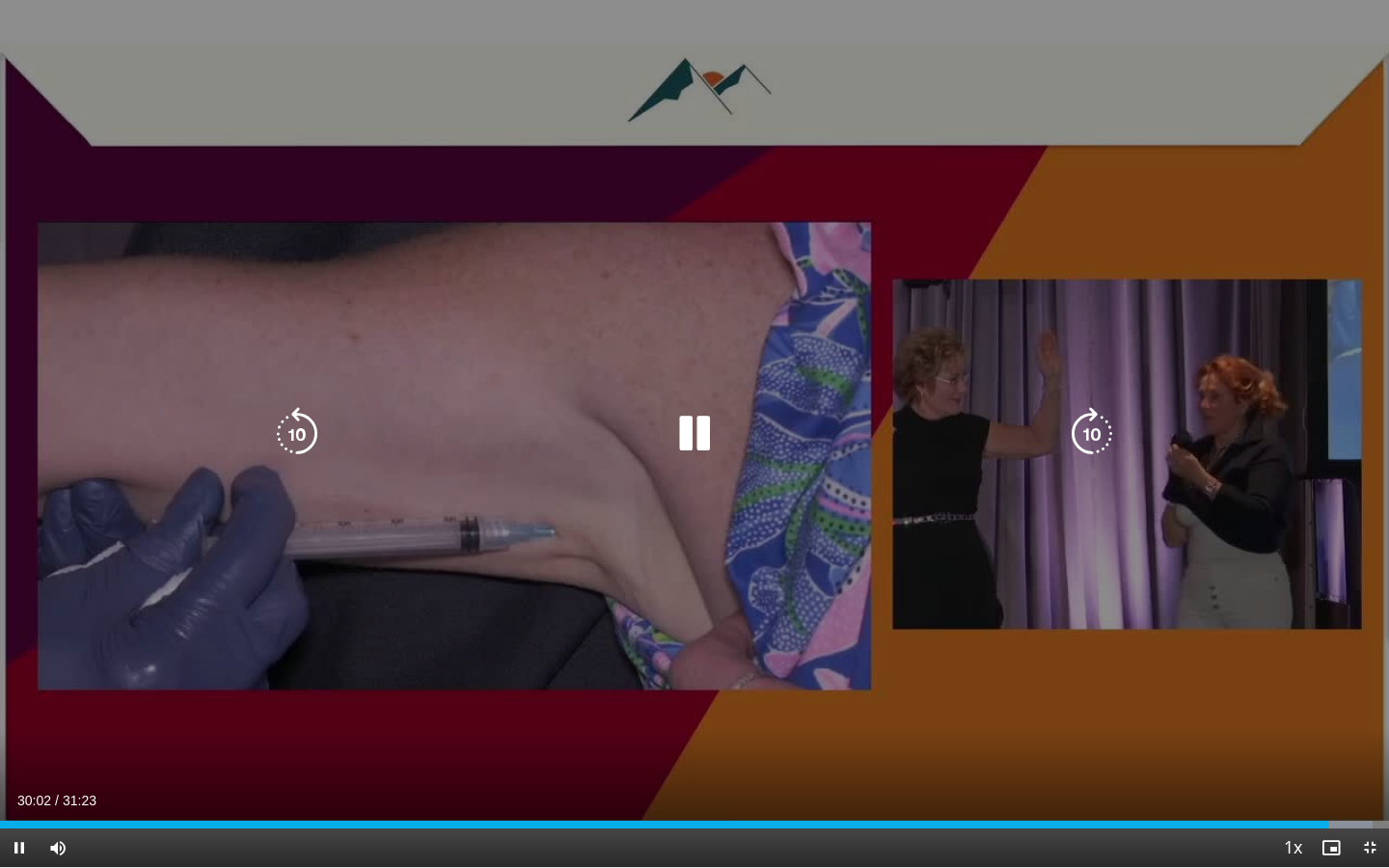 click at bounding box center [1092, 434] 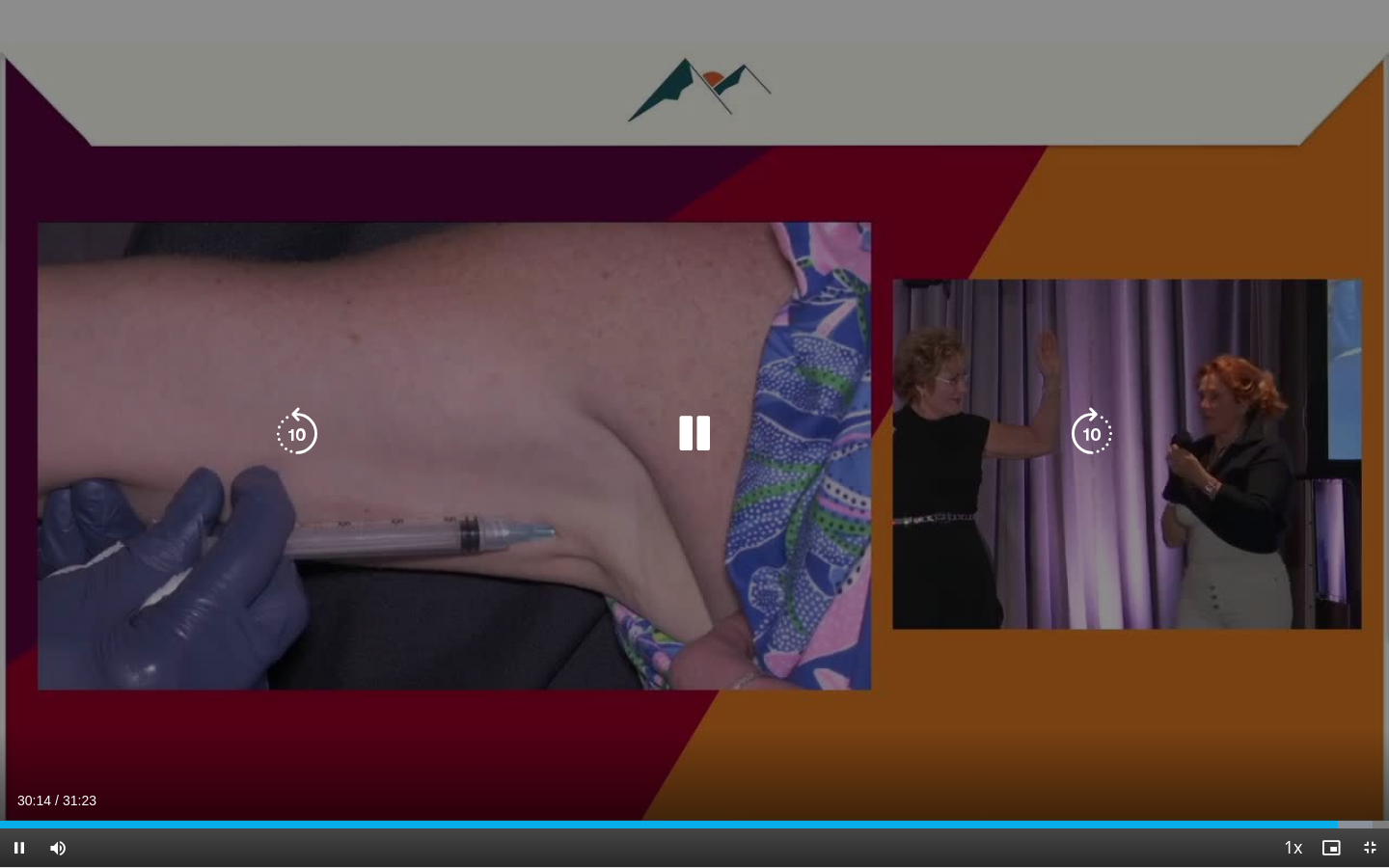 click at bounding box center (1092, 434) 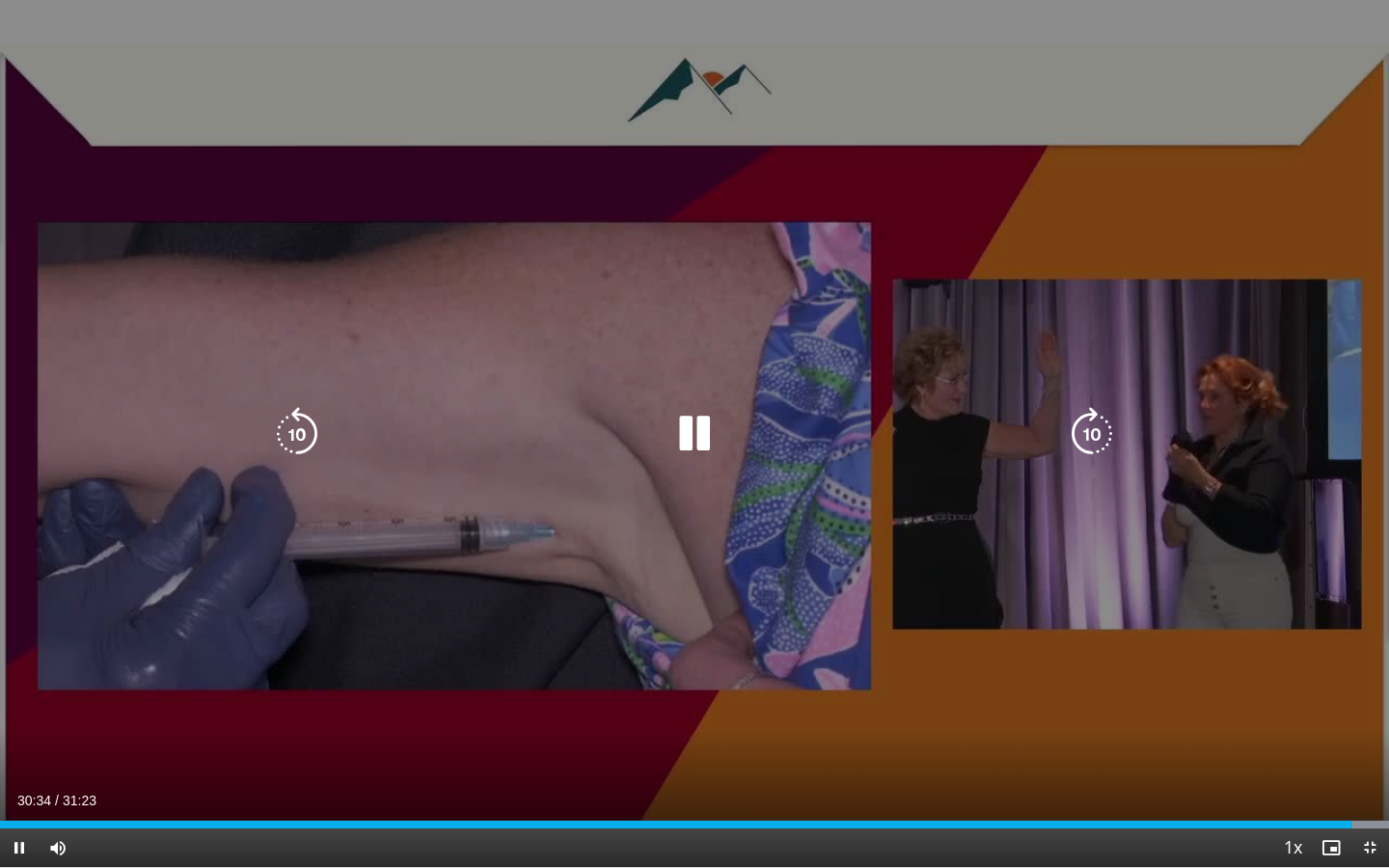 click at bounding box center [1092, 434] 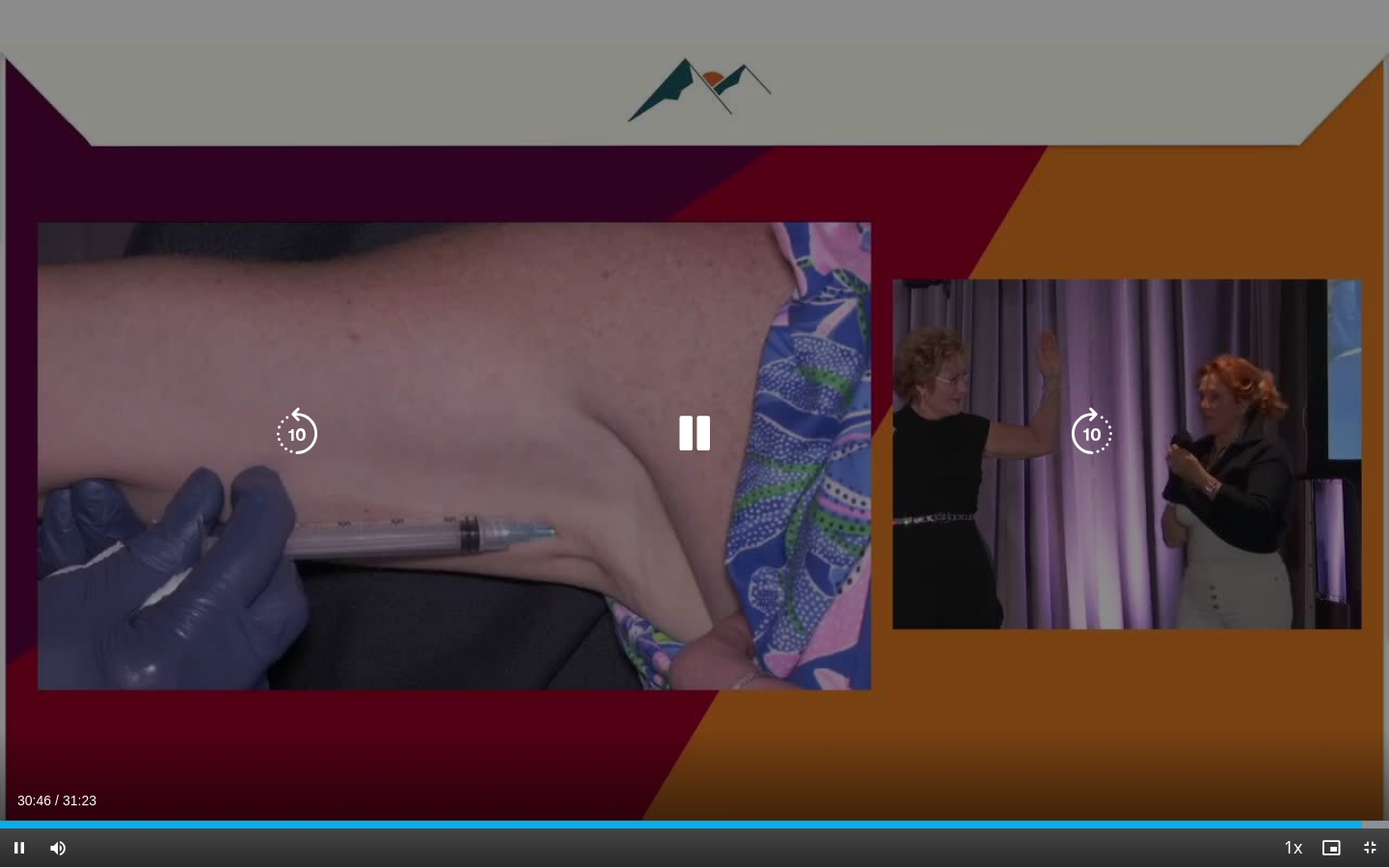 click at bounding box center [1092, 434] 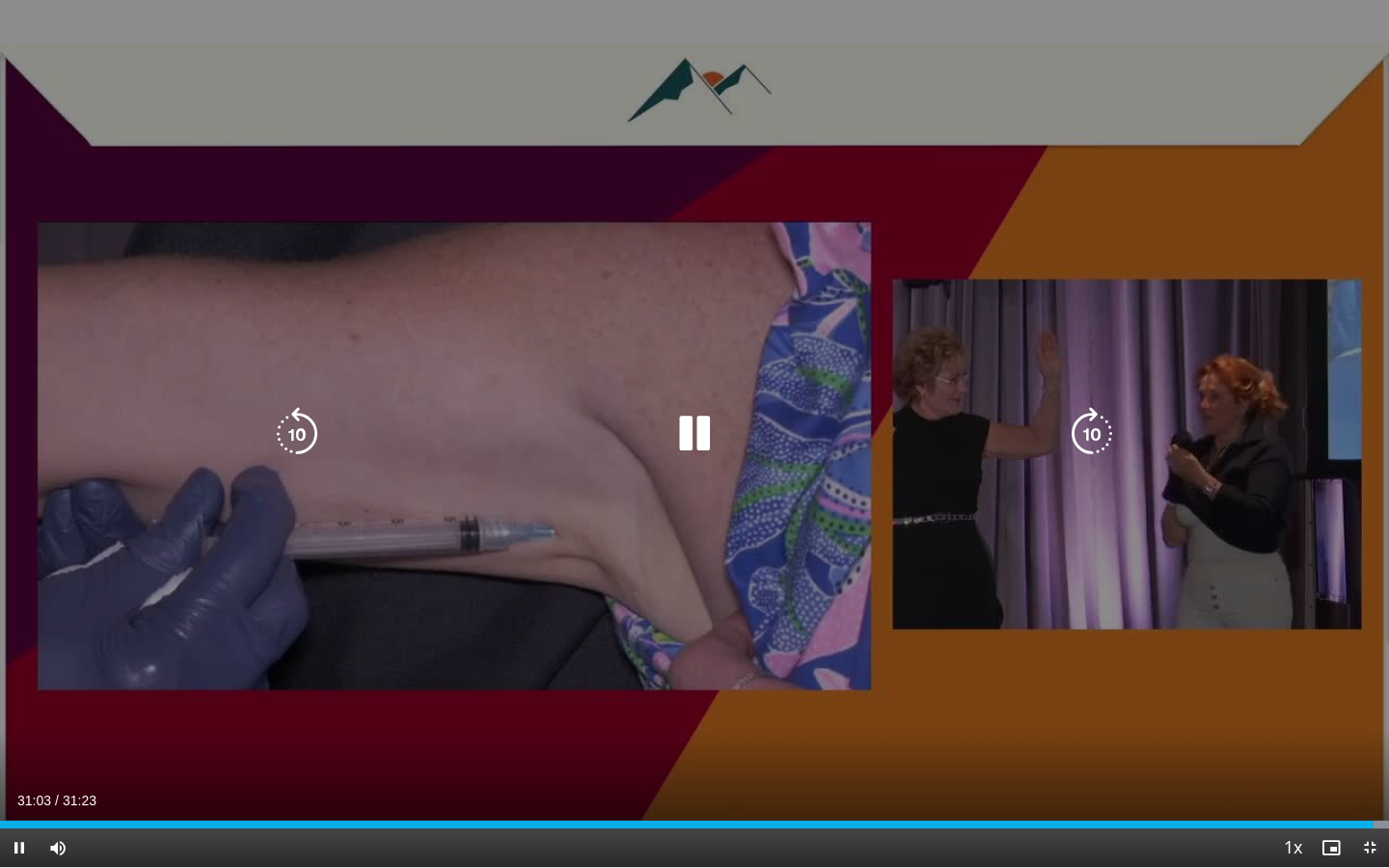 click at bounding box center [1092, 434] 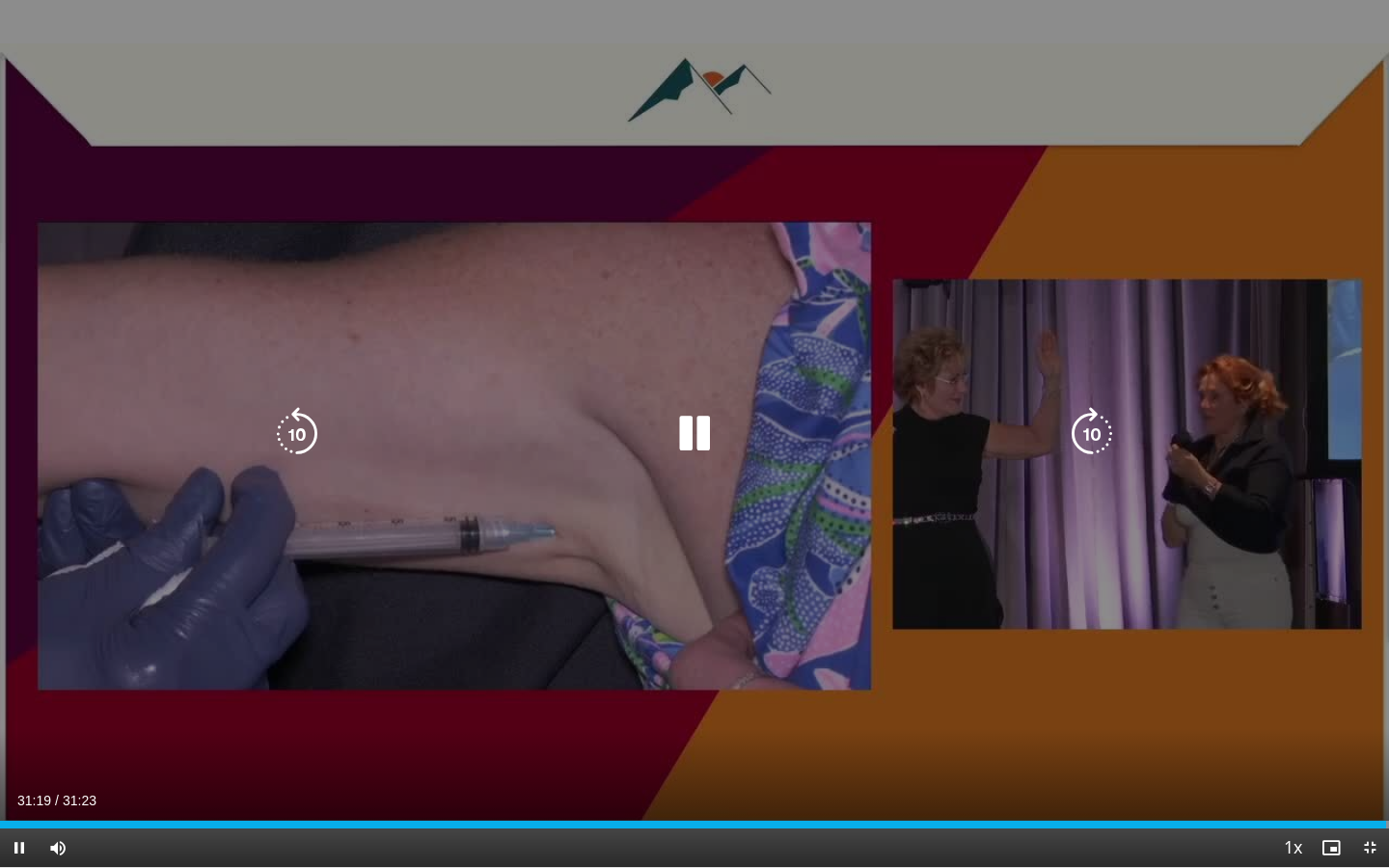 click at bounding box center (1092, 434) 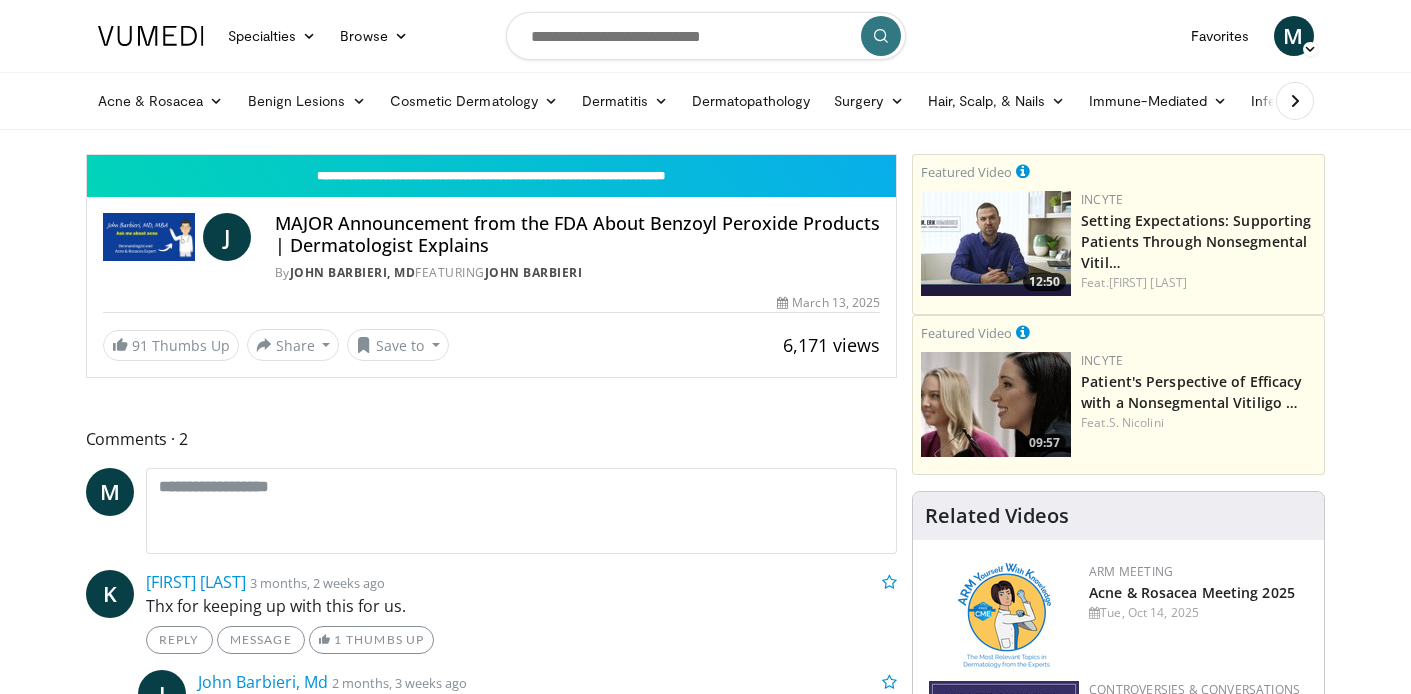 scroll, scrollTop: 0, scrollLeft: 0, axis: both 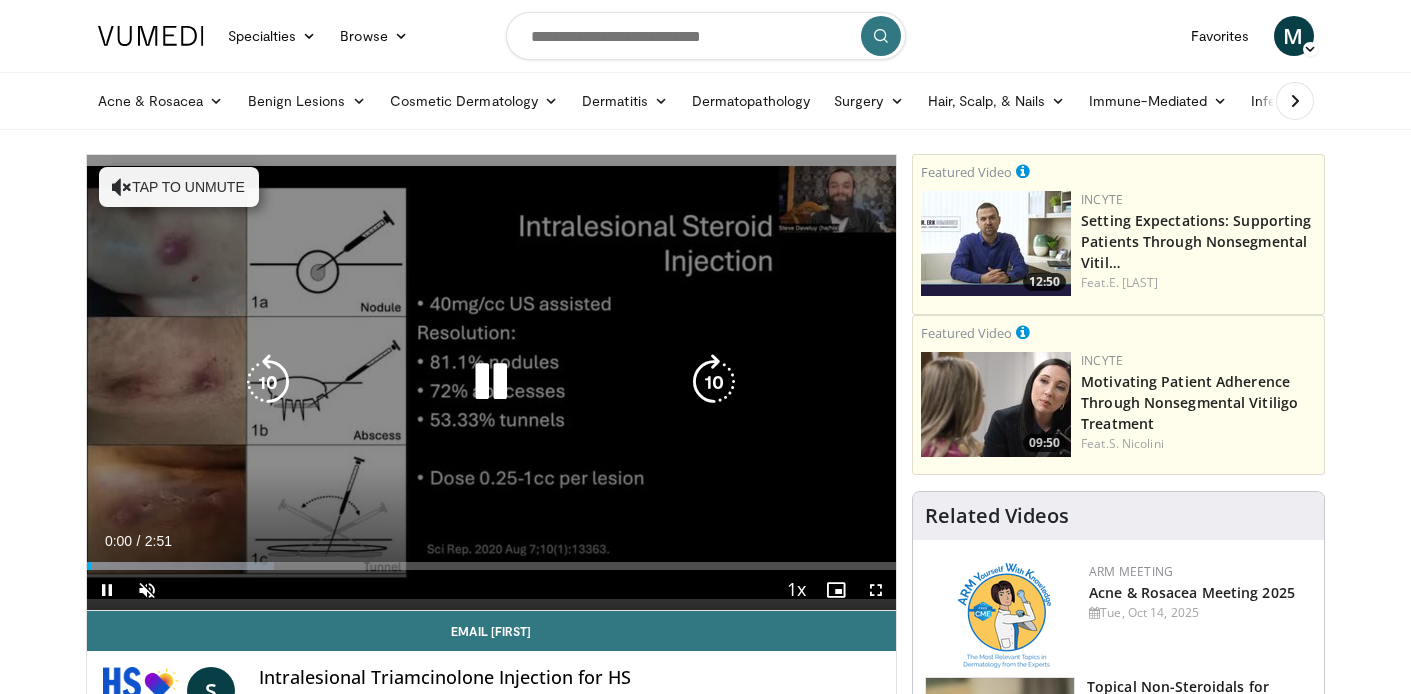 click on "Tap to unmute" at bounding box center [179, 187] 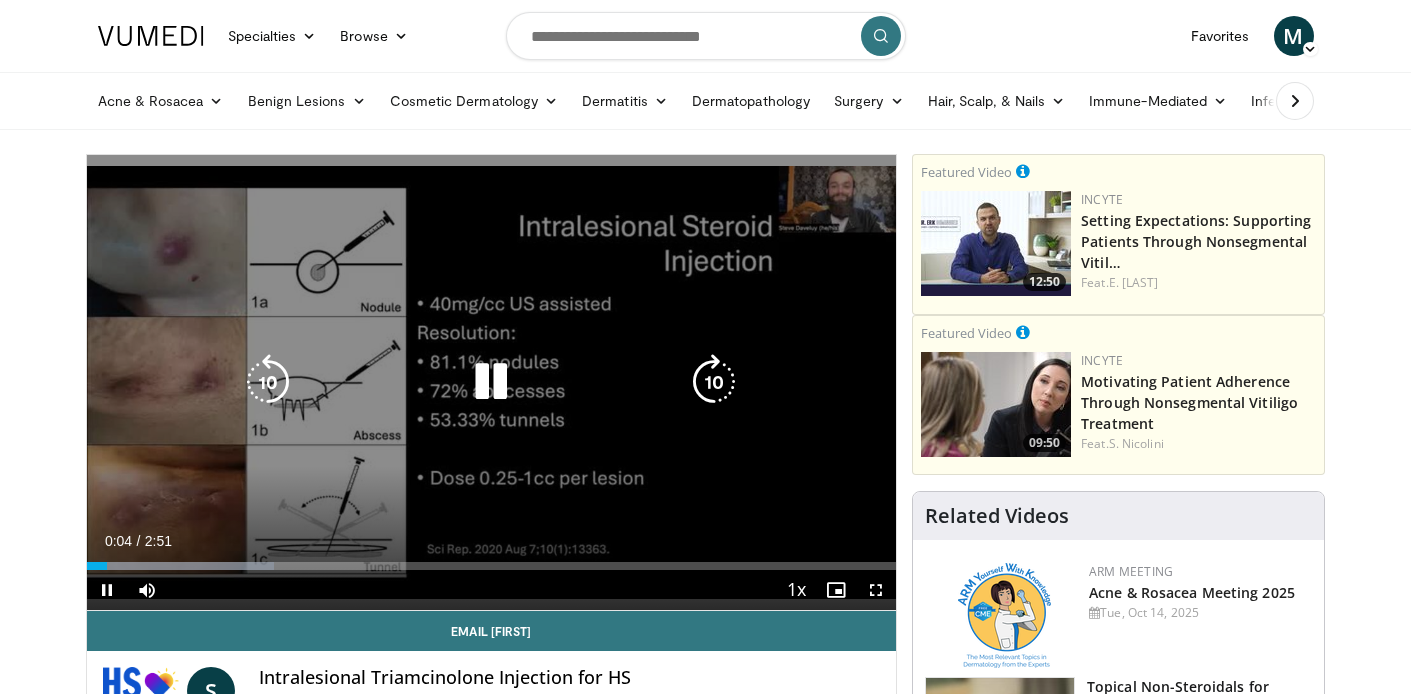 click at bounding box center (714, 382) 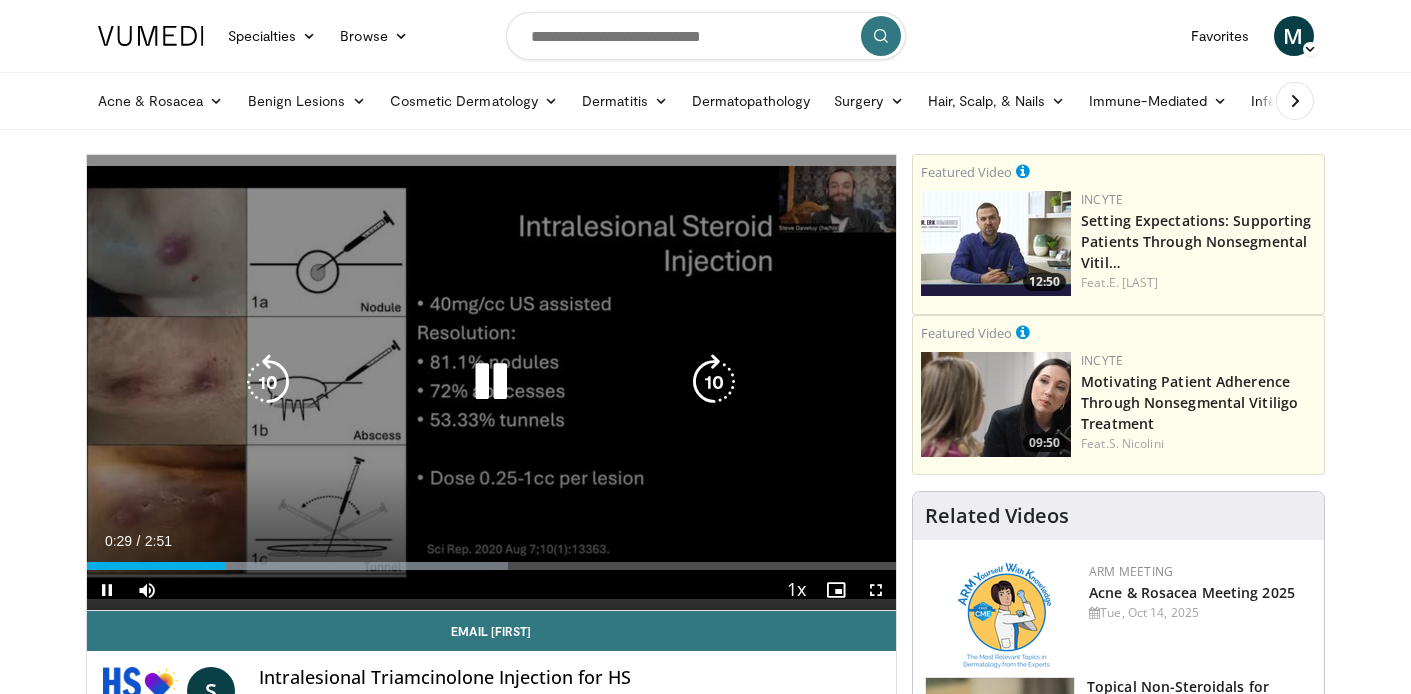 click at bounding box center [714, 382] 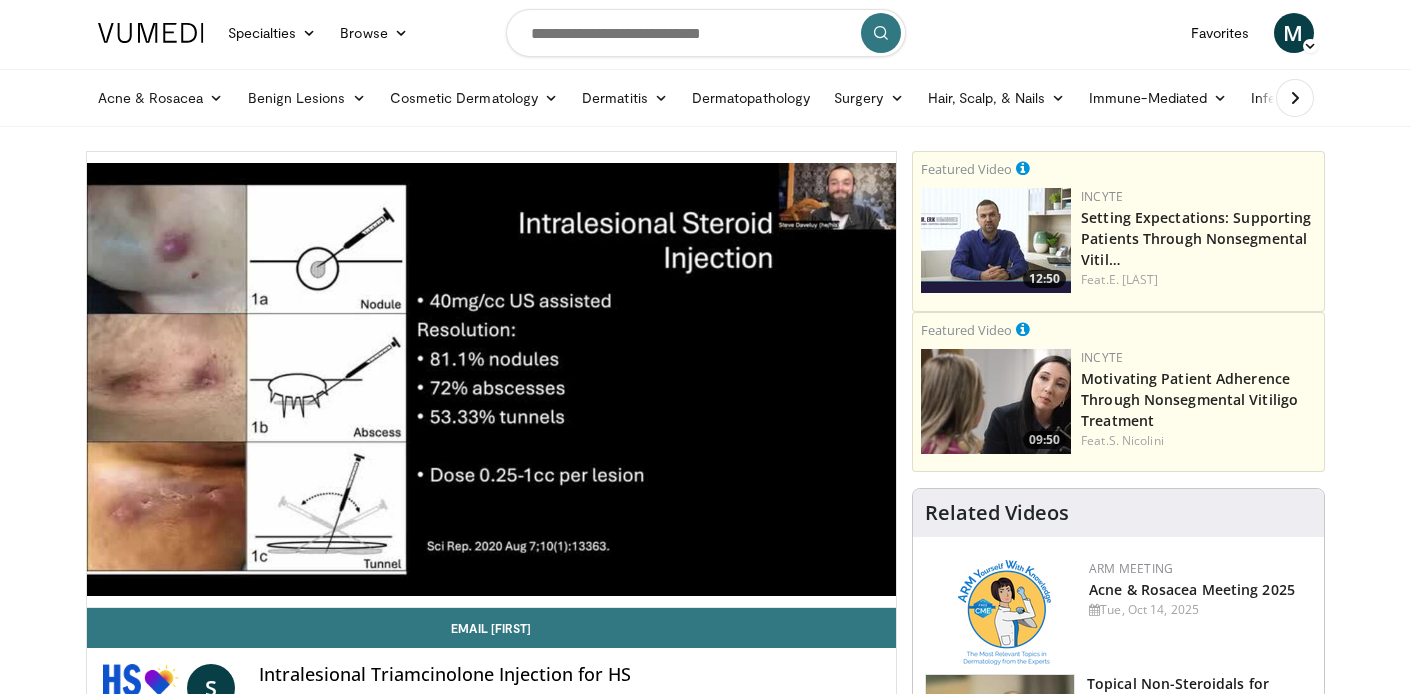 scroll, scrollTop: 0, scrollLeft: 0, axis: both 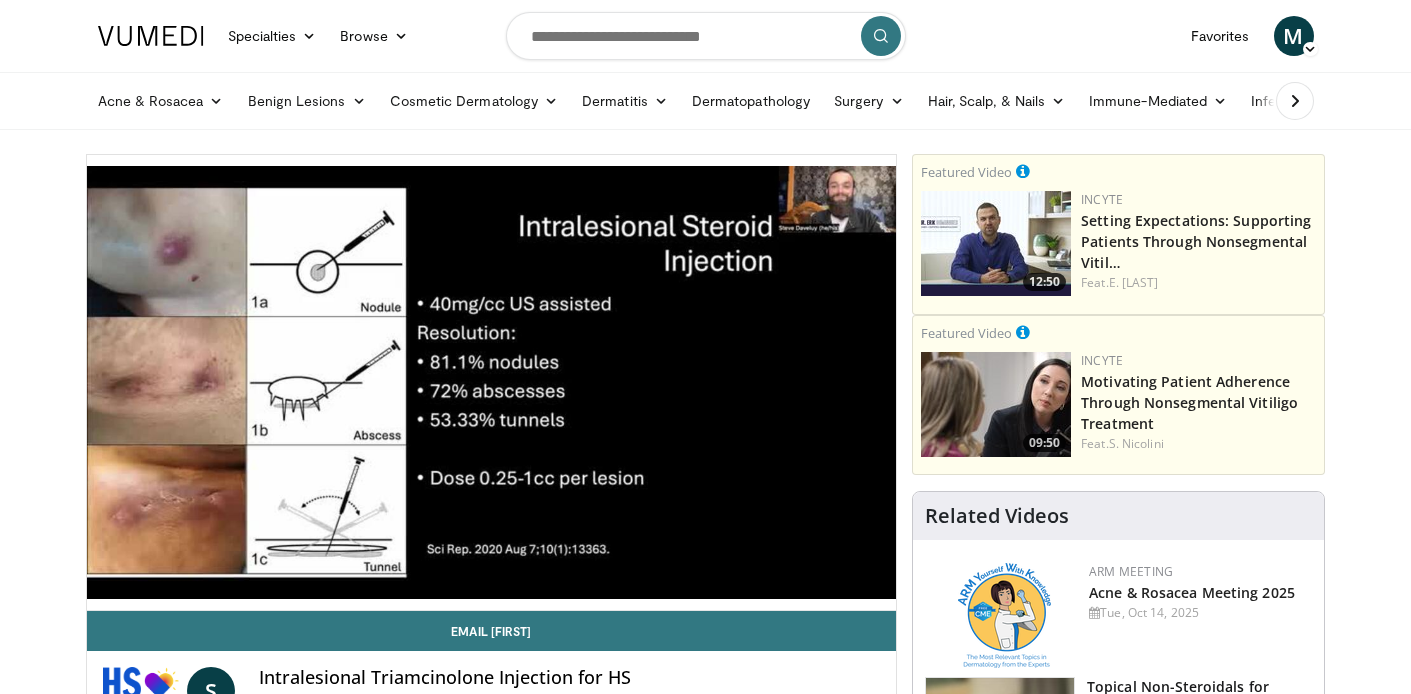 type 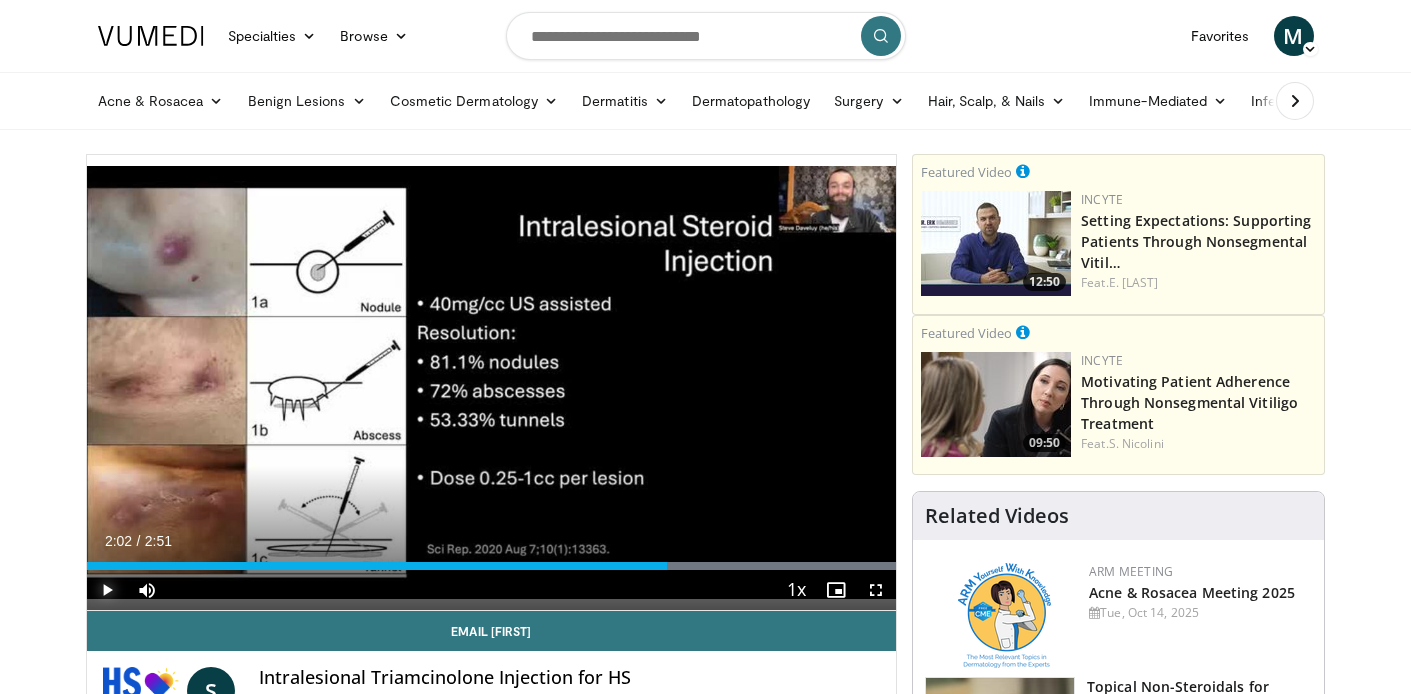 click at bounding box center [107, 590] 